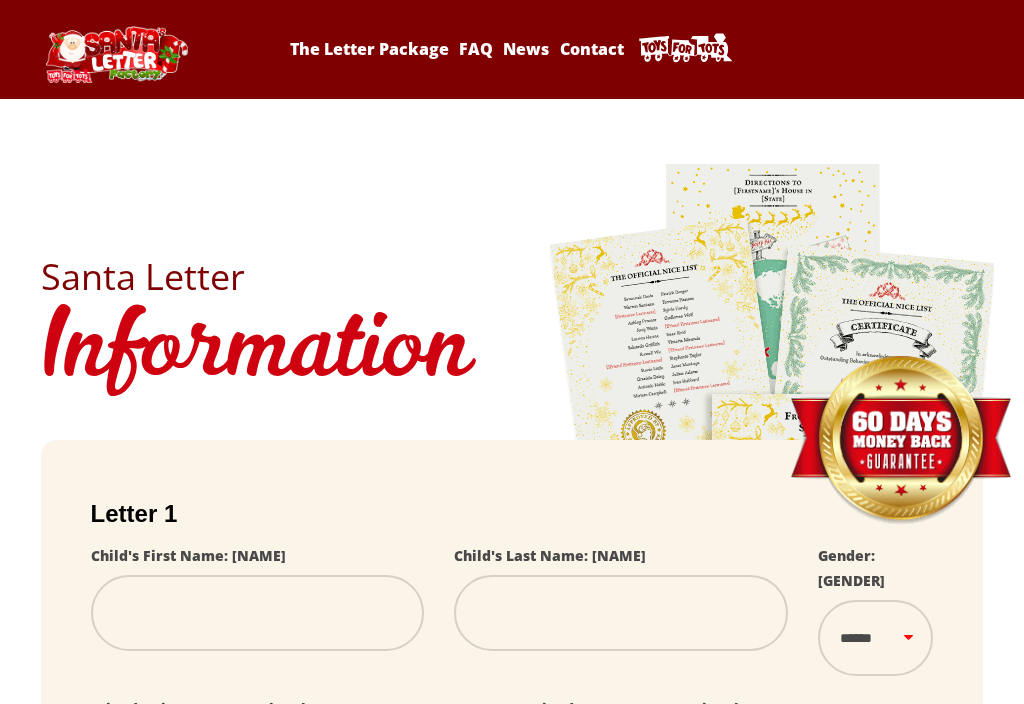scroll, scrollTop: 0, scrollLeft: 0, axis: both 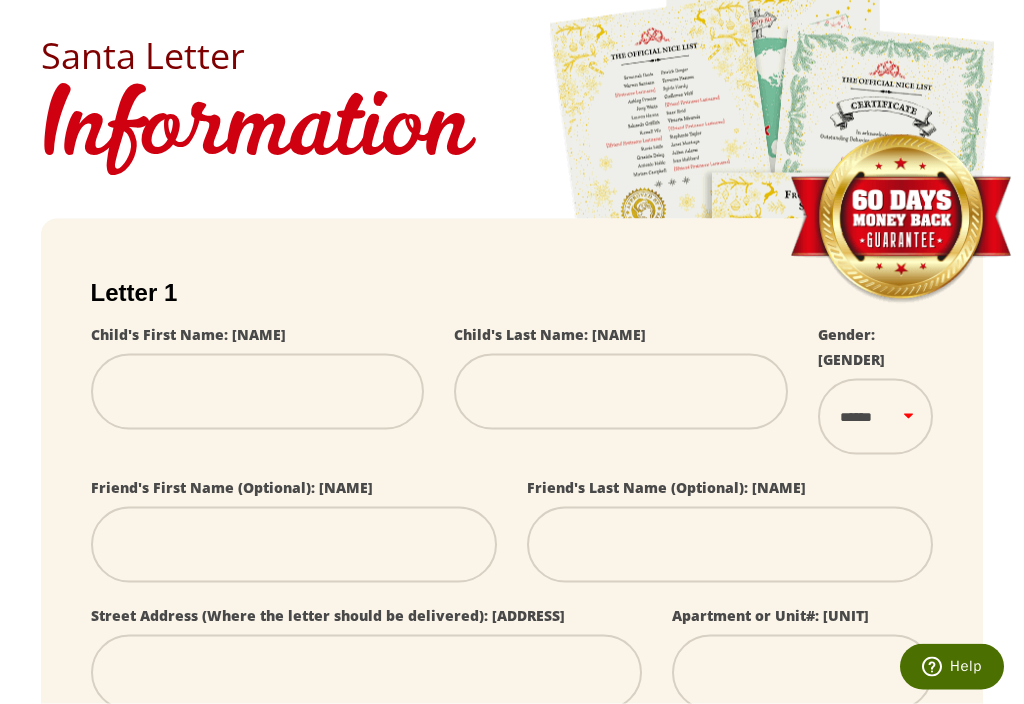 click at bounding box center (258, 392) 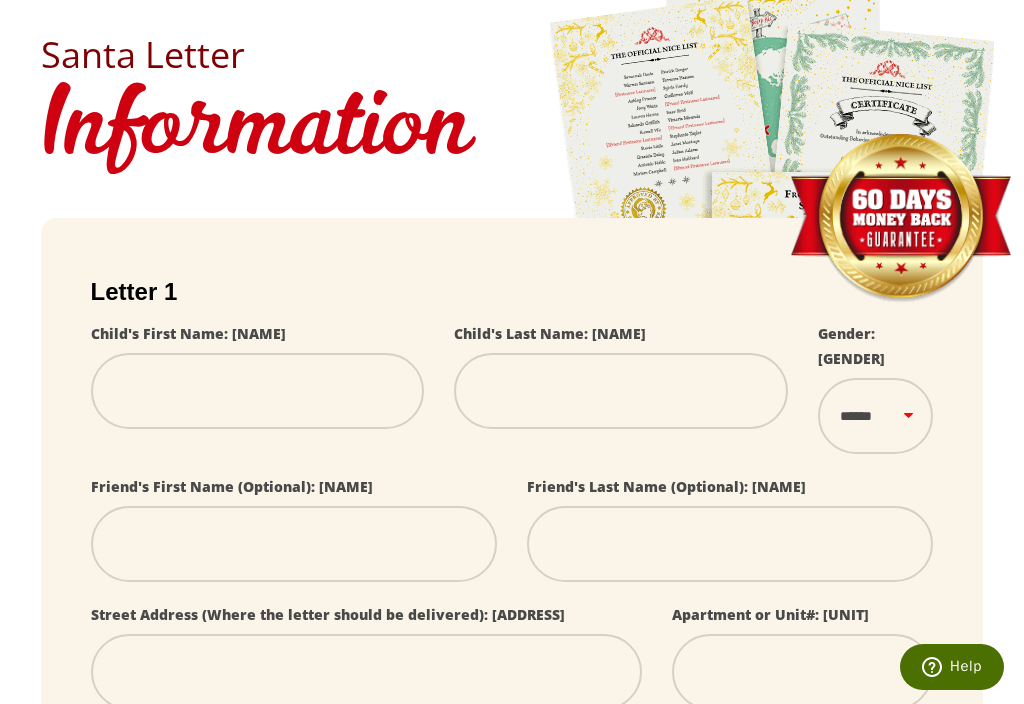 scroll, scrollTop: 221, scrollLeft: 0, axis: vertical 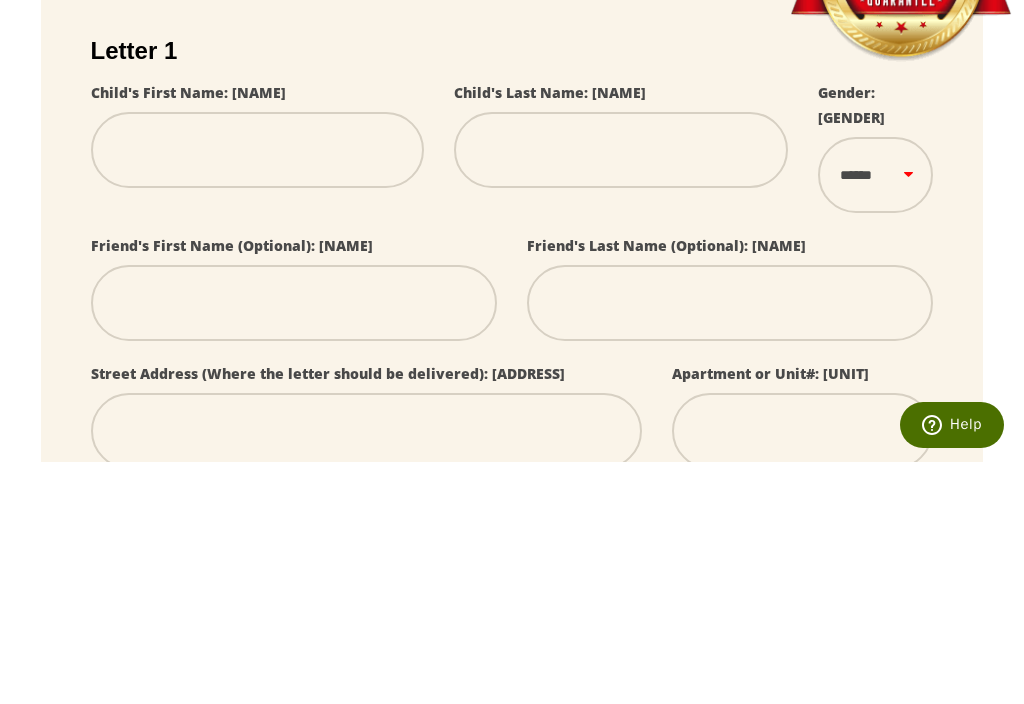 type on "*" 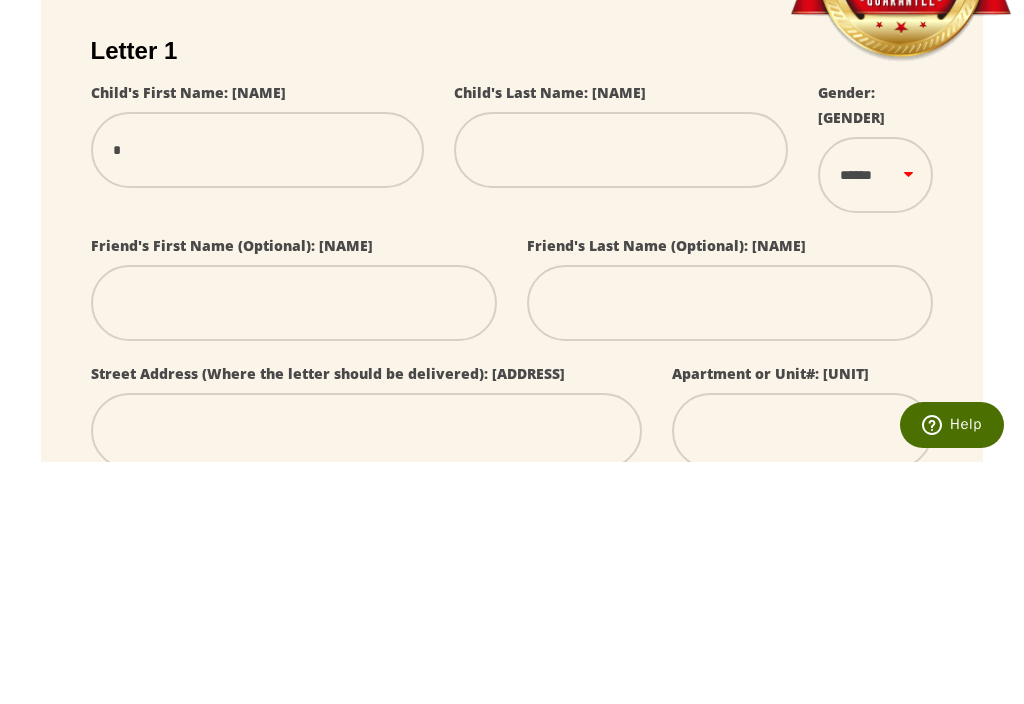type on "**" 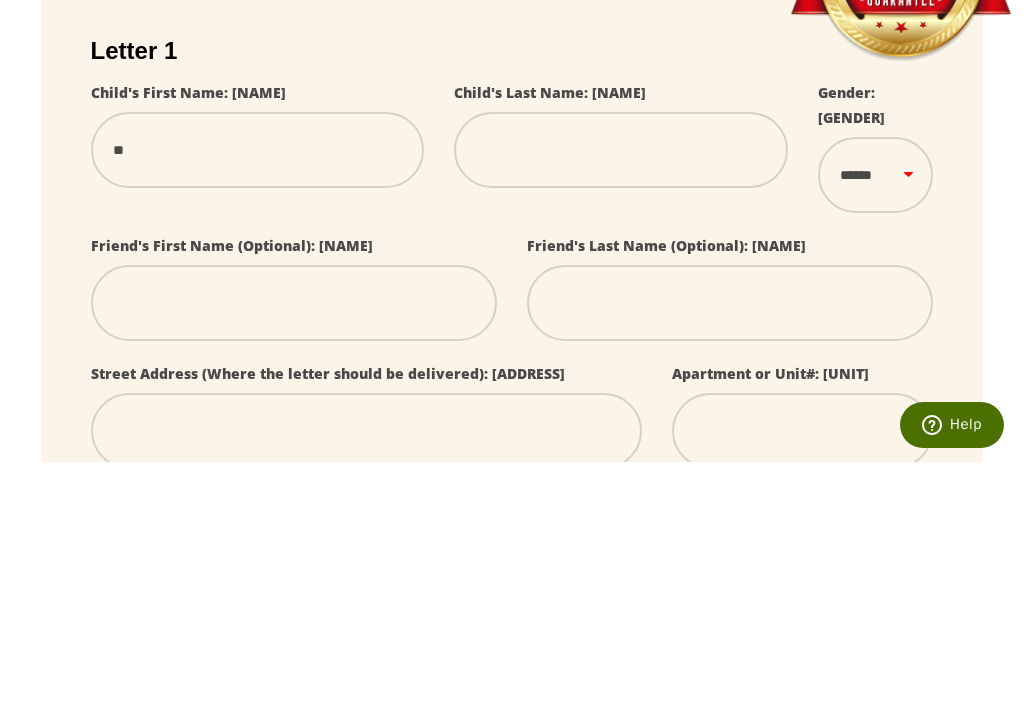 type on "***" 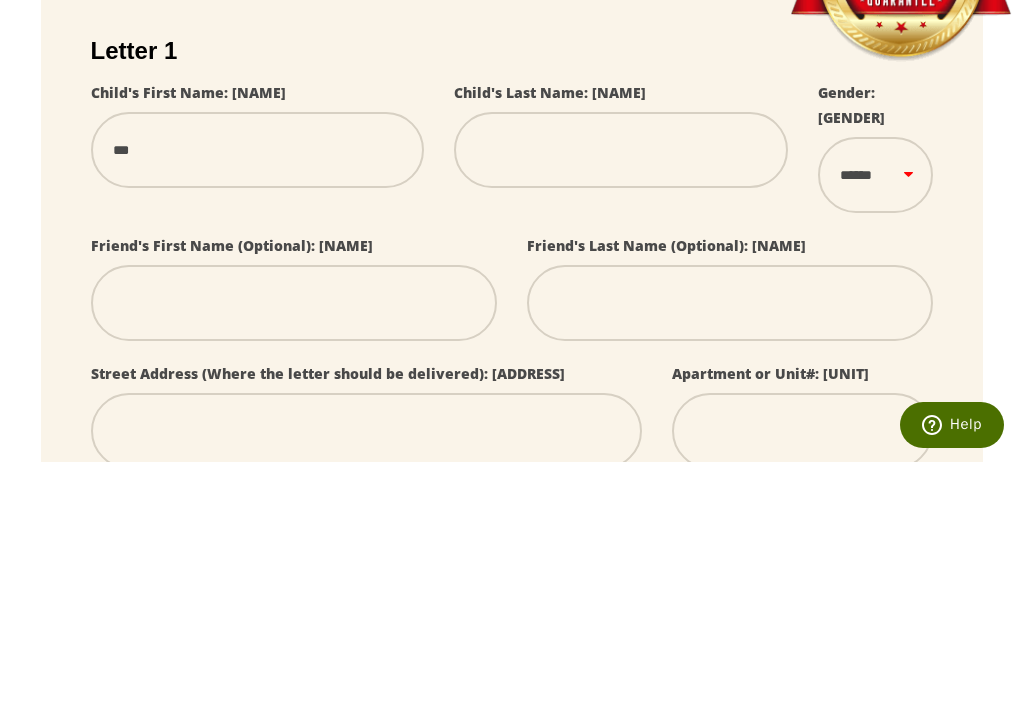 type on "****" 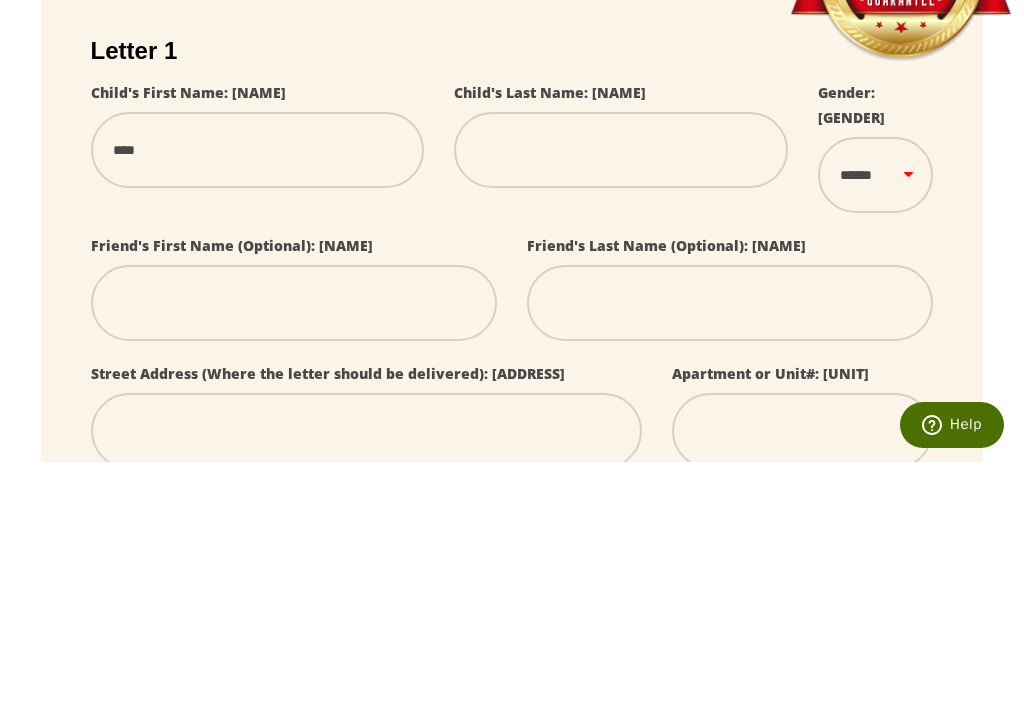 type on "*****" 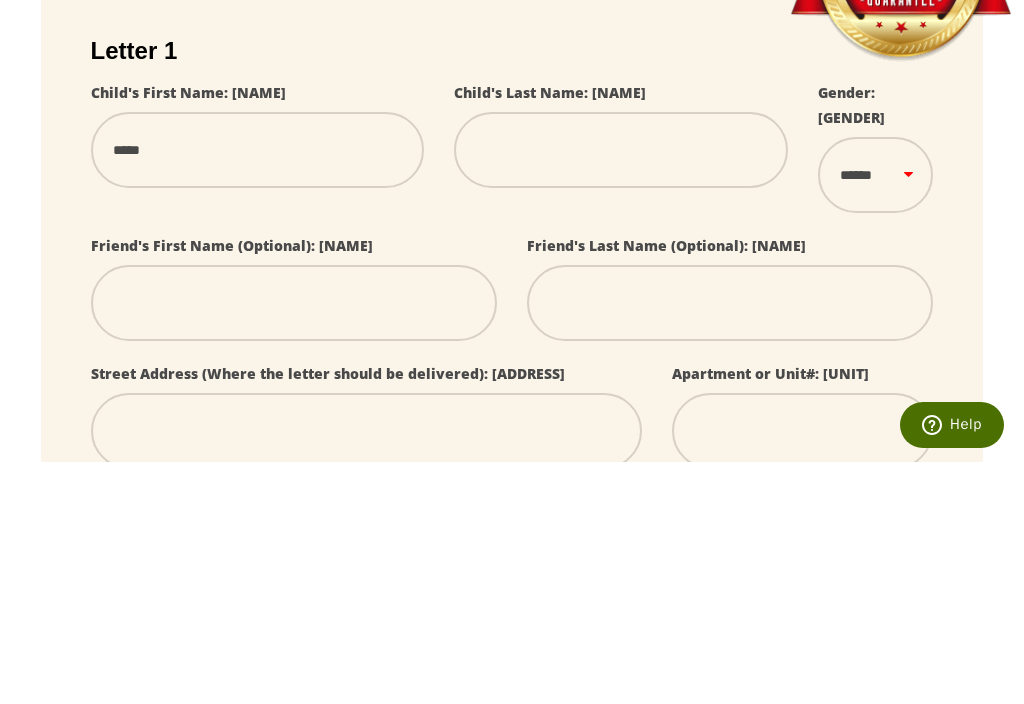 type on "******" 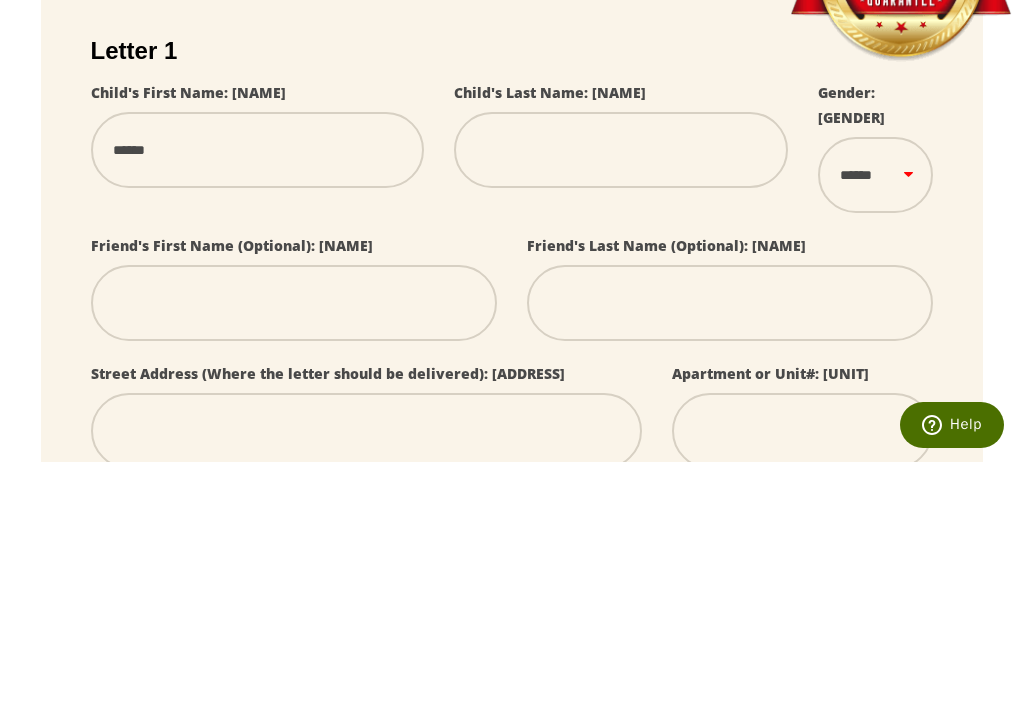 type on "*******" 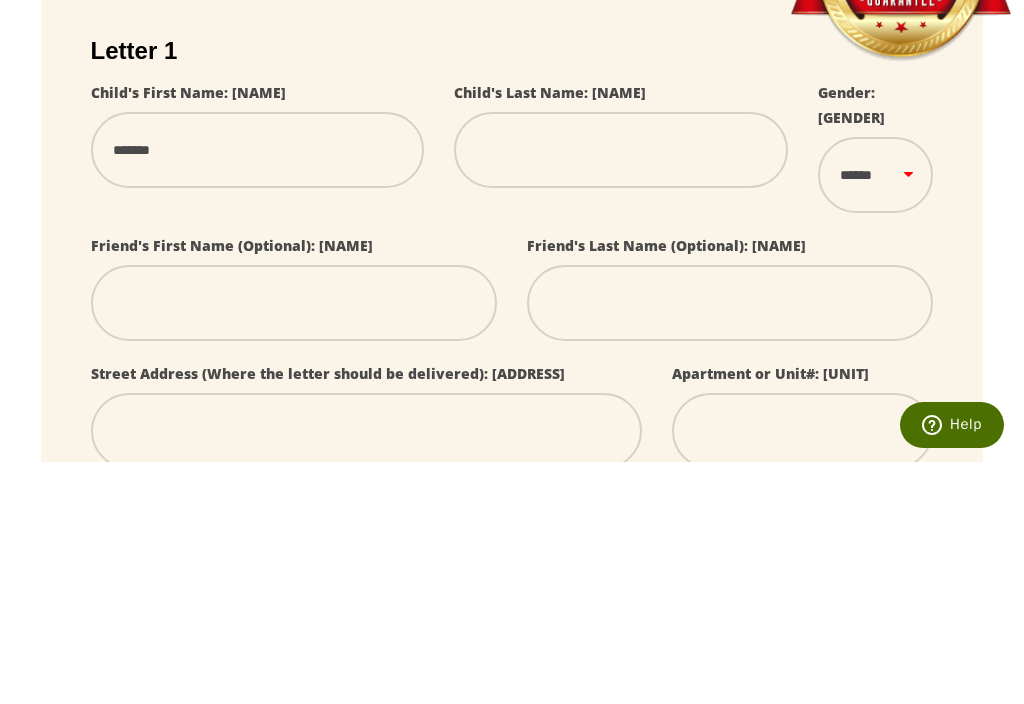 type on "******" 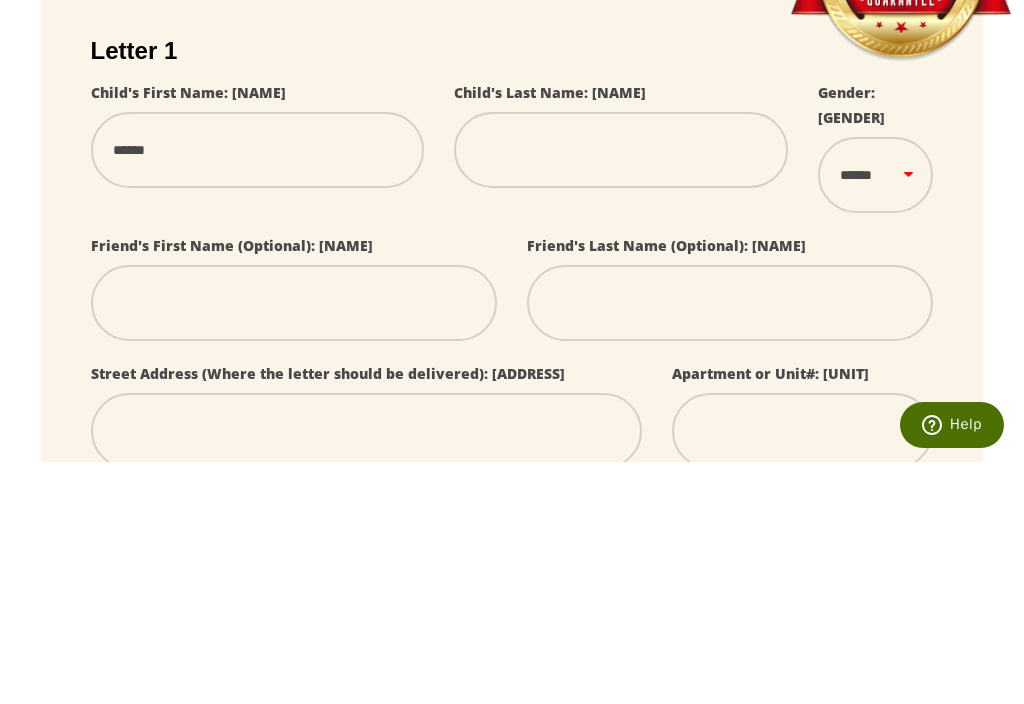 type on "*******" 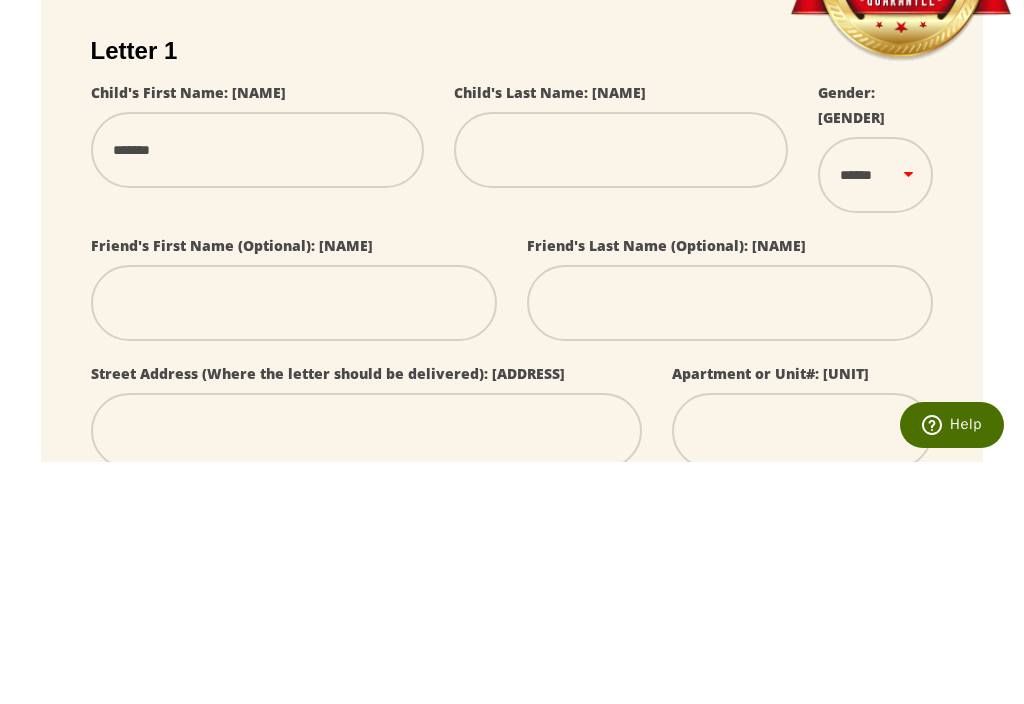 type on "*******" 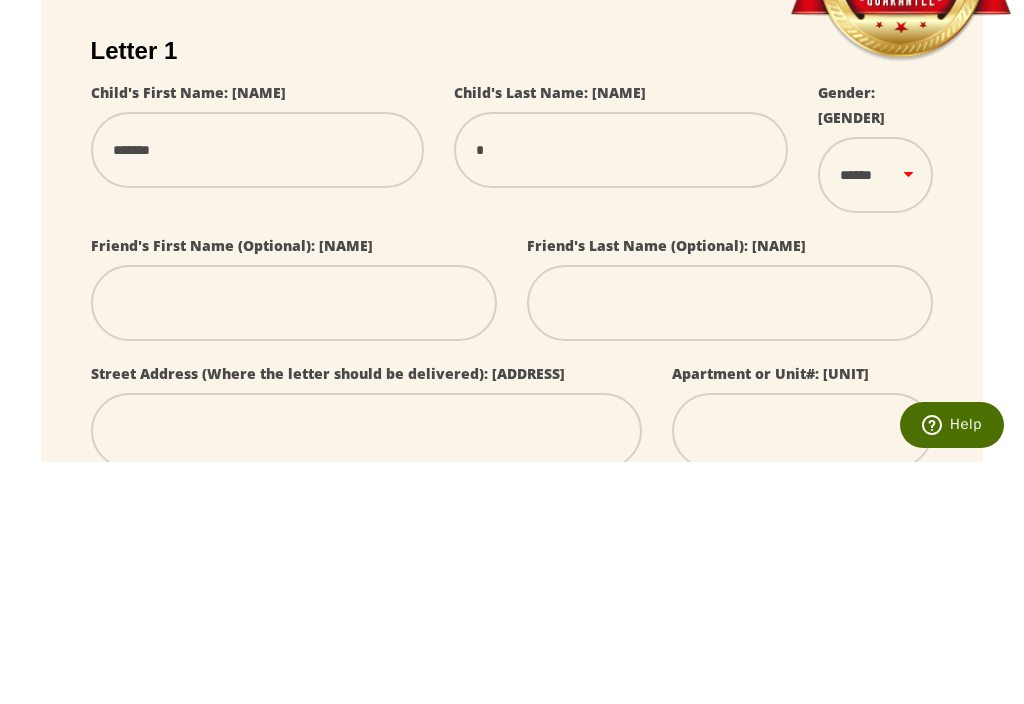 select 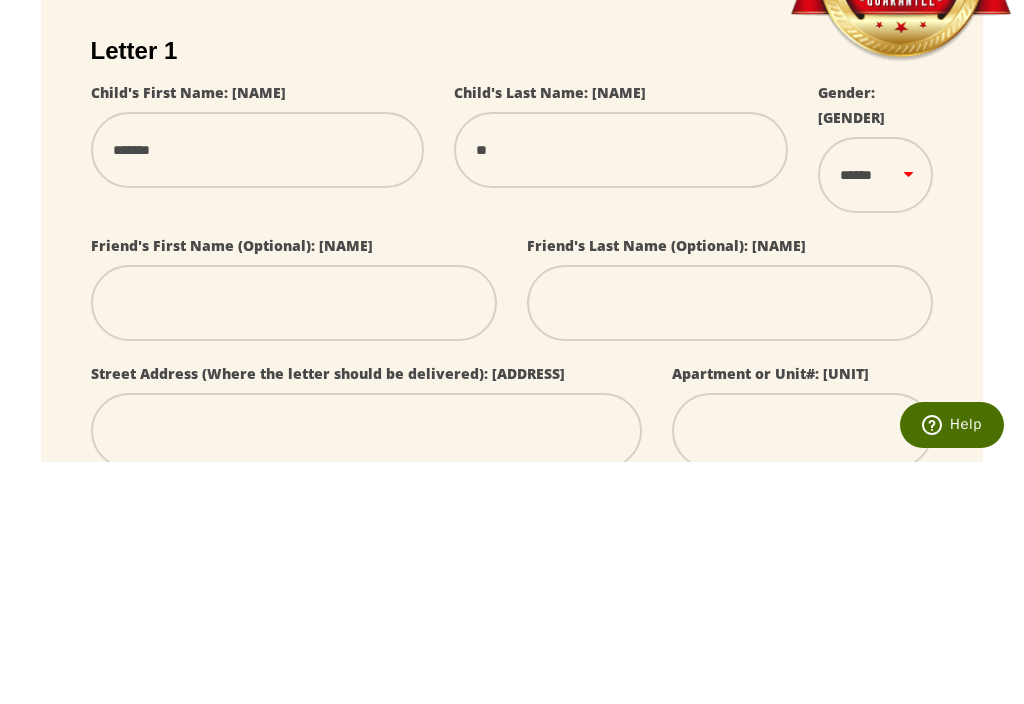 type on "***" 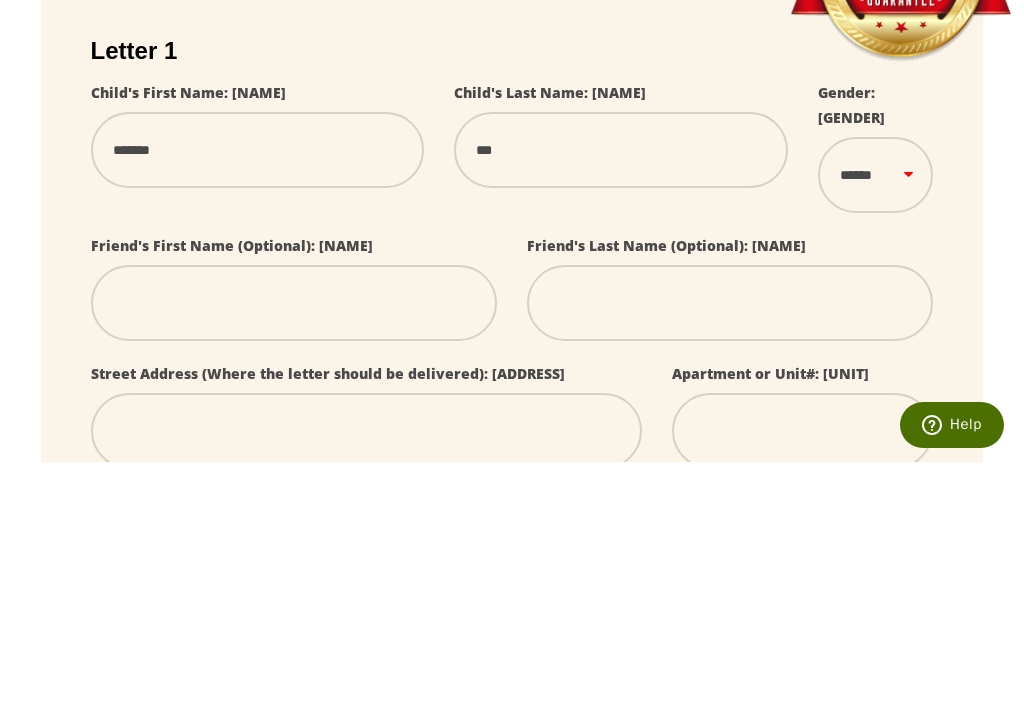 select 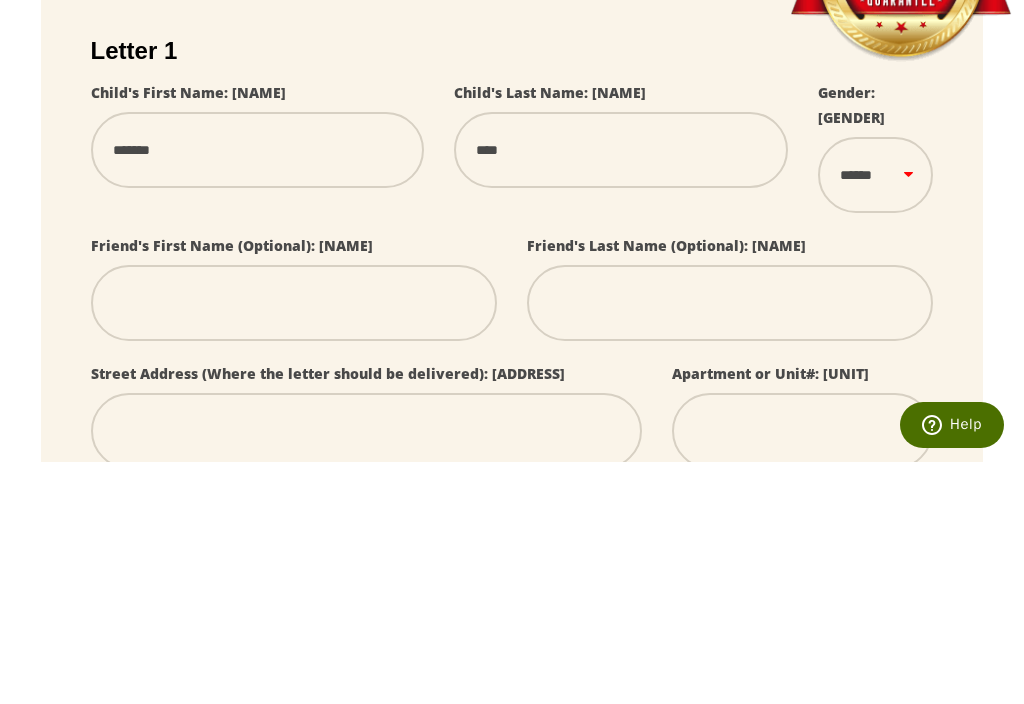 type on "*****" 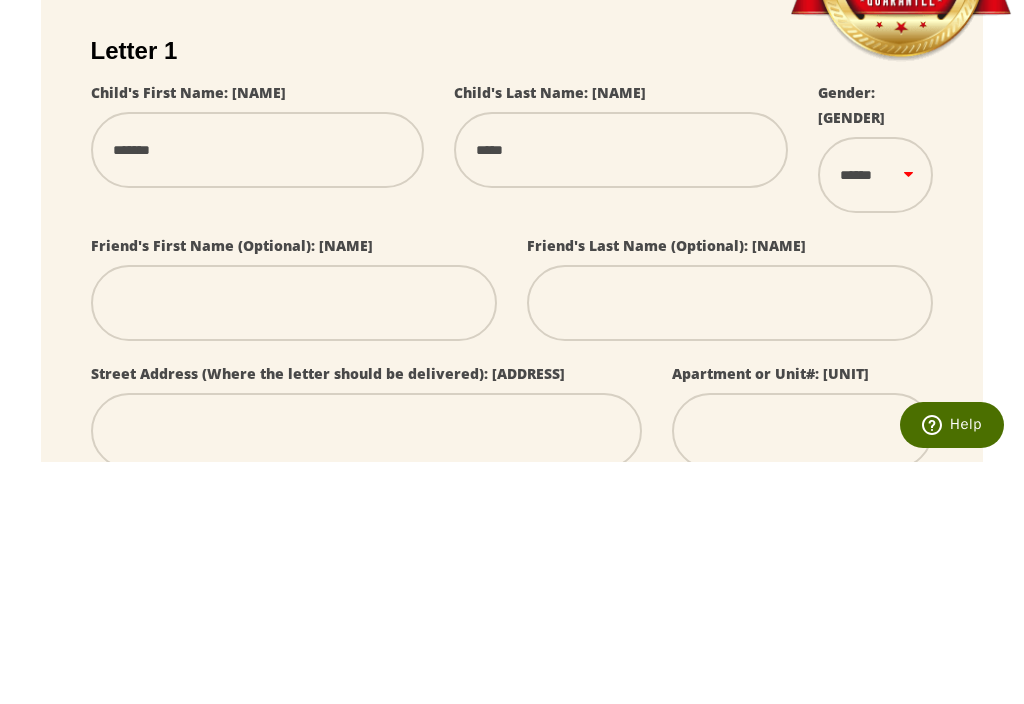 type on "******" 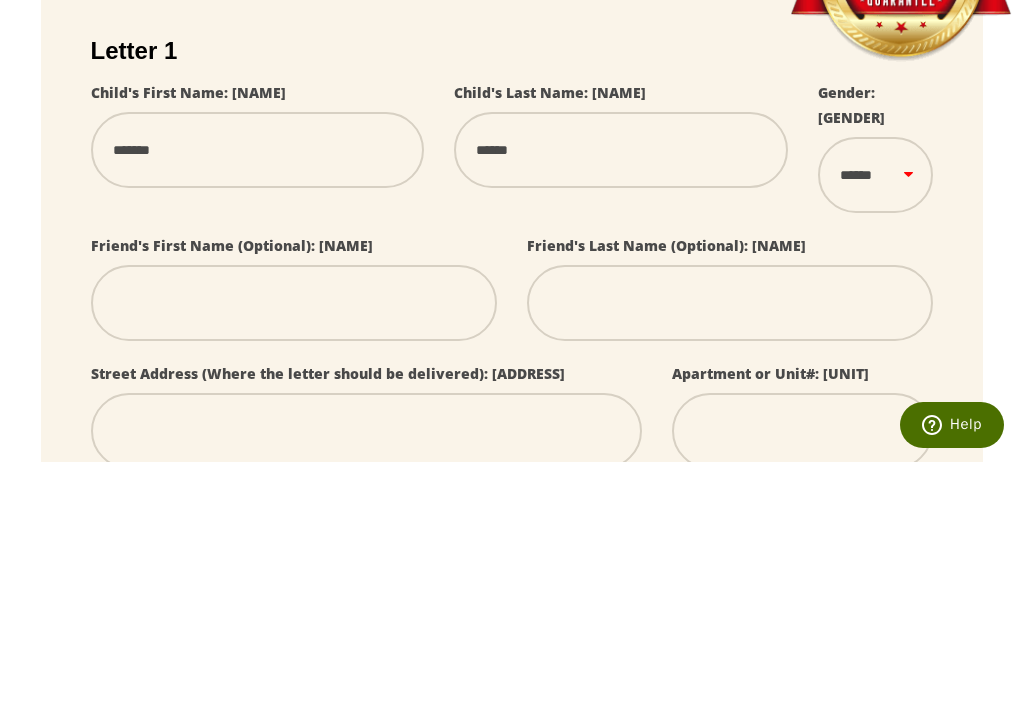 type on "*******" 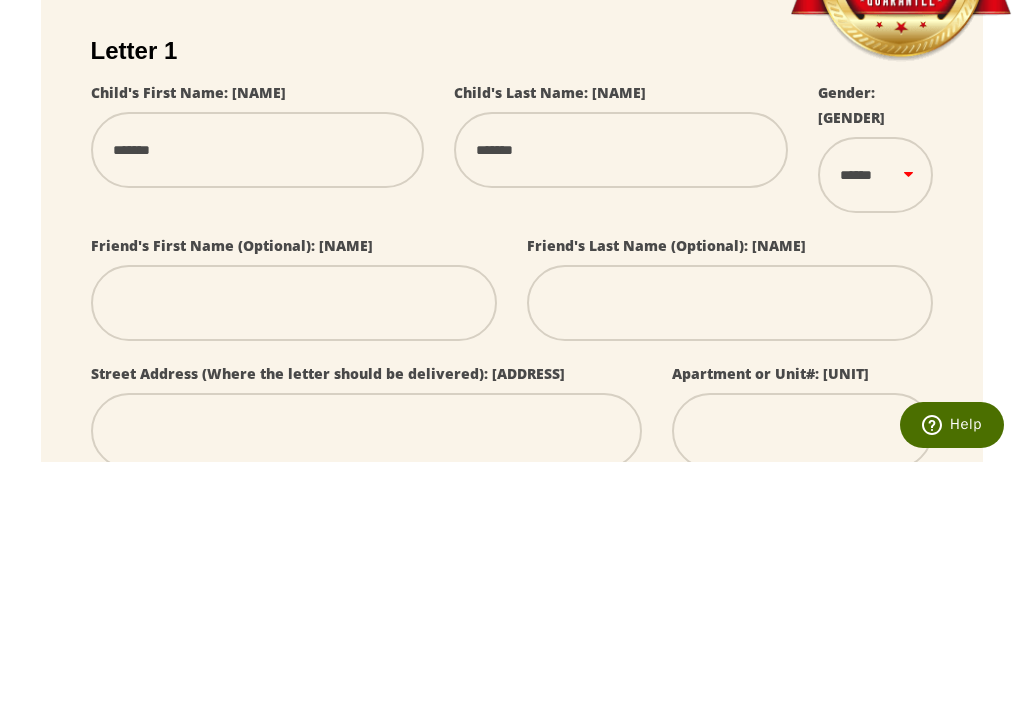 select 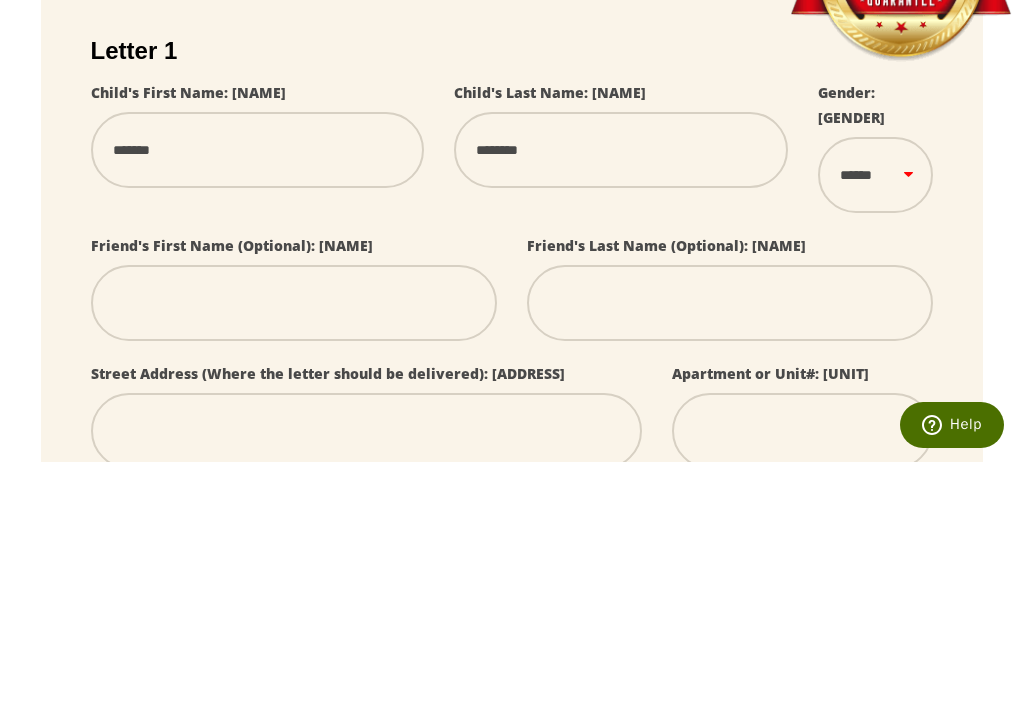 select 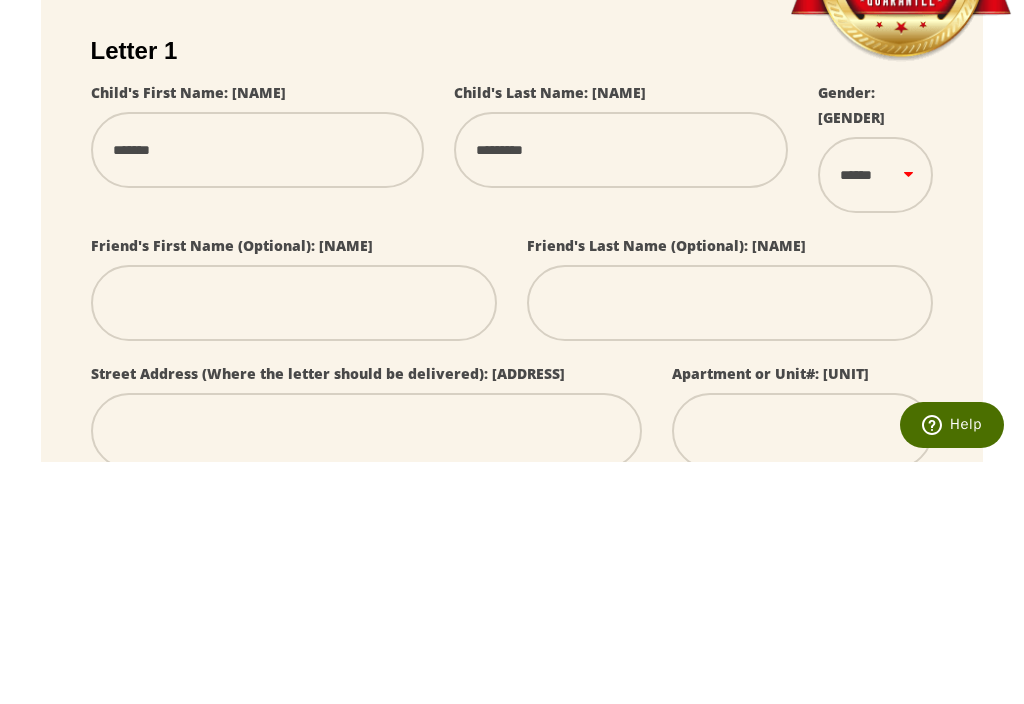 type on "*********" 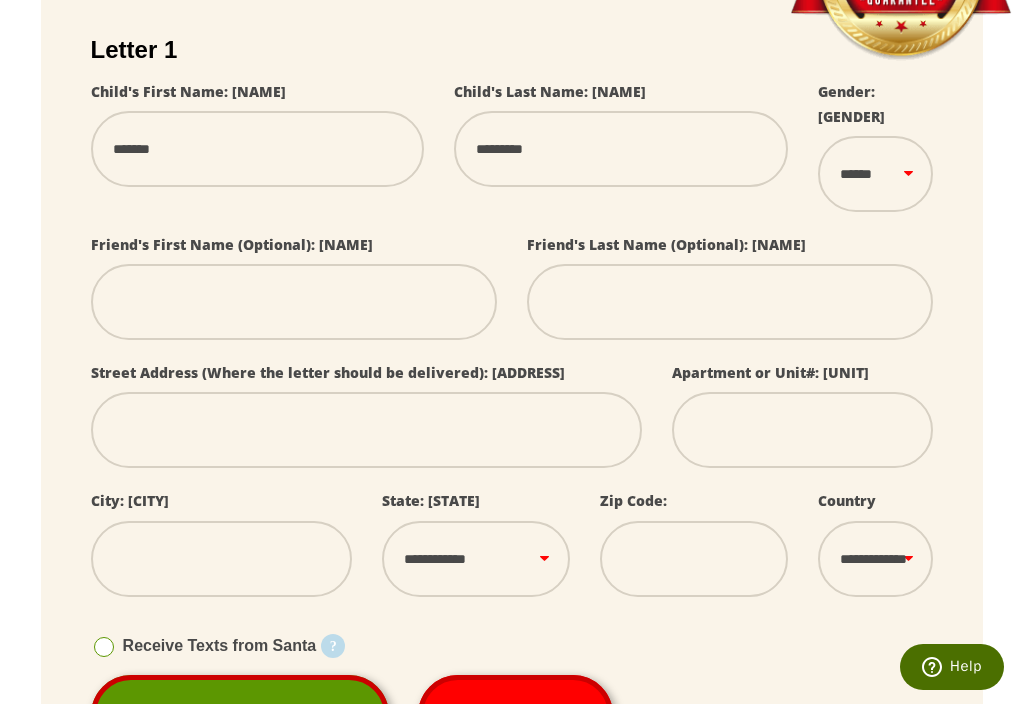 select on "*" 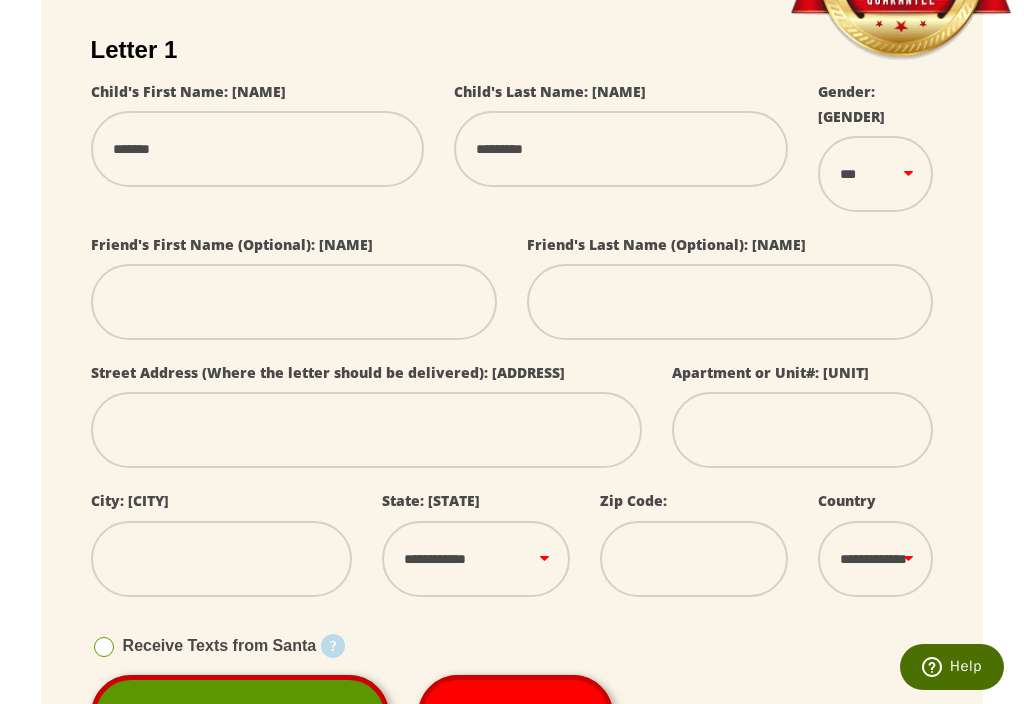 click at bounding box center [367, 430] 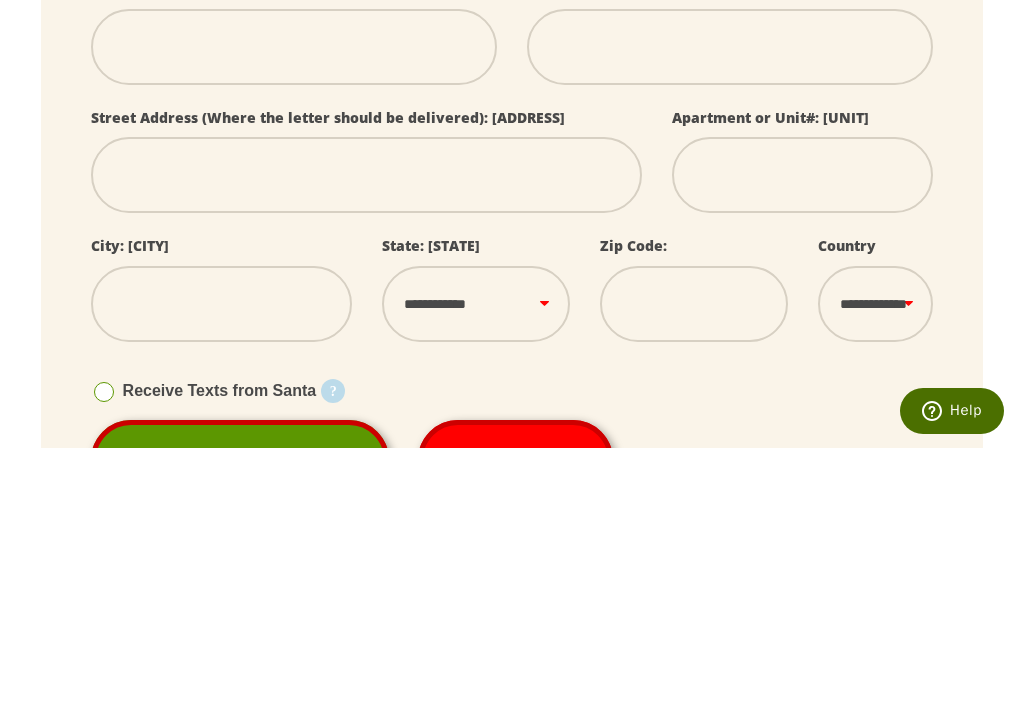 type on "*" 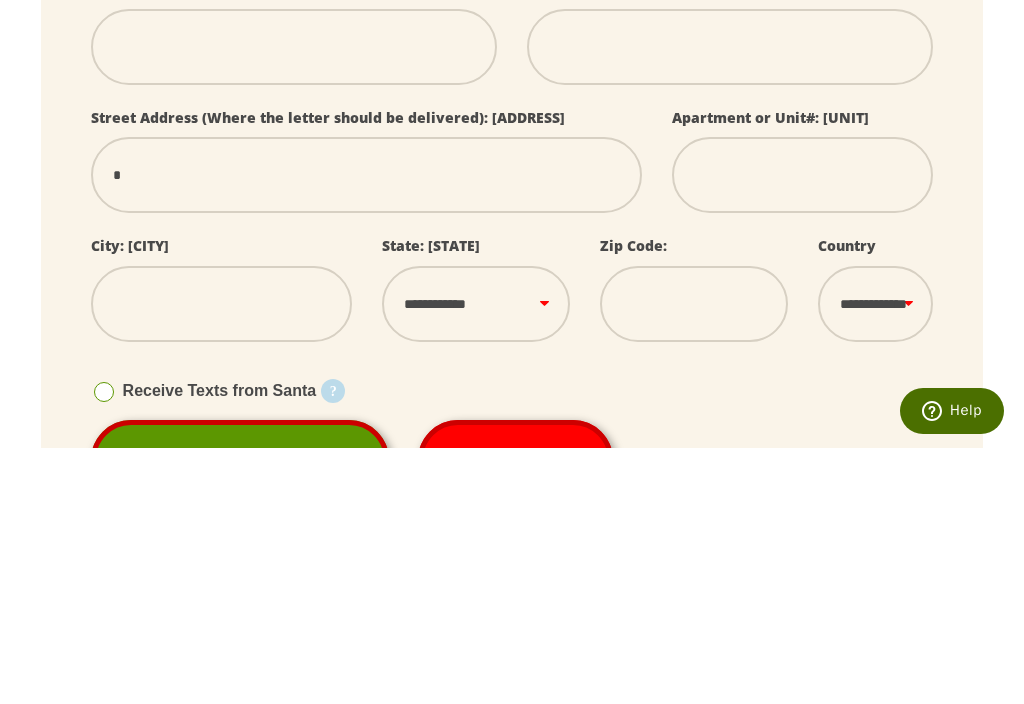 select 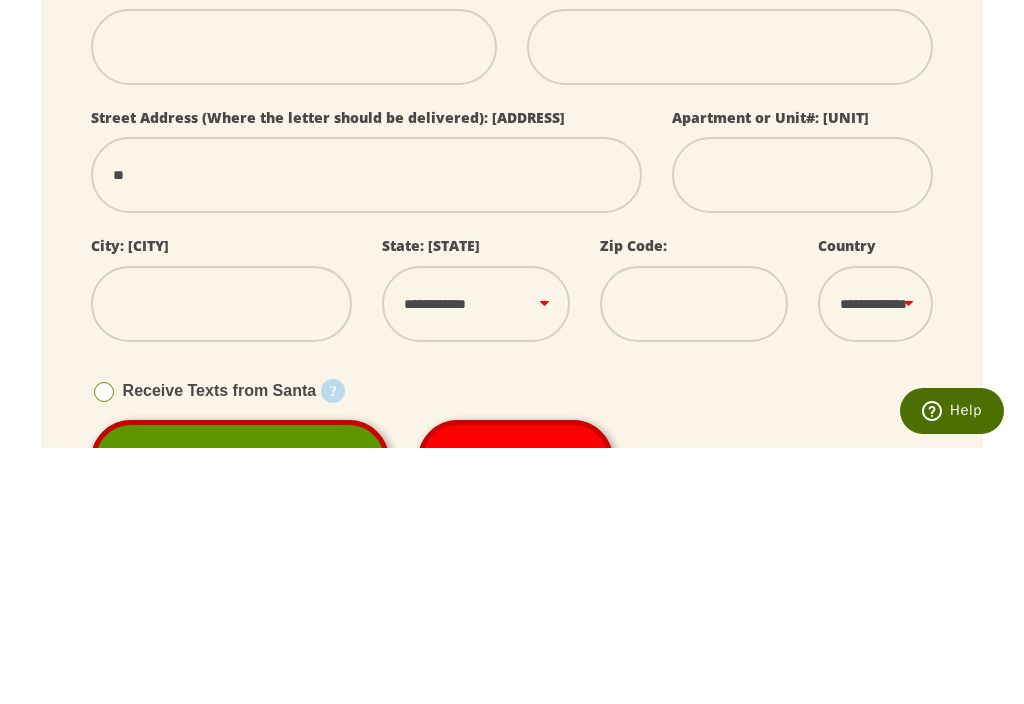 type on "***" 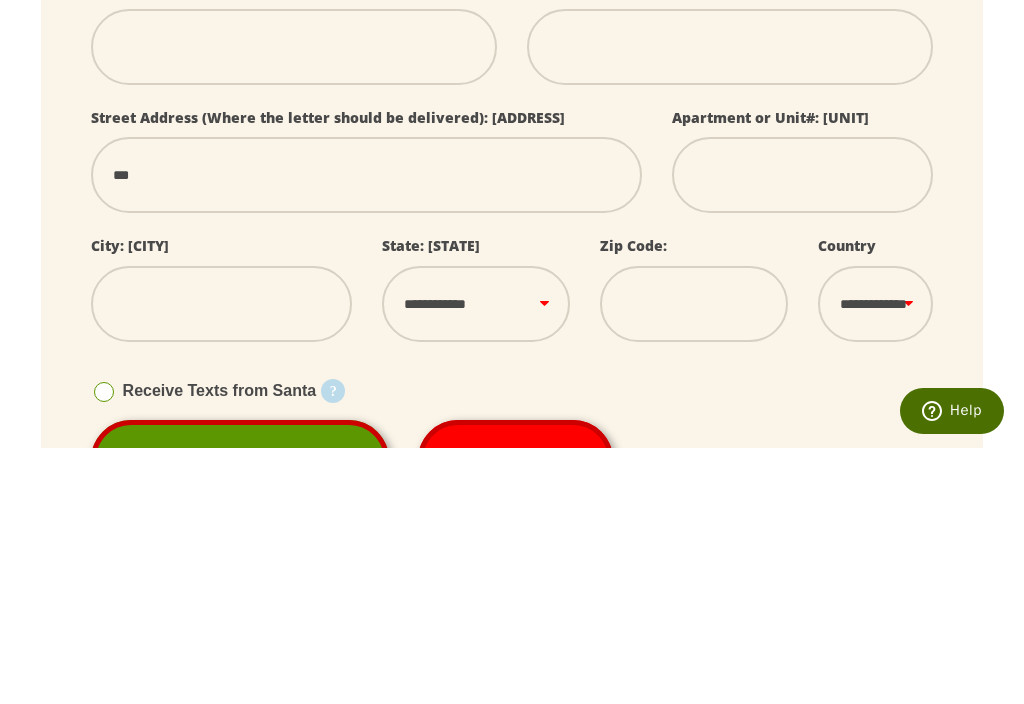 select 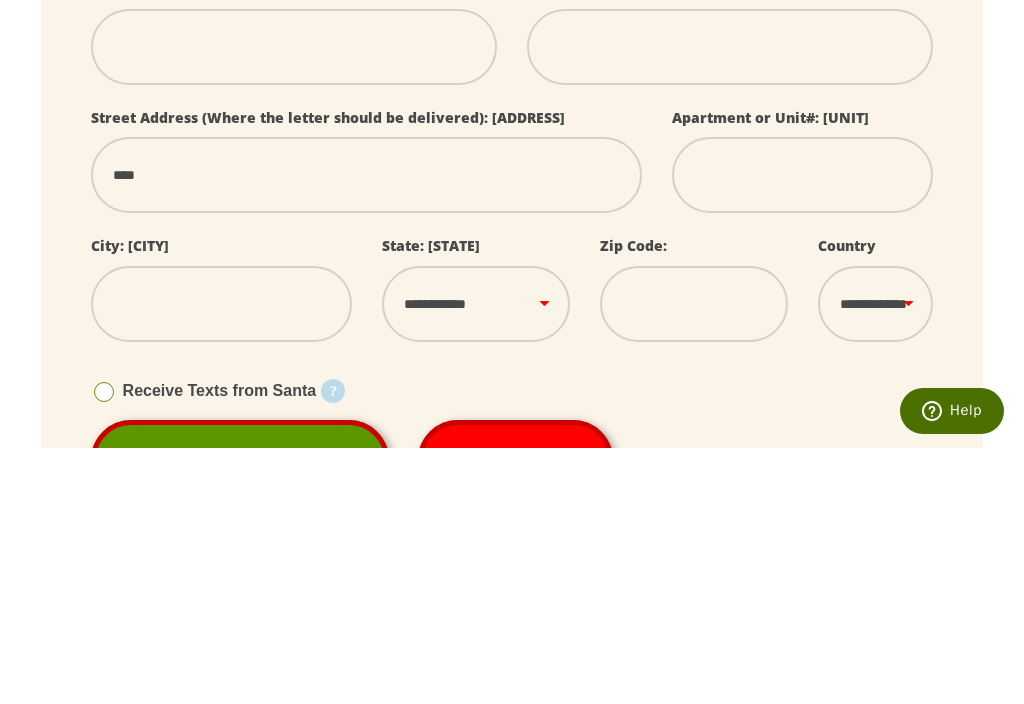 type on "*****" 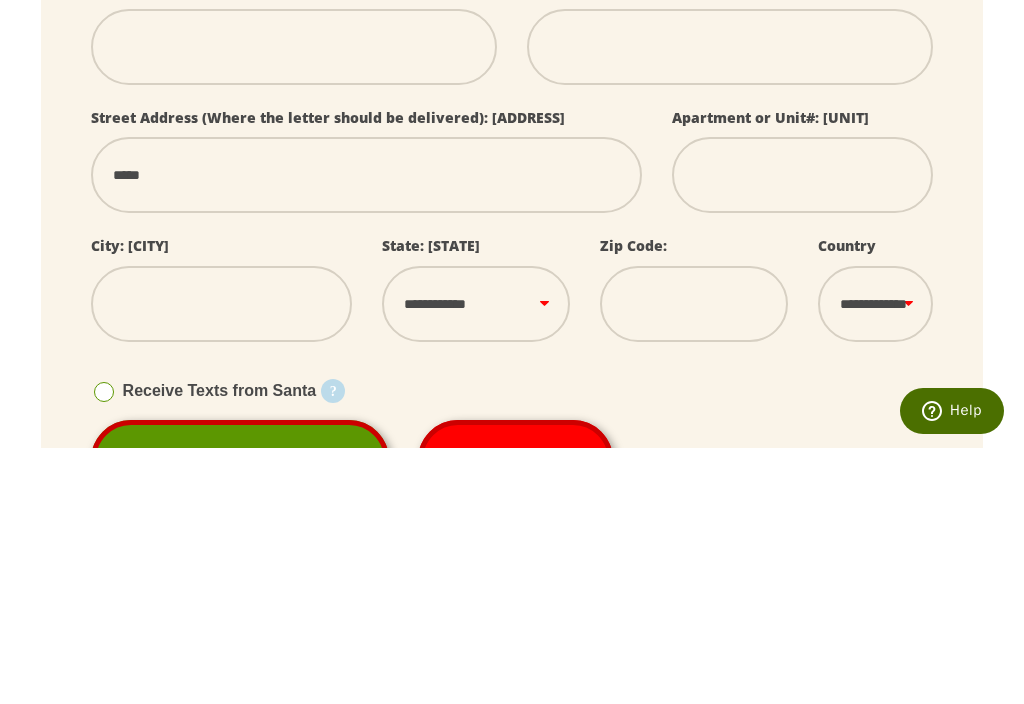 select 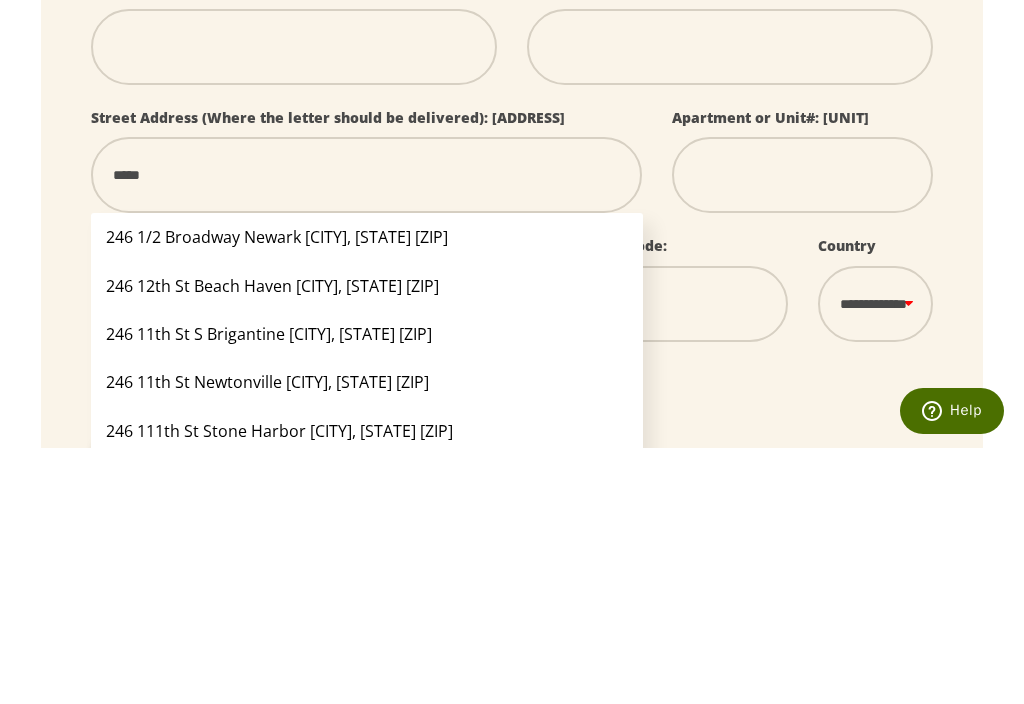 type on "******" 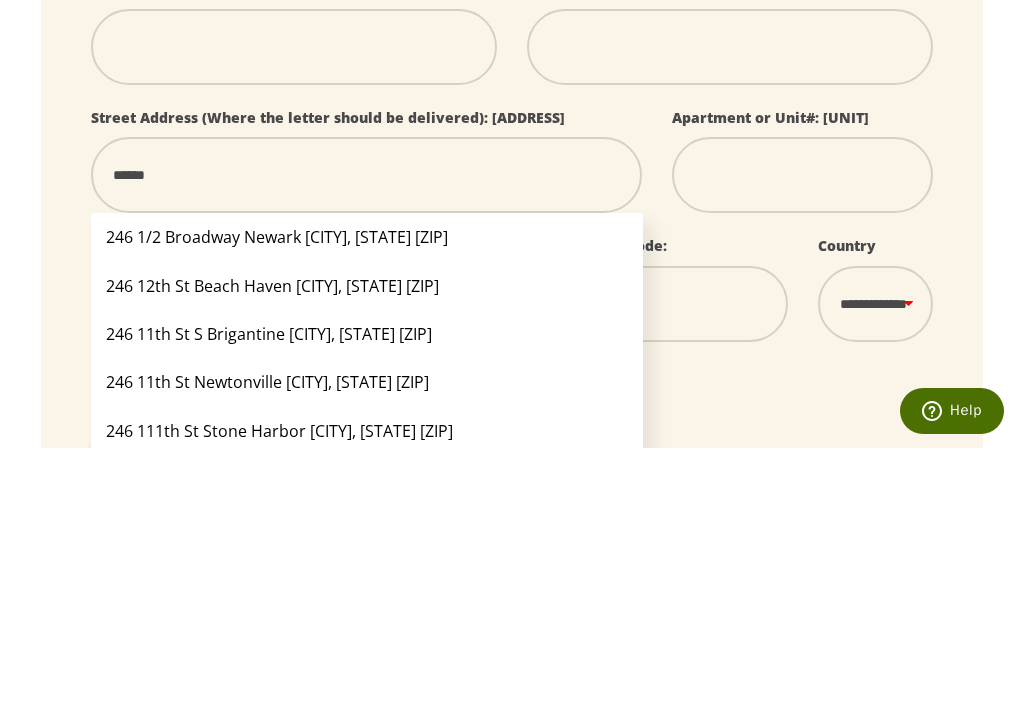 type on "*******" 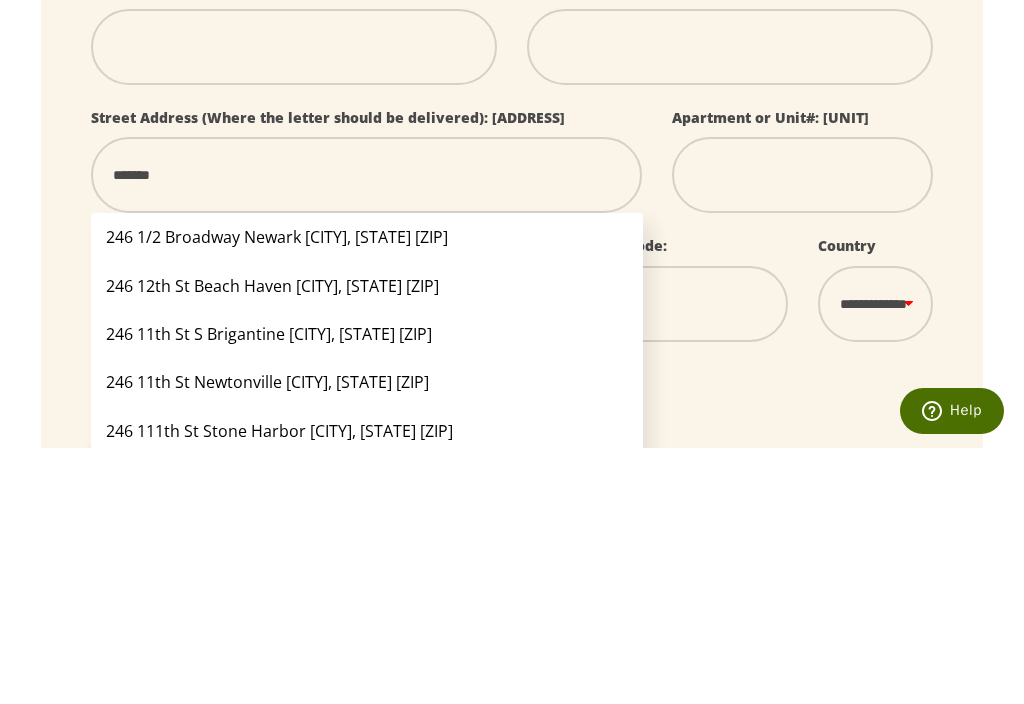 type on "********" 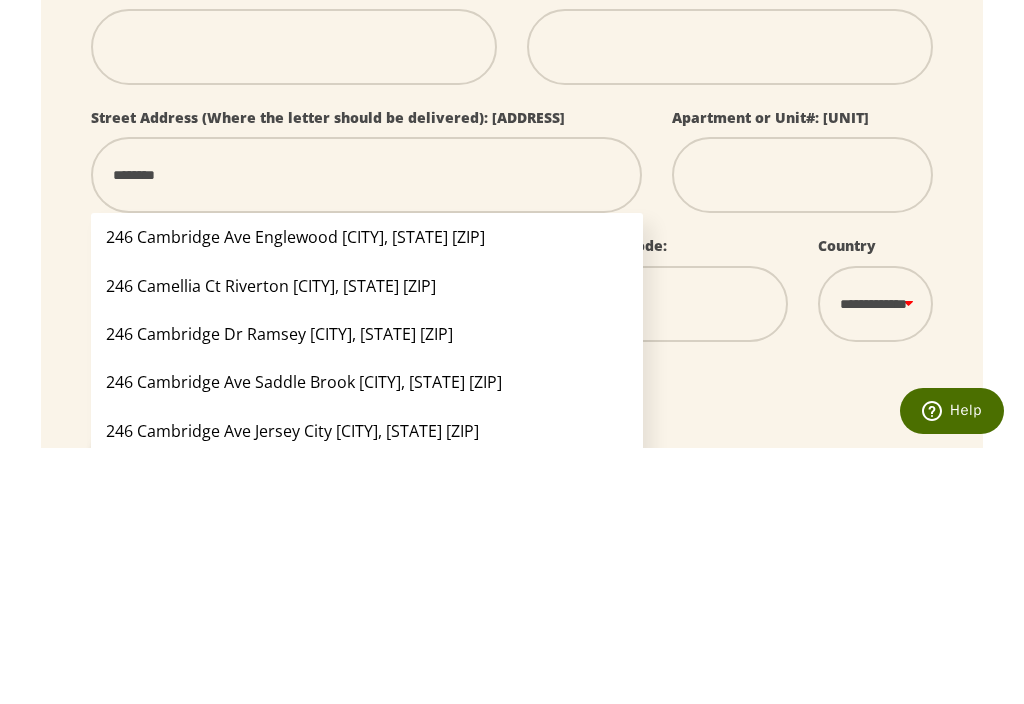 type on "*********" 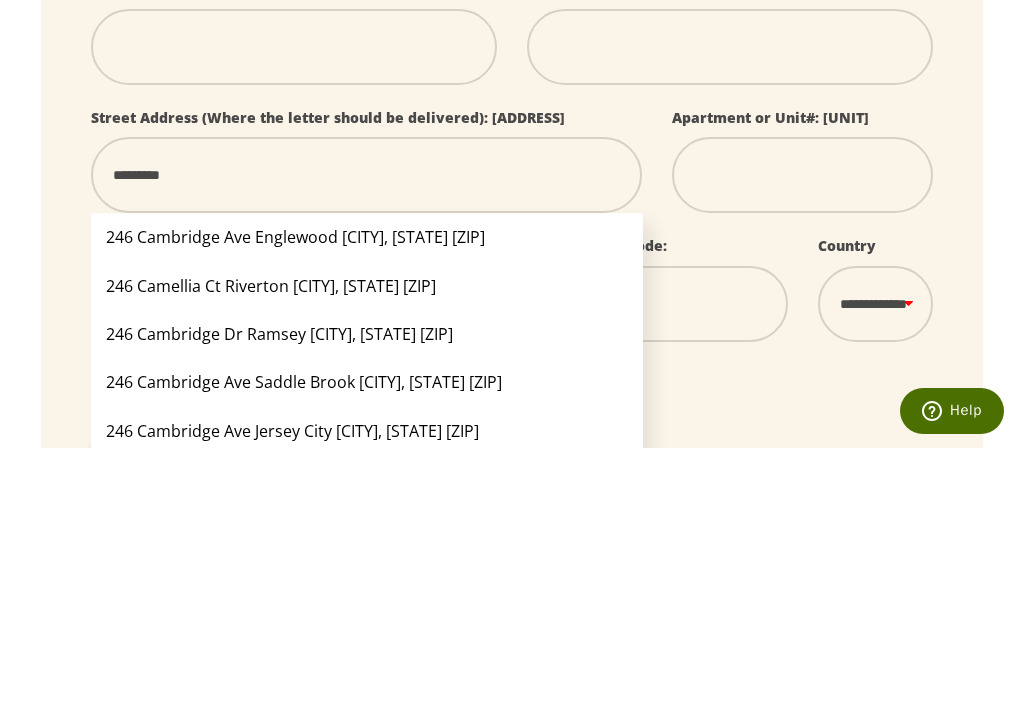 type on "**********" 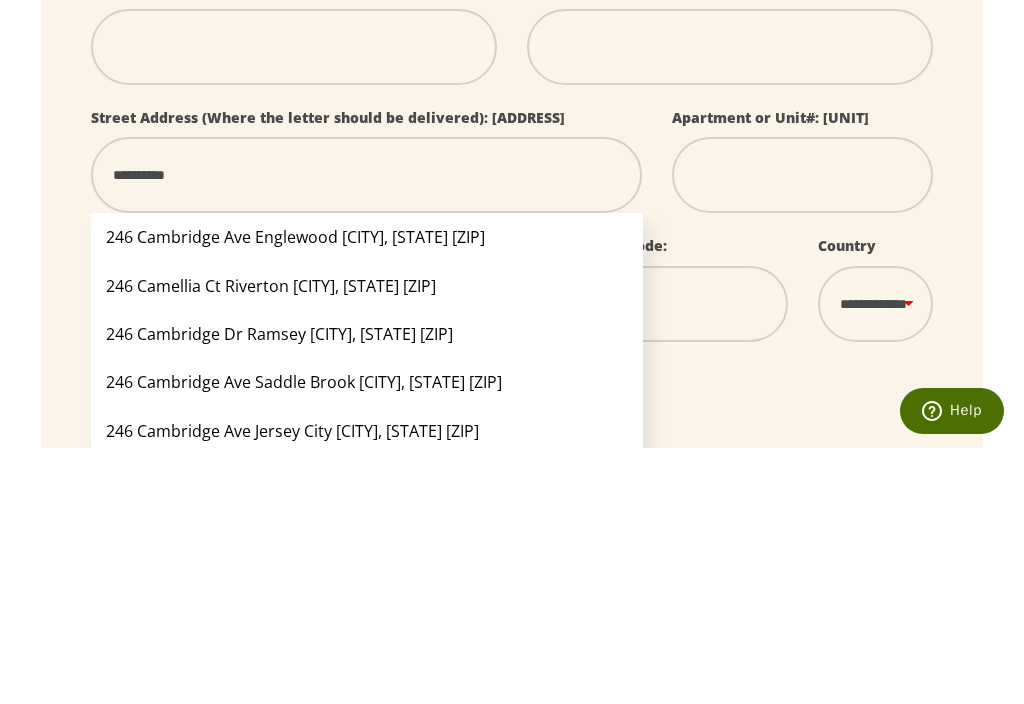 type on "**********" 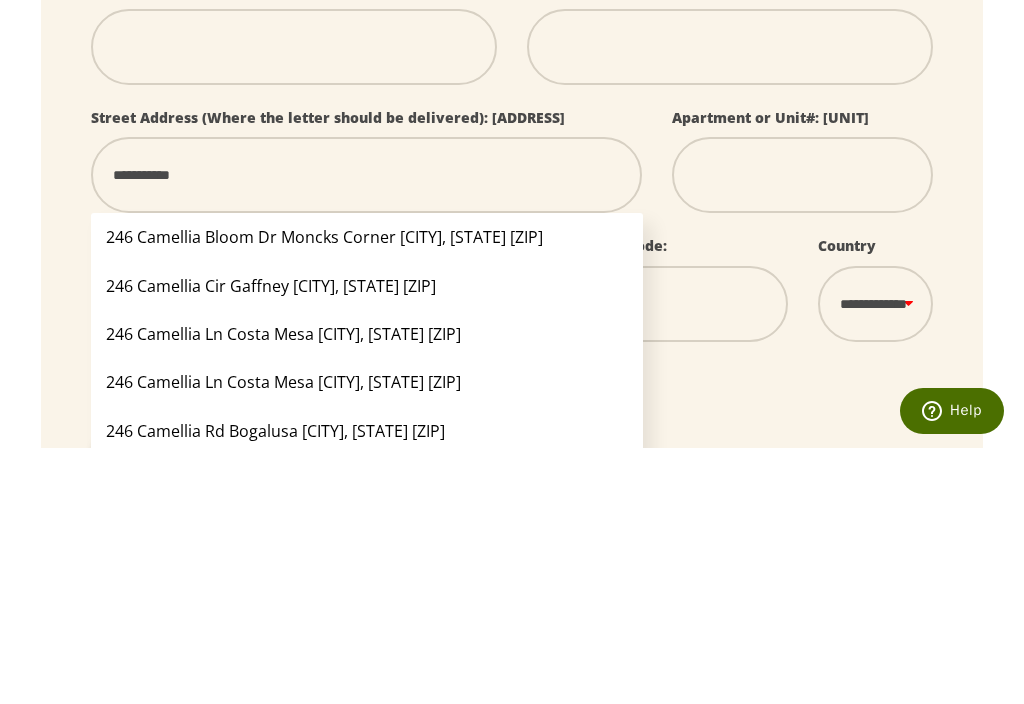type on "**********" 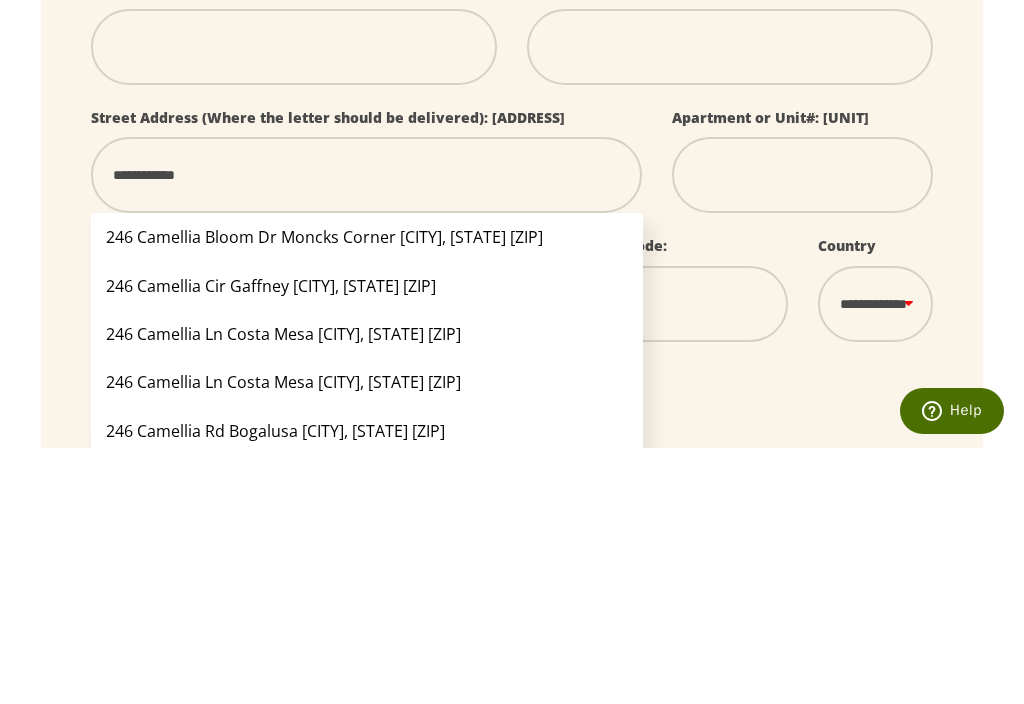 select 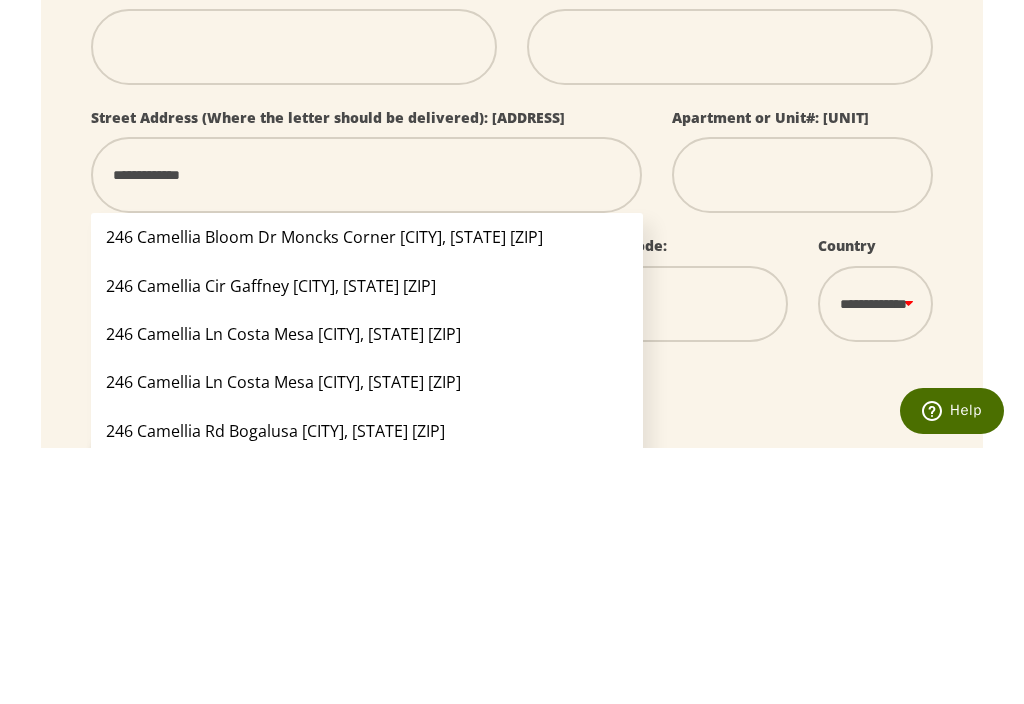 type on "**********" 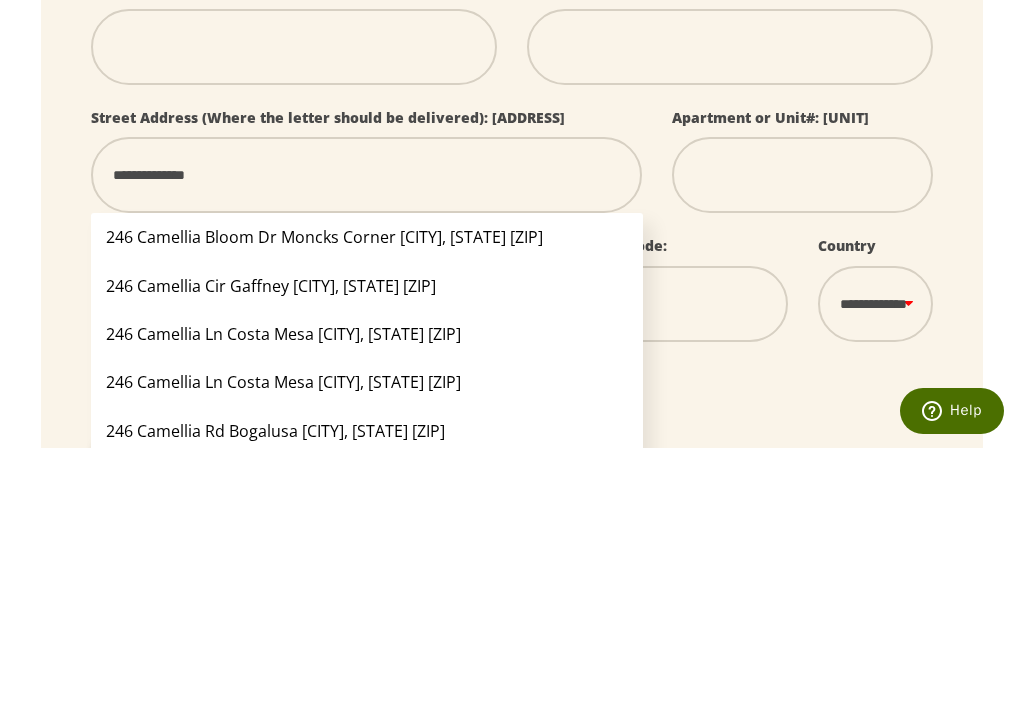type on "**********" 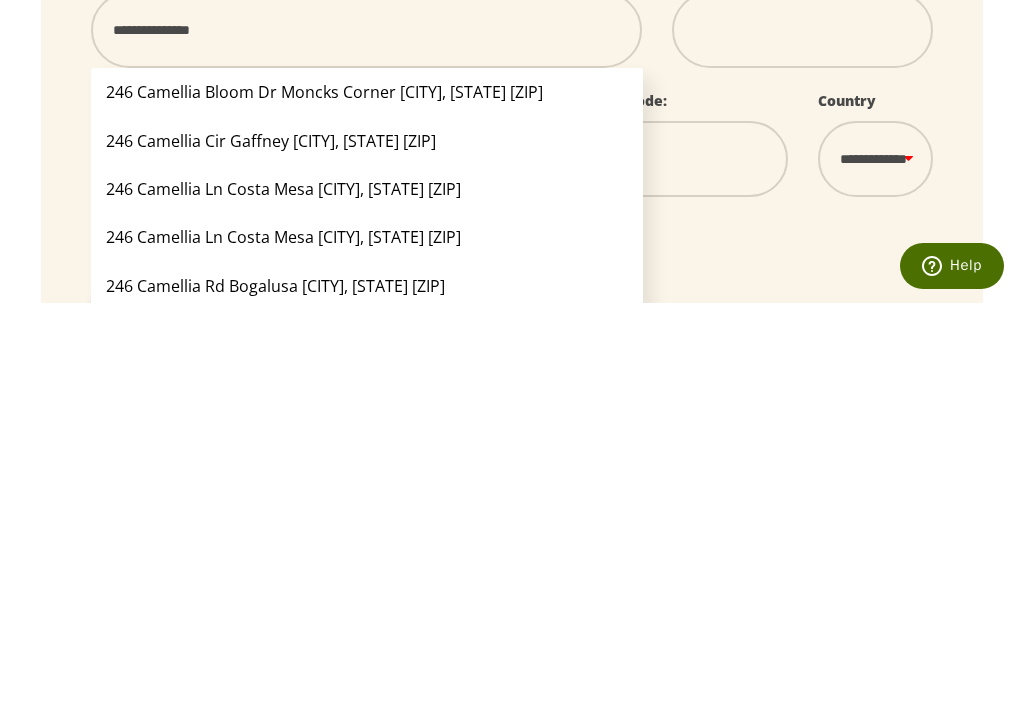 type on "**********" 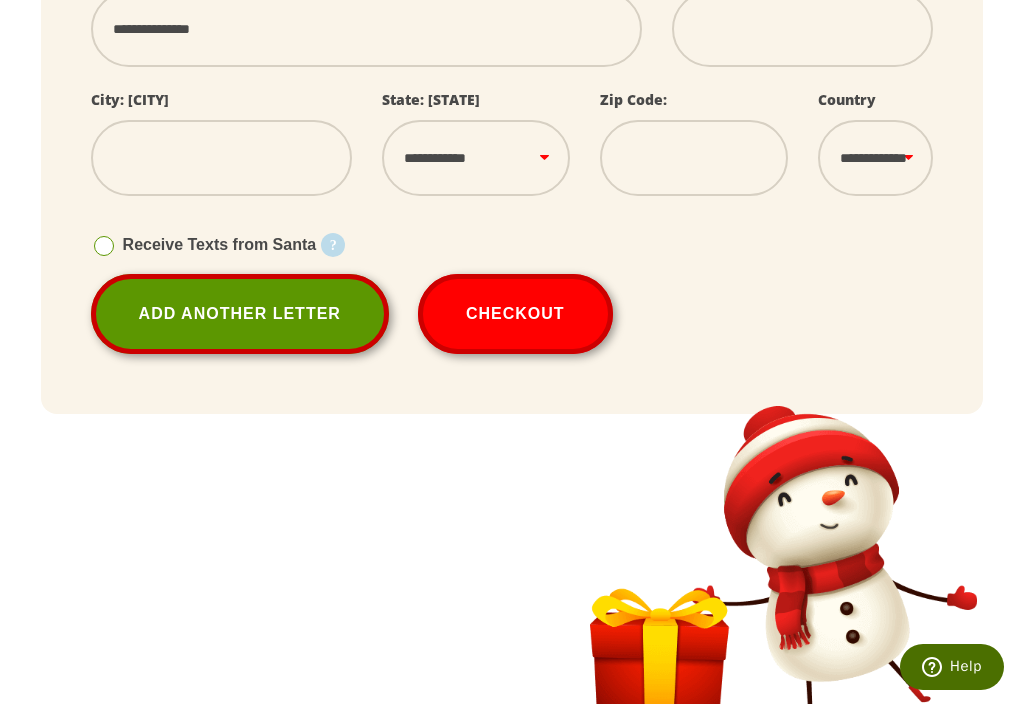 click at bounding box center [221, 158] 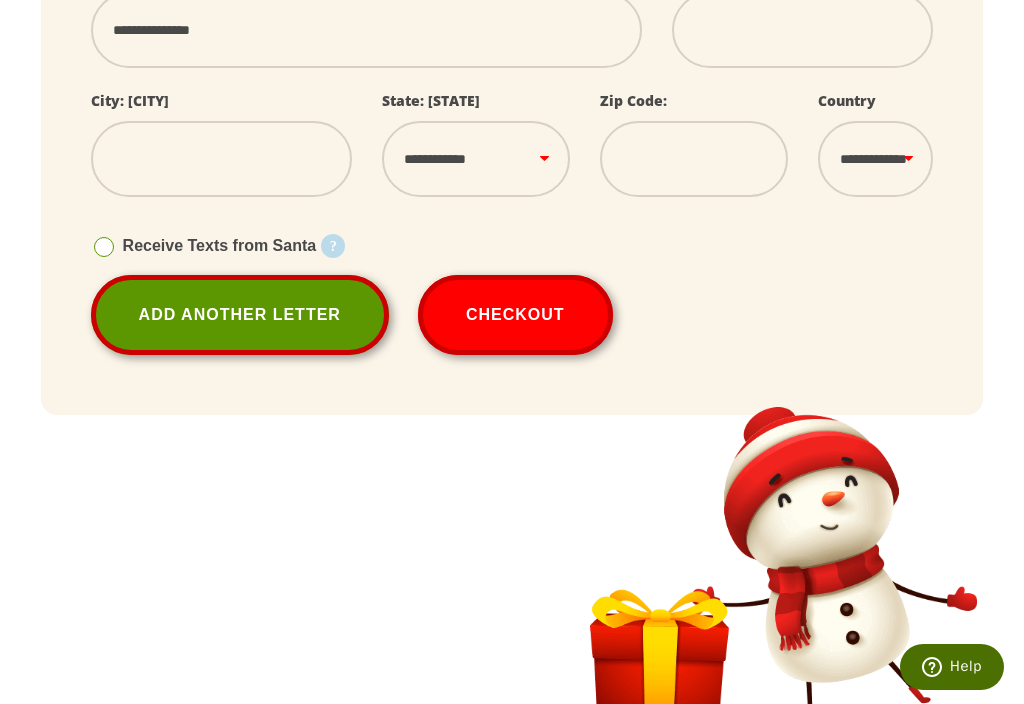 type on "*" 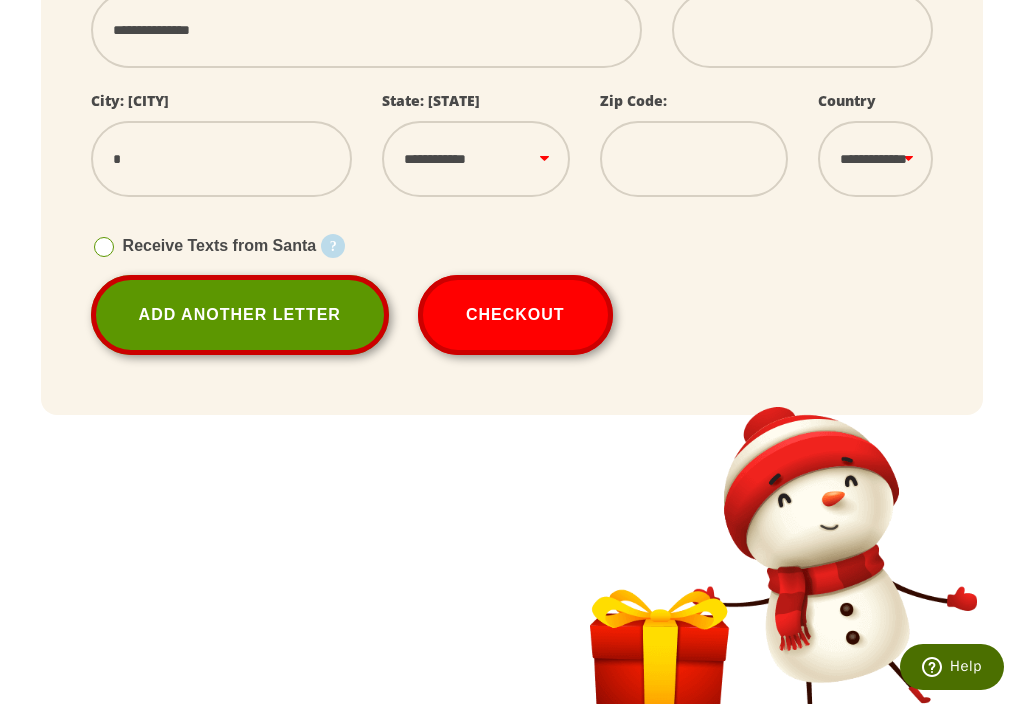 type on "**" 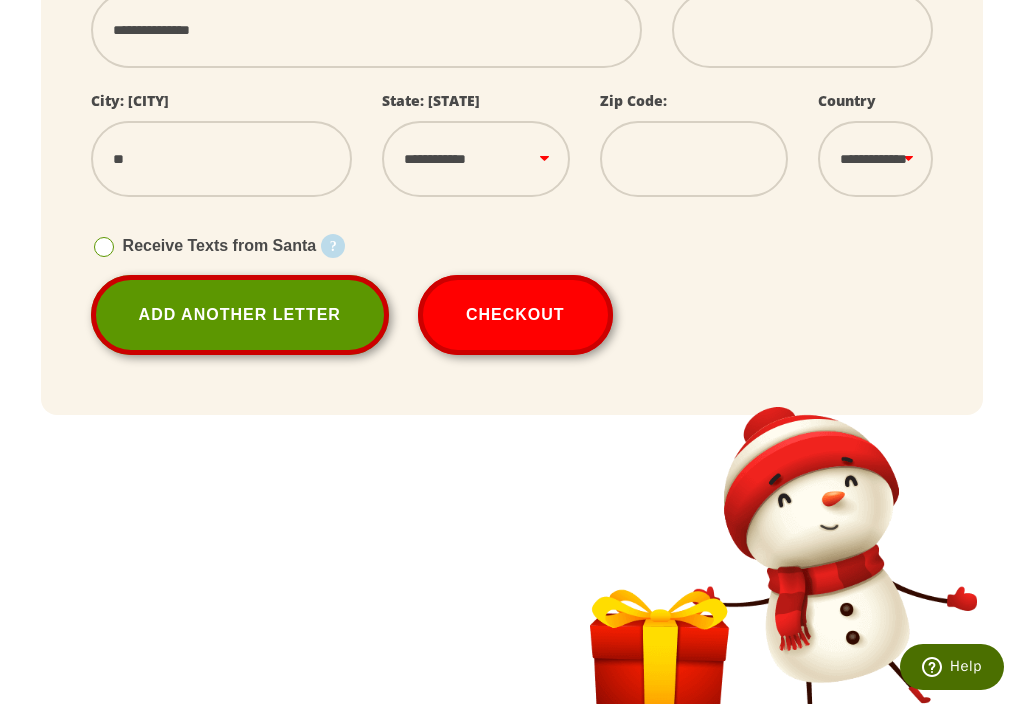type on "***" 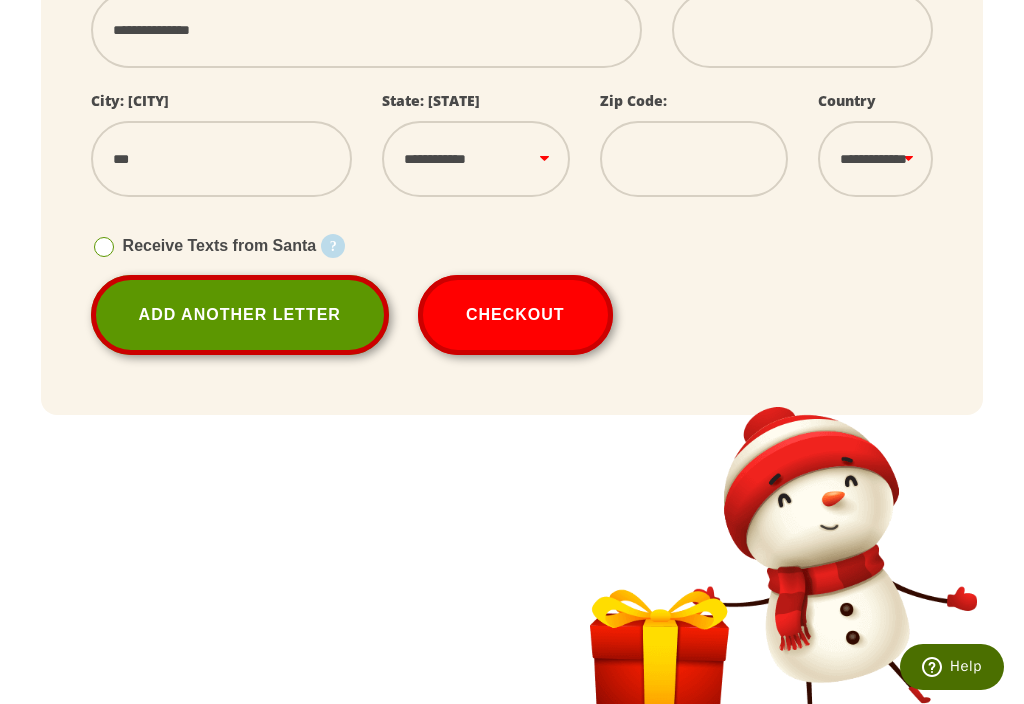 type on "****" 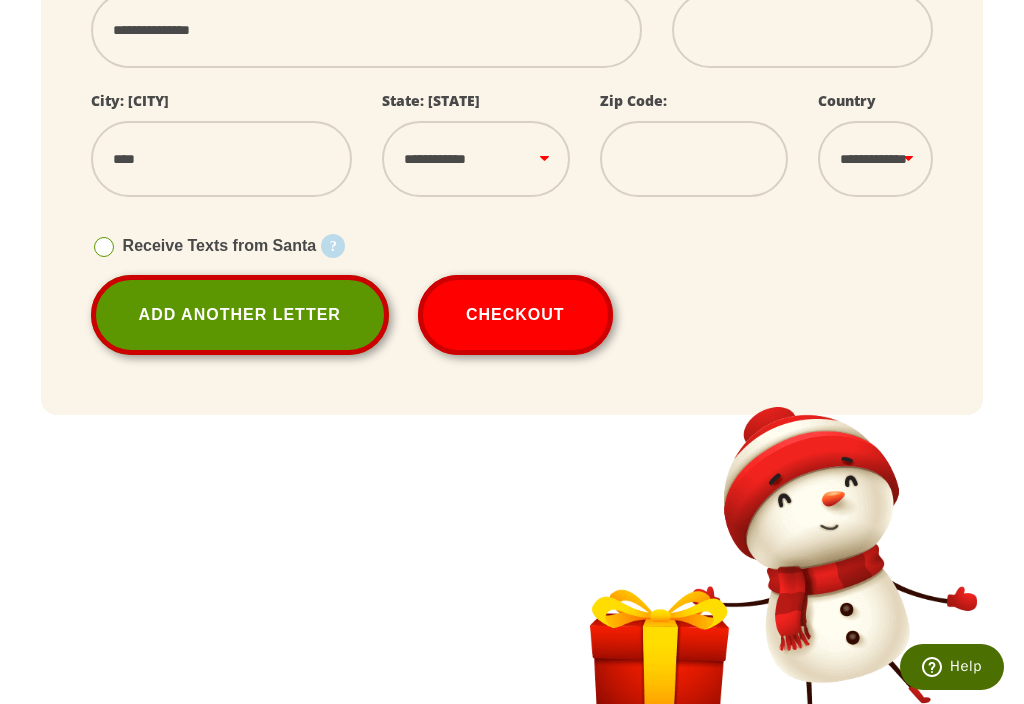 type on "*****" 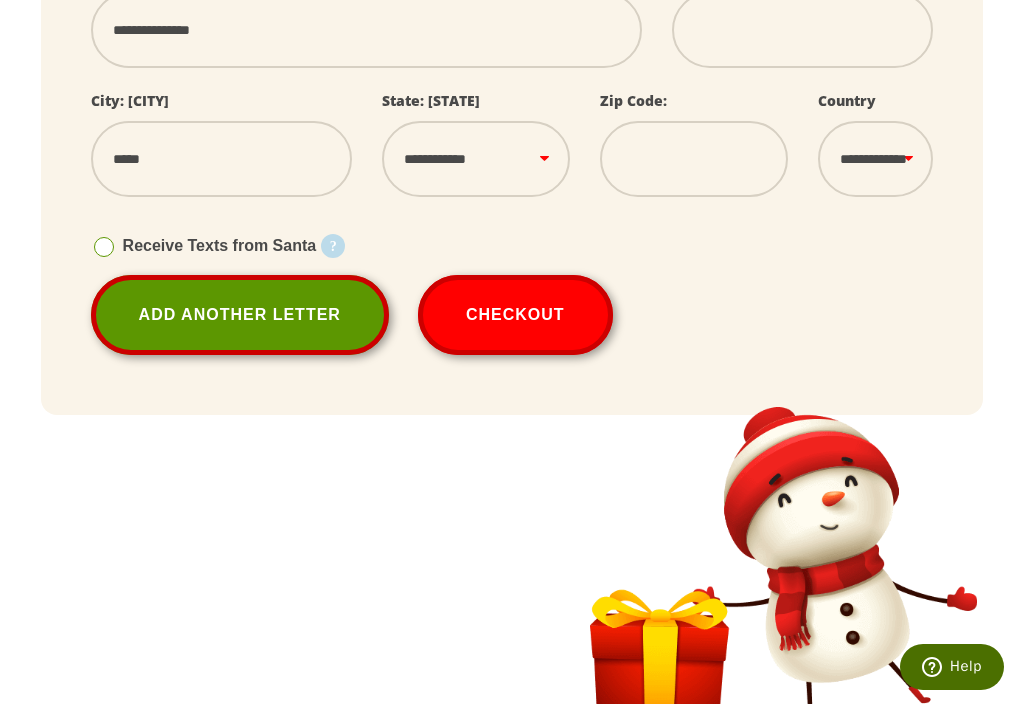 select 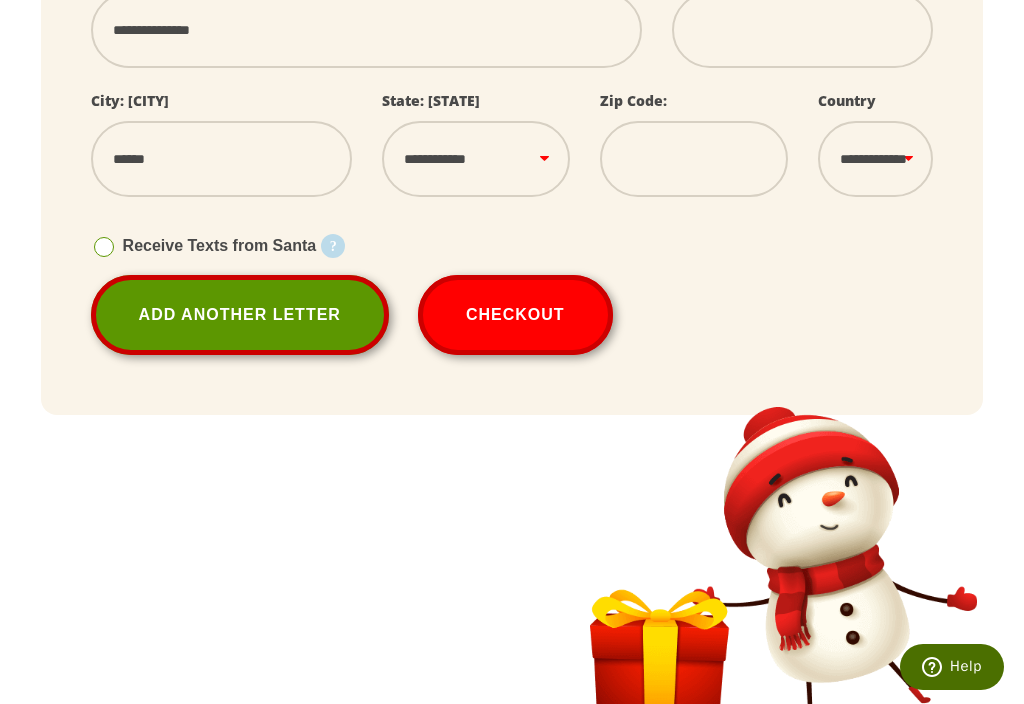 type on "*****" 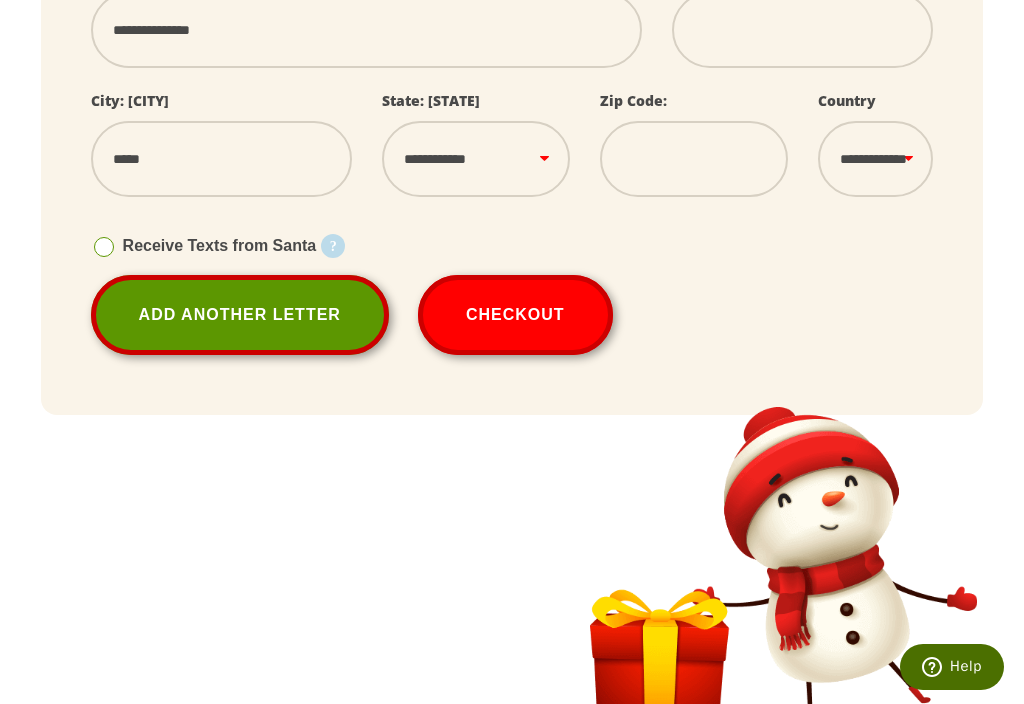type on "******" 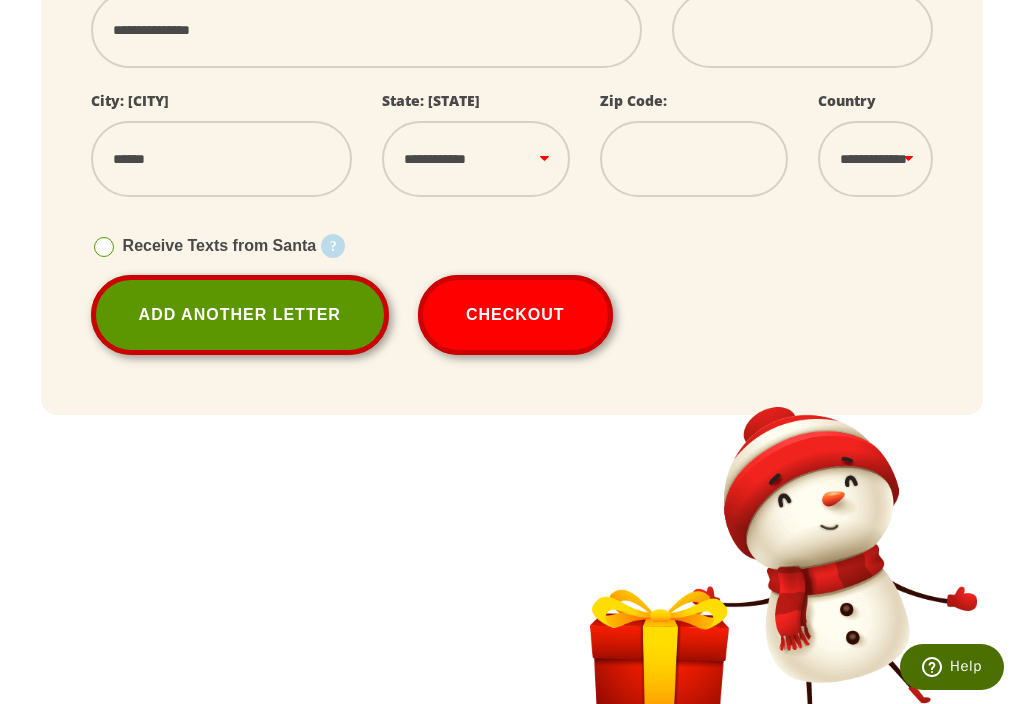 type on "*******" 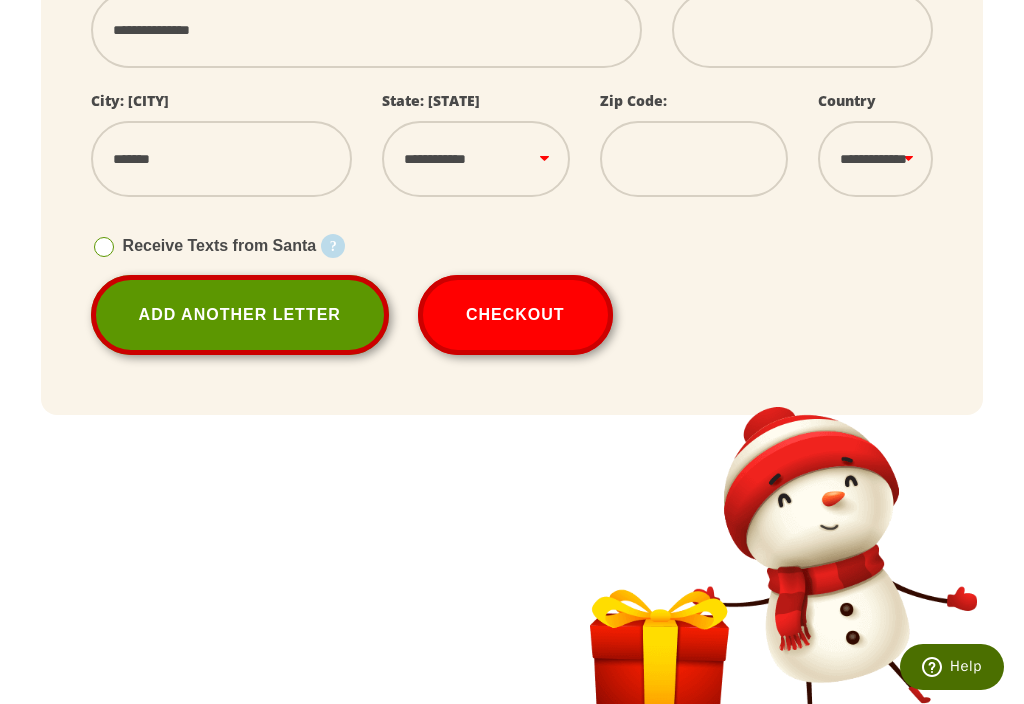 select 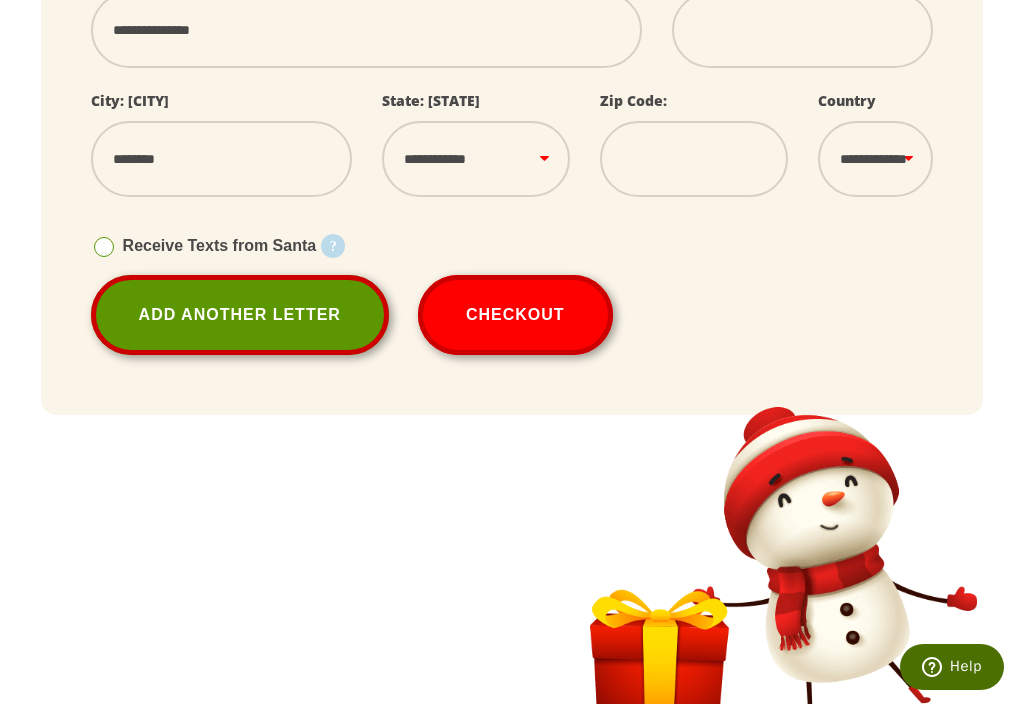 type on "*********" 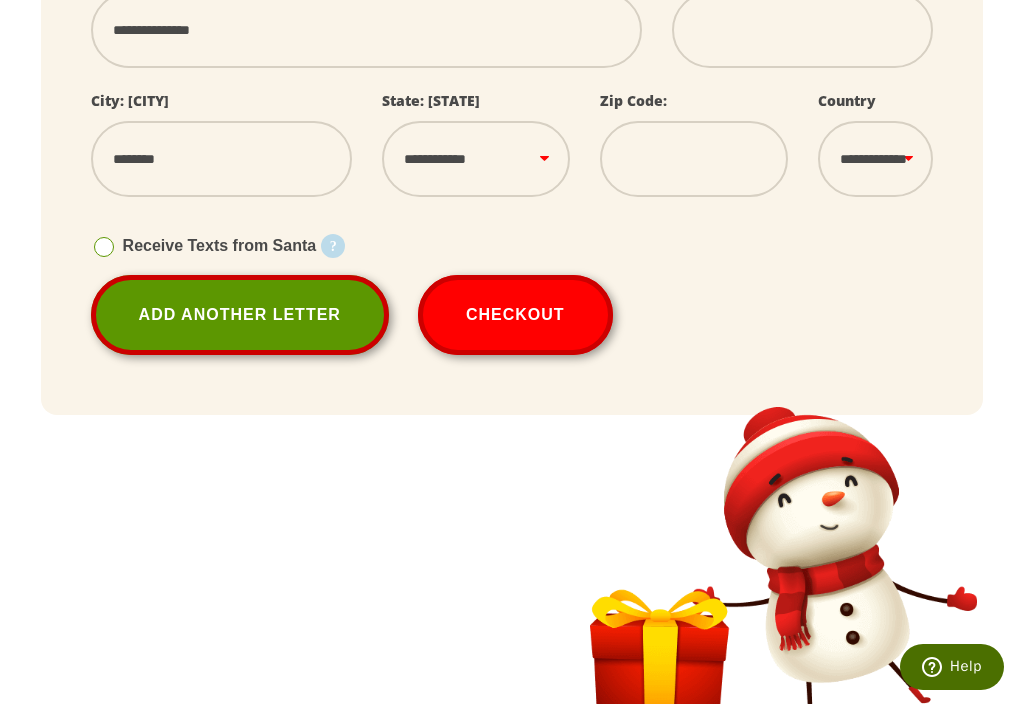 select 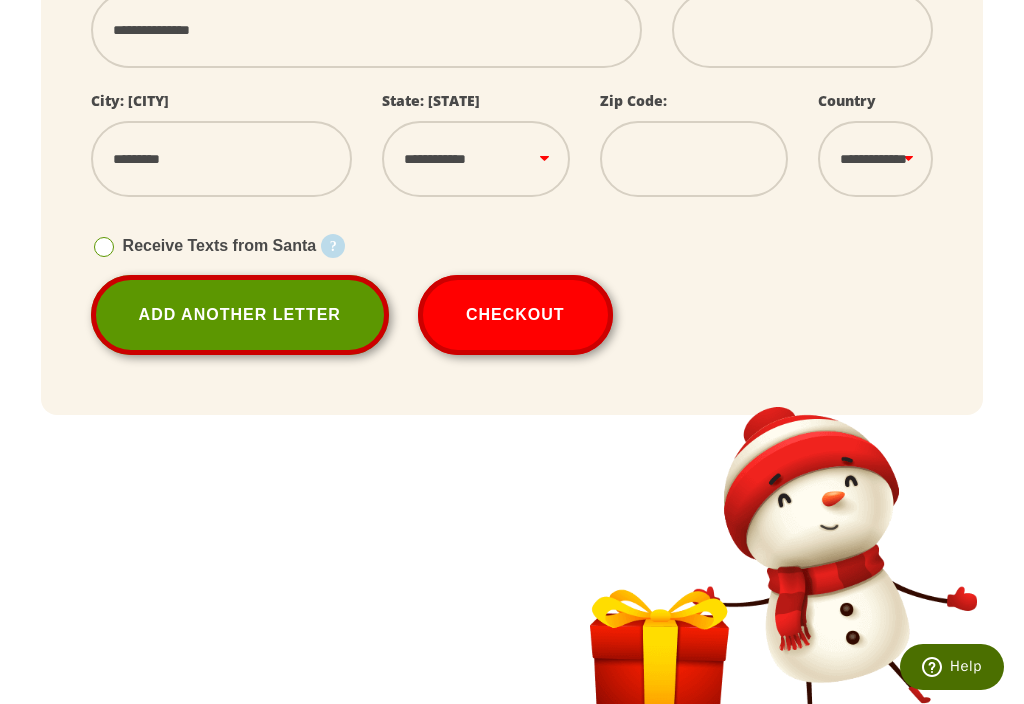 type on "*********" 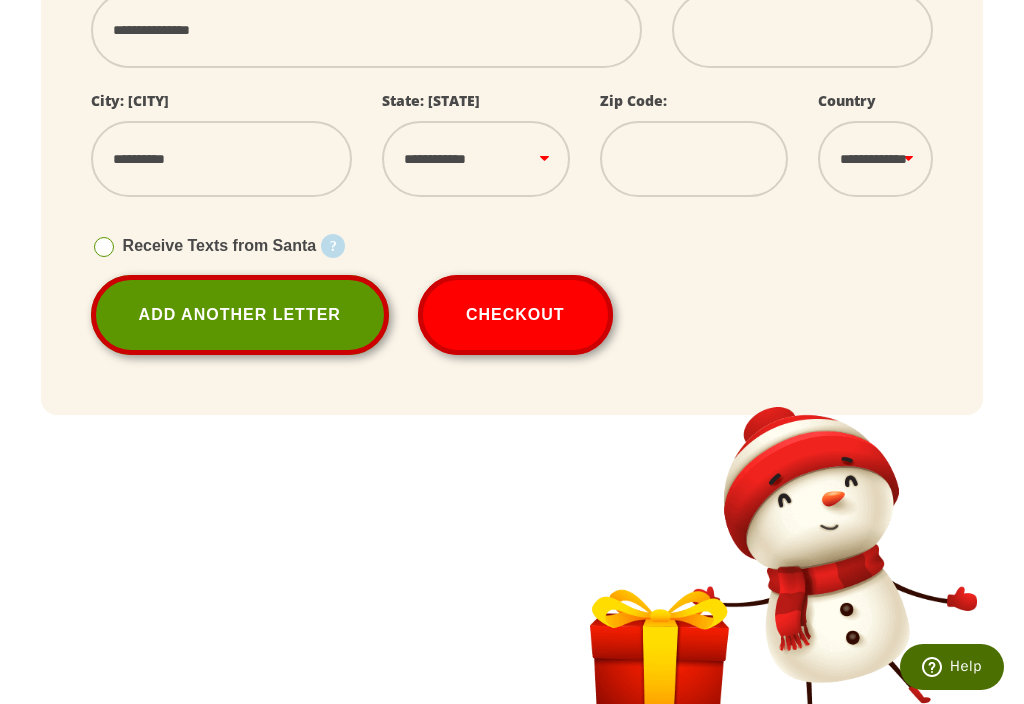 type on "*********" 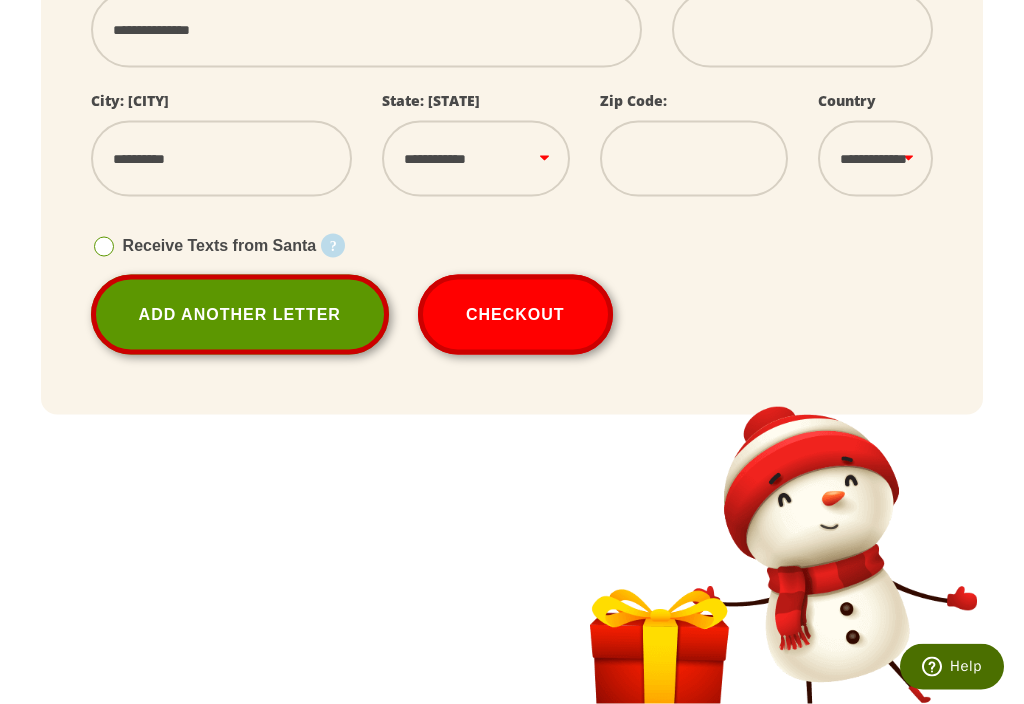 select on "**" 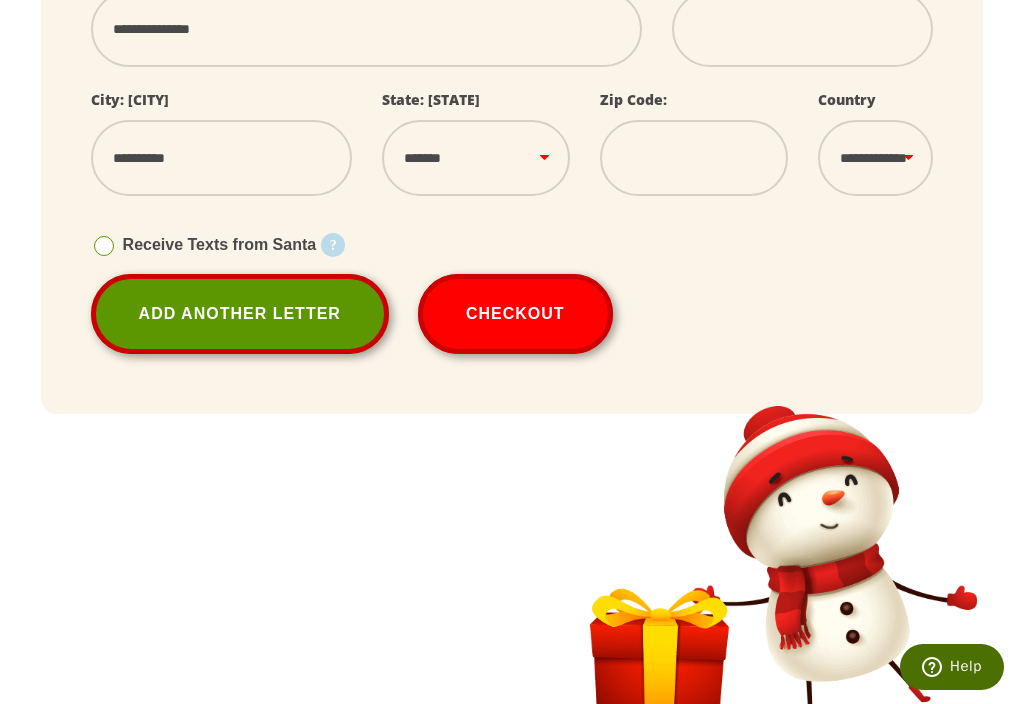 click at bounding box center [694, 158] 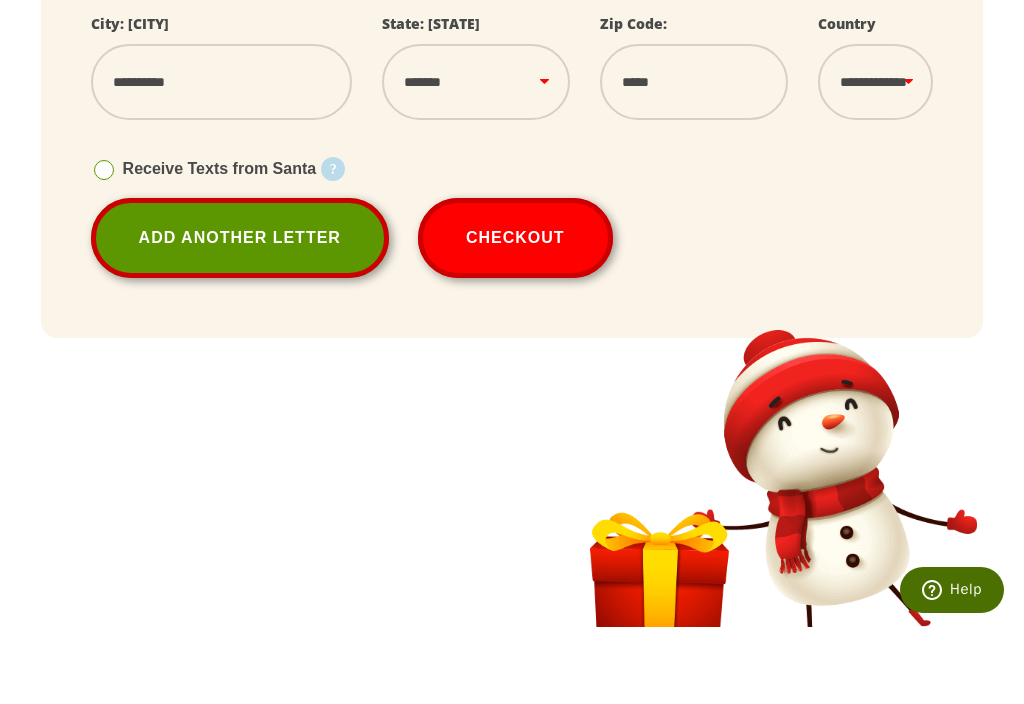 type on "*****" 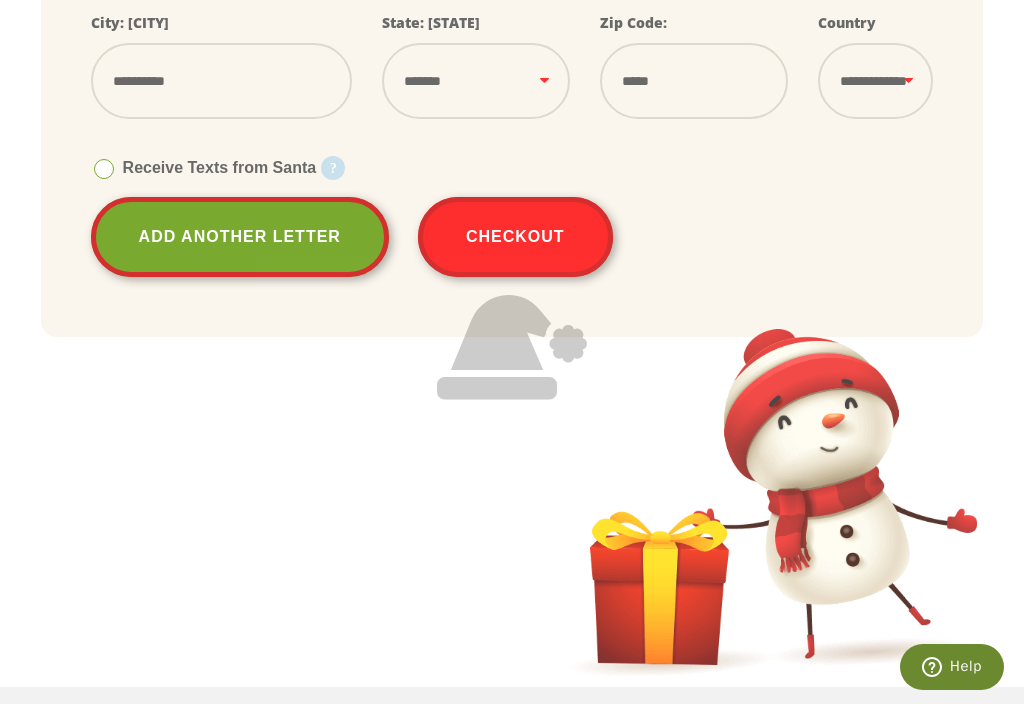 type on "**********" 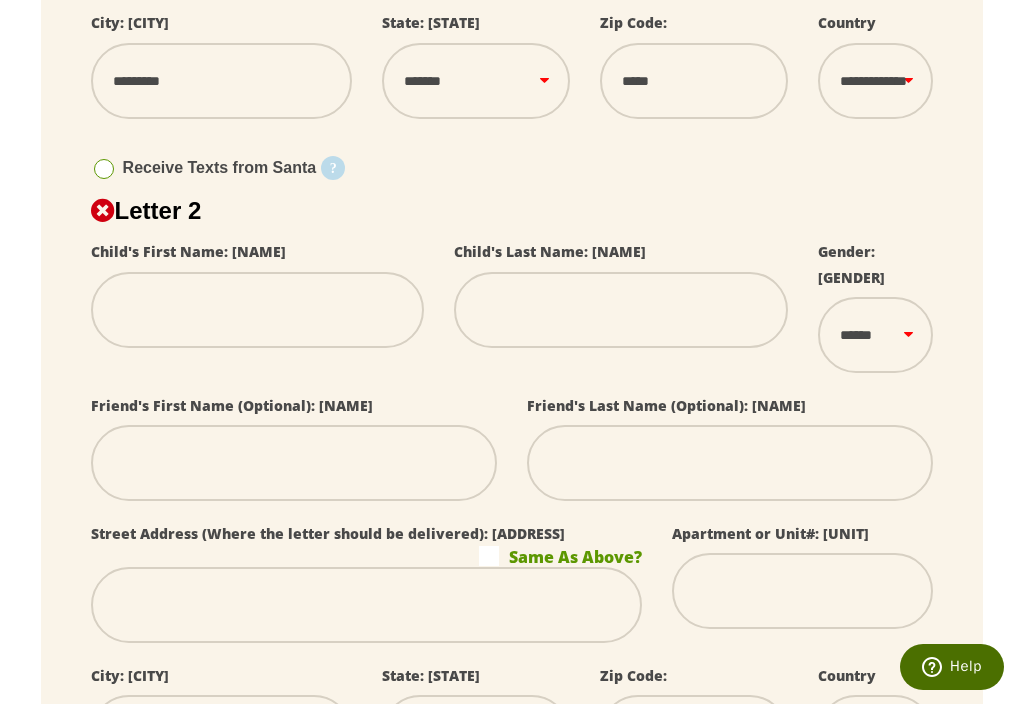 click at bounding box center [258, 310] 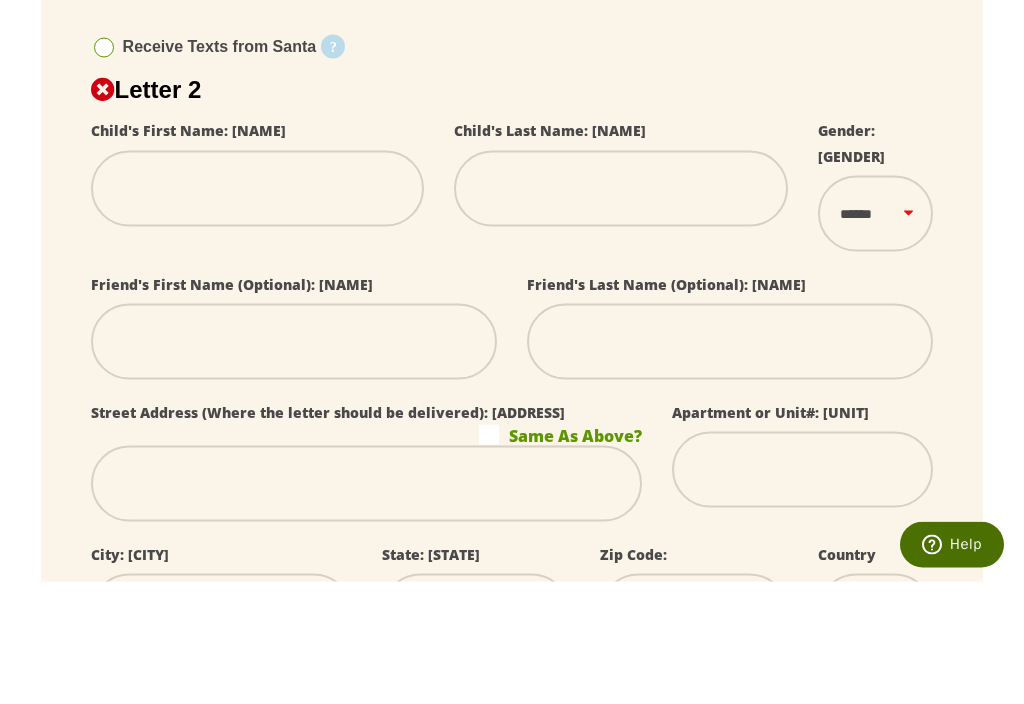 type on "*" 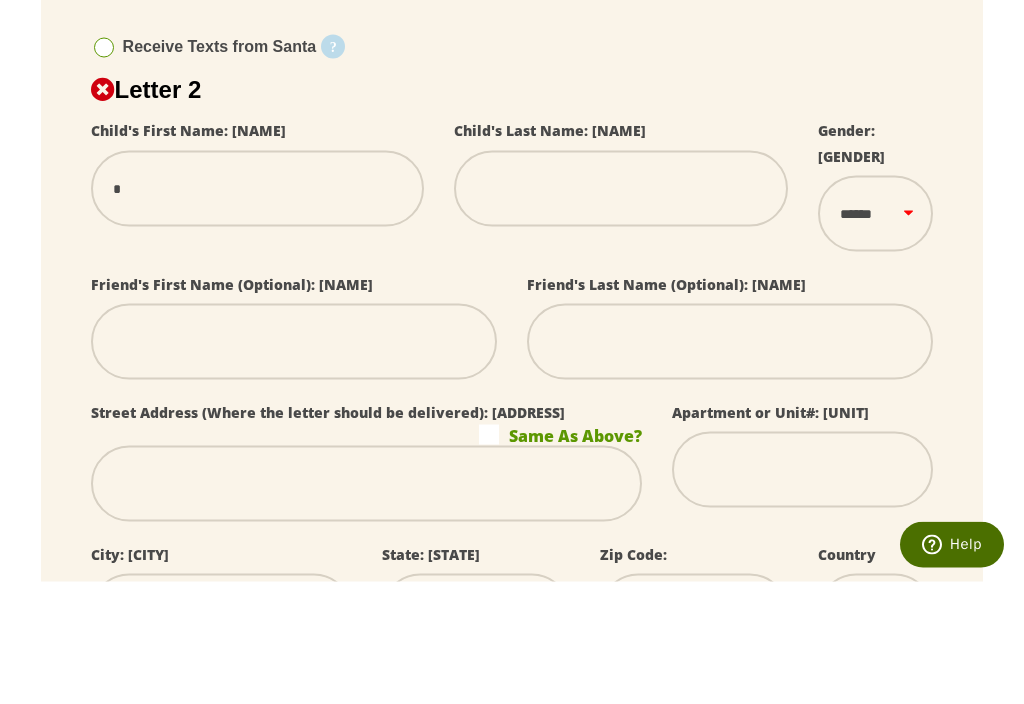 select 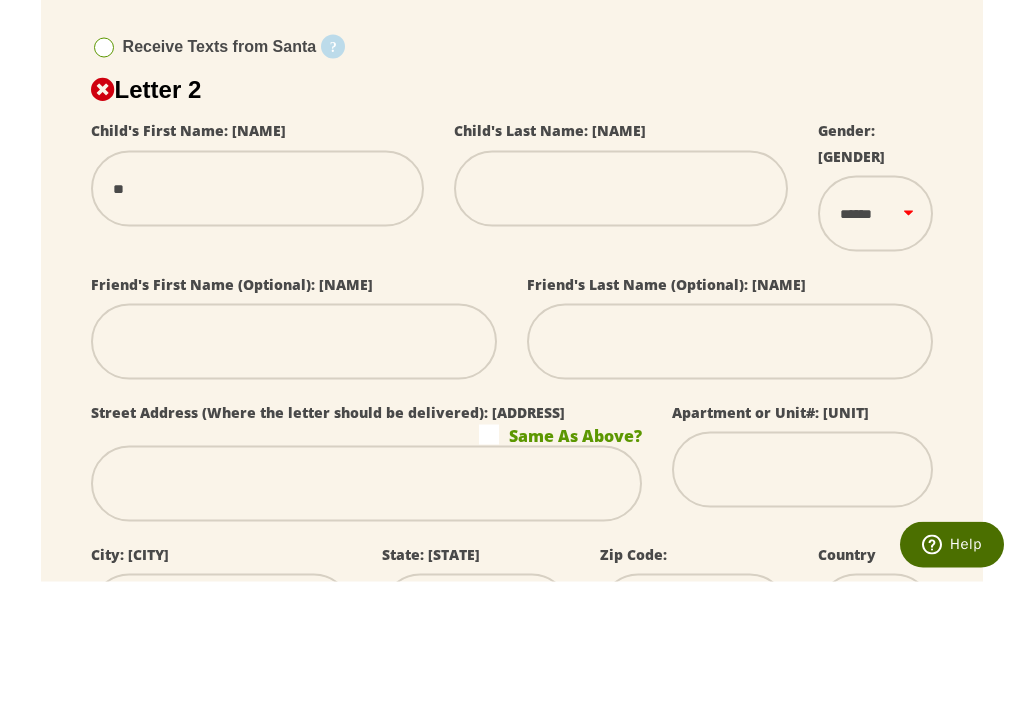 type on "***" 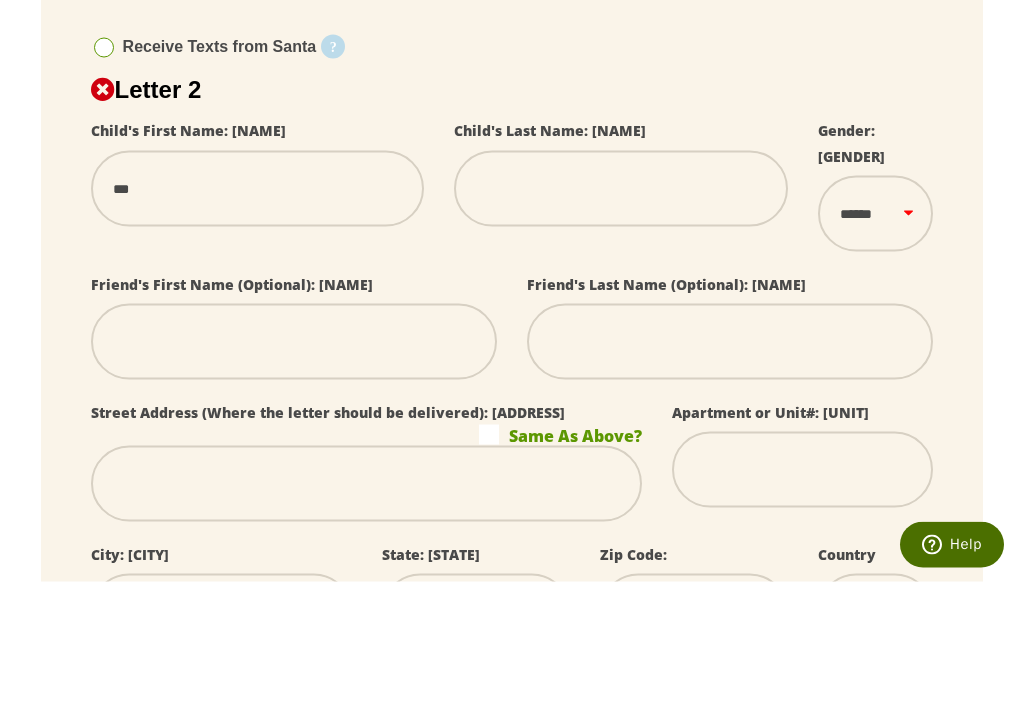 type on "****" 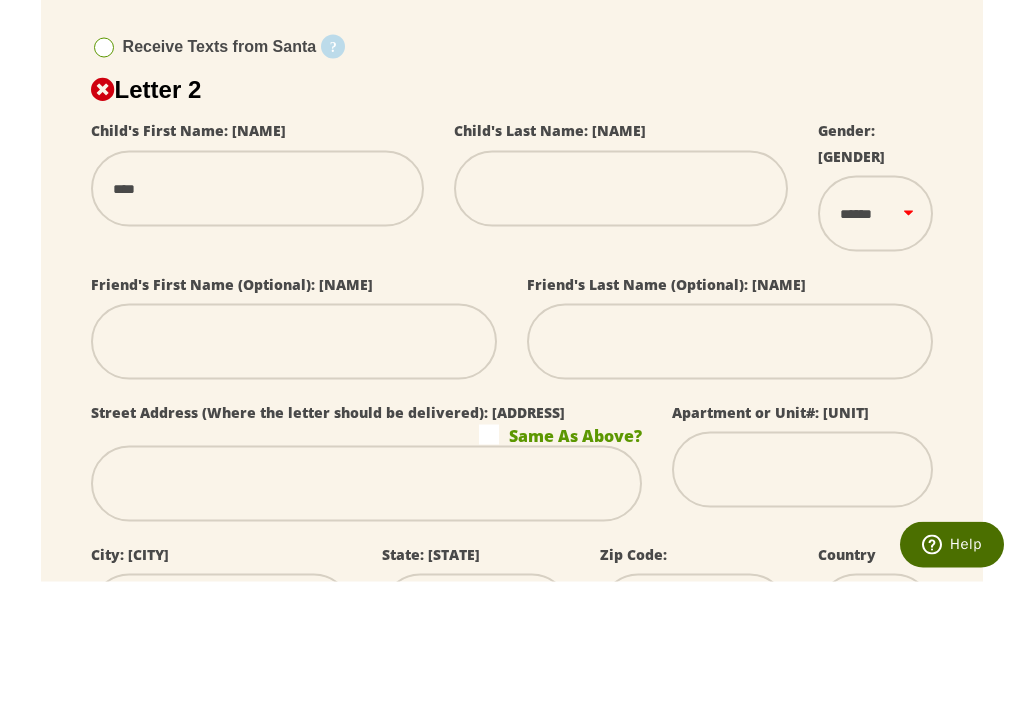 select 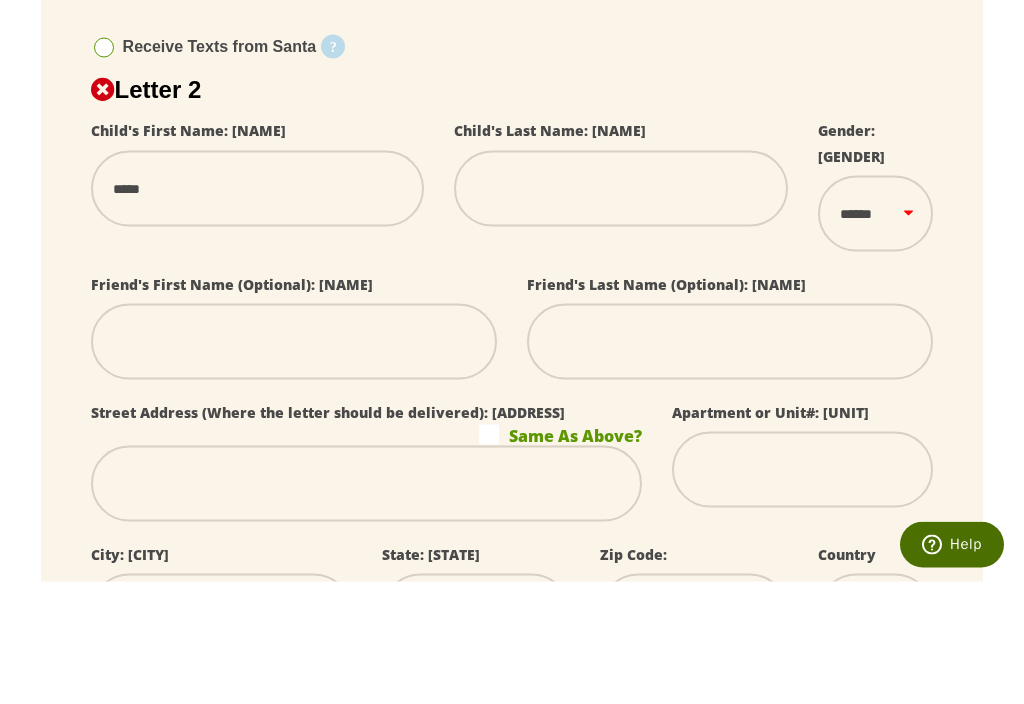 type on "******" 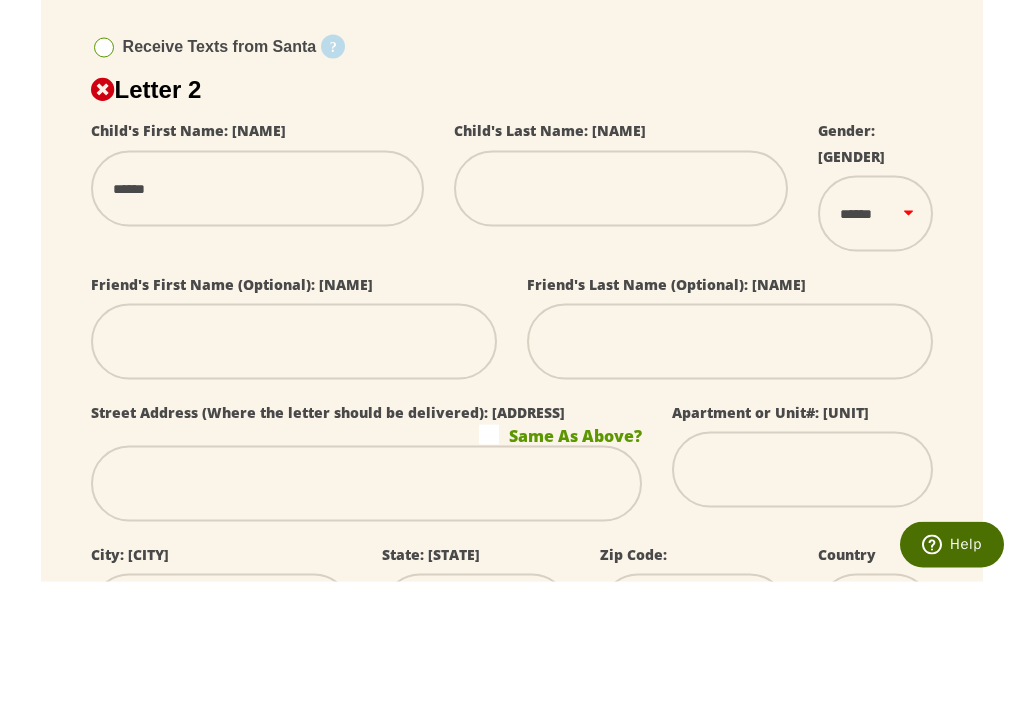 select 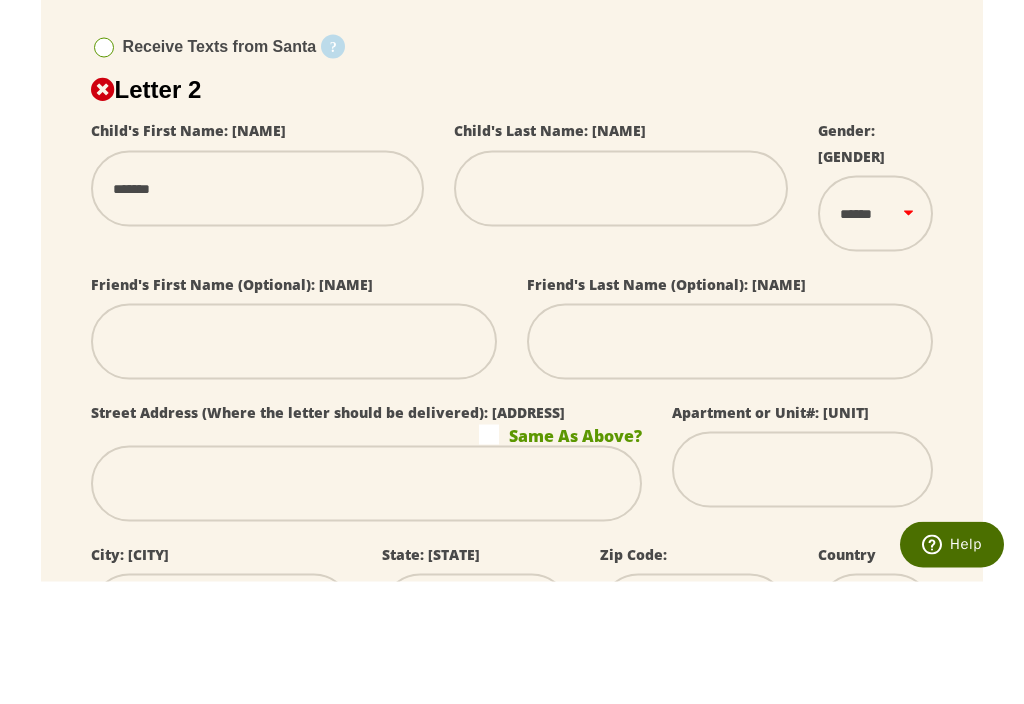 select 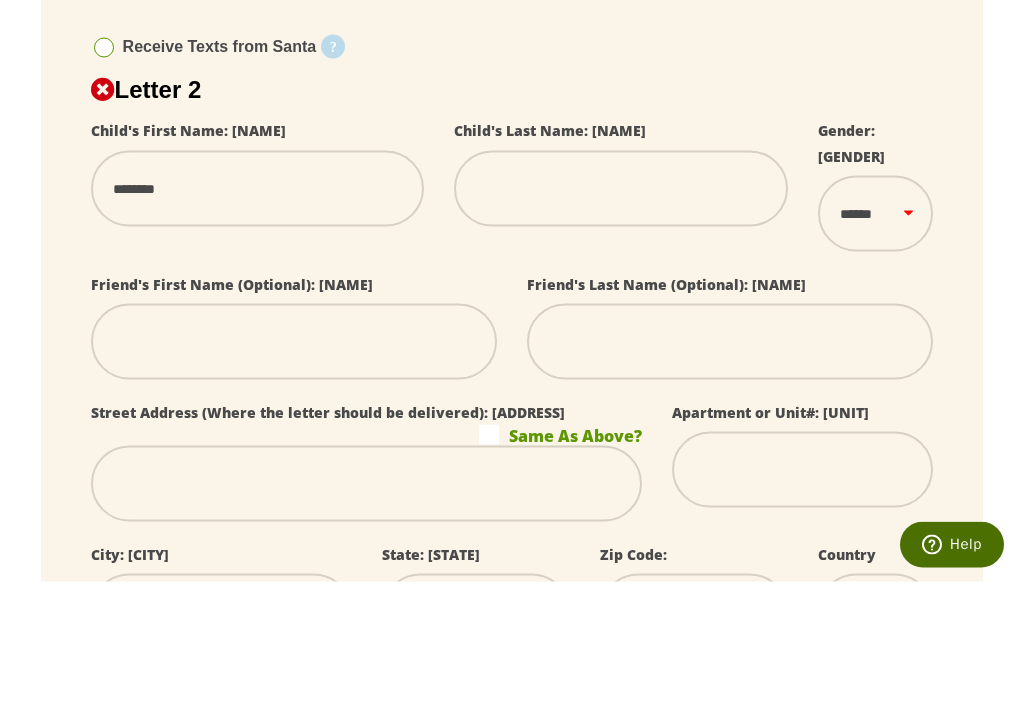 type on "*********" 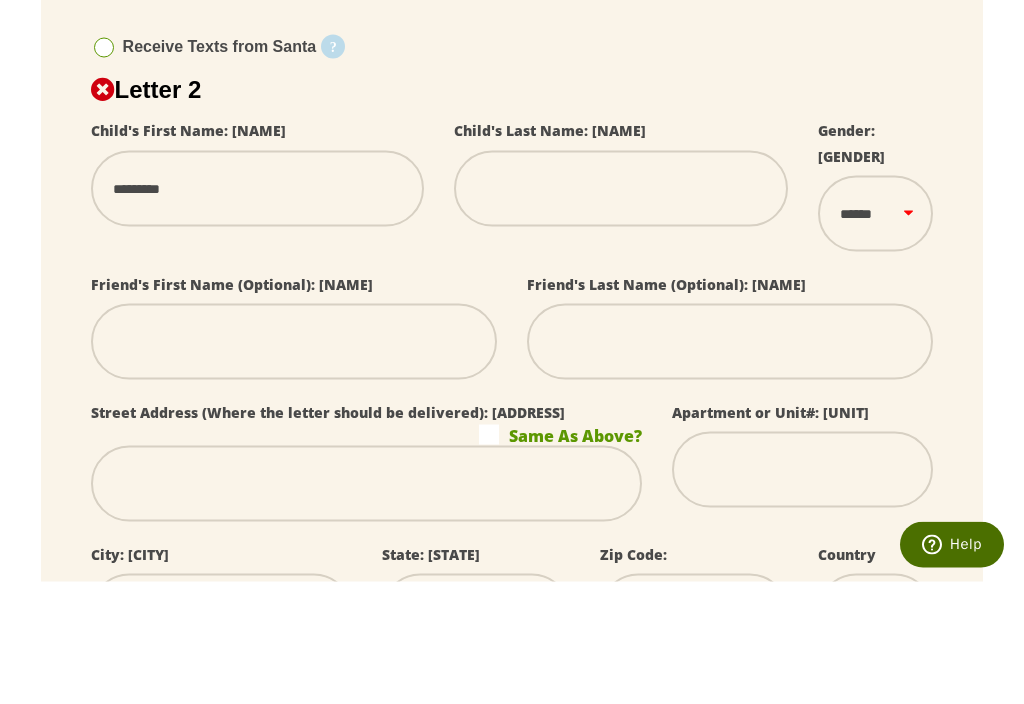 type on "**********" 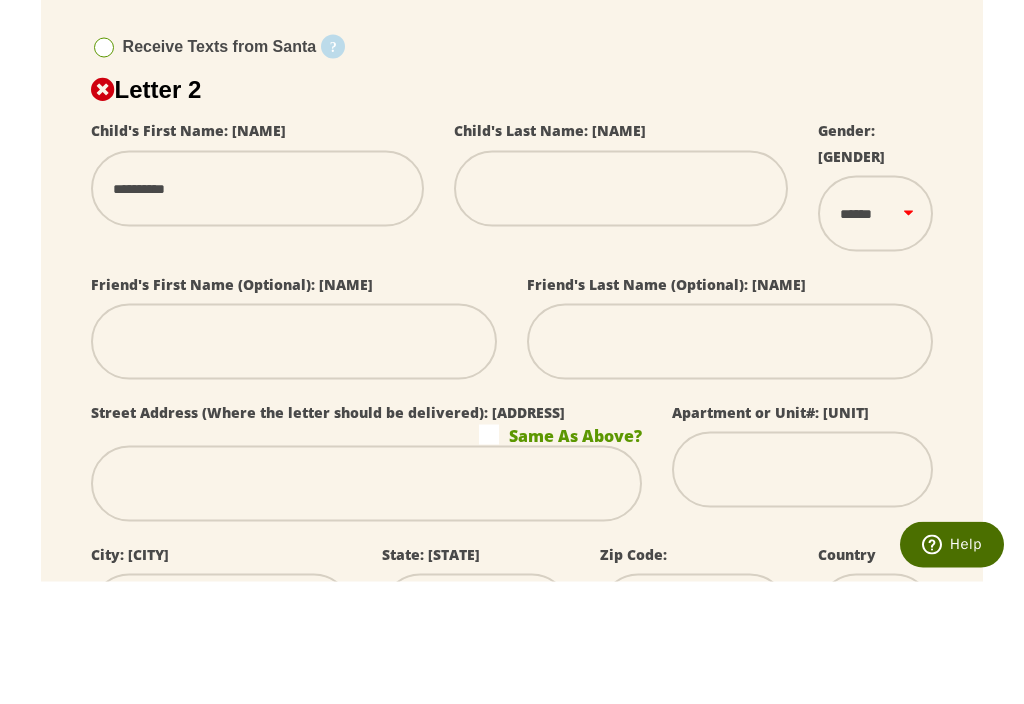 type on "**********" 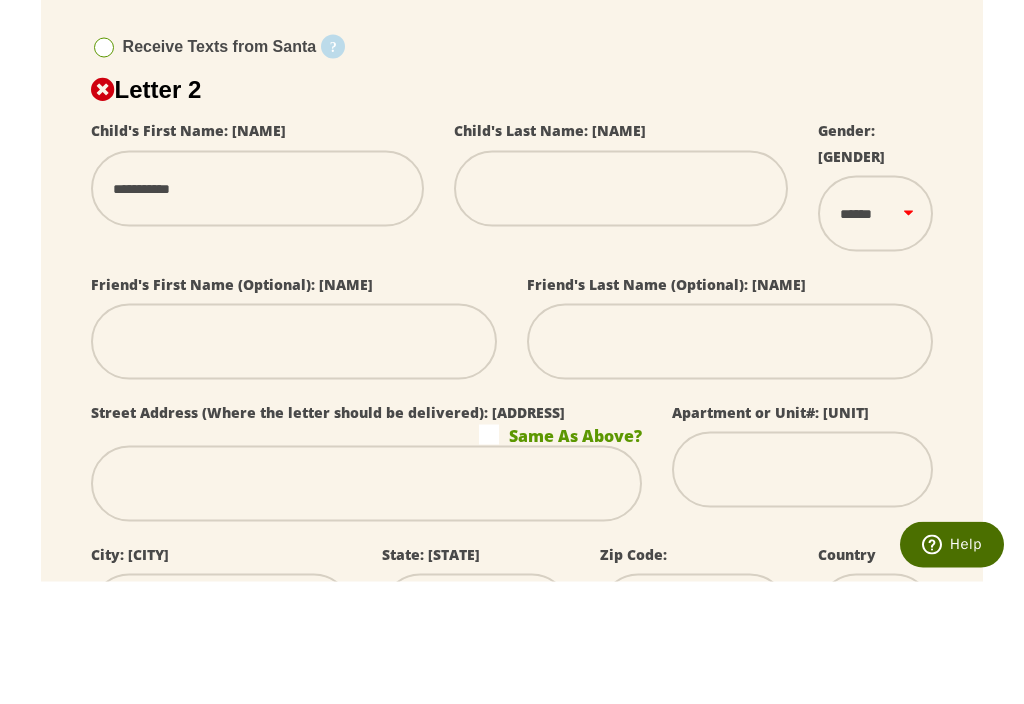 type on "**********" 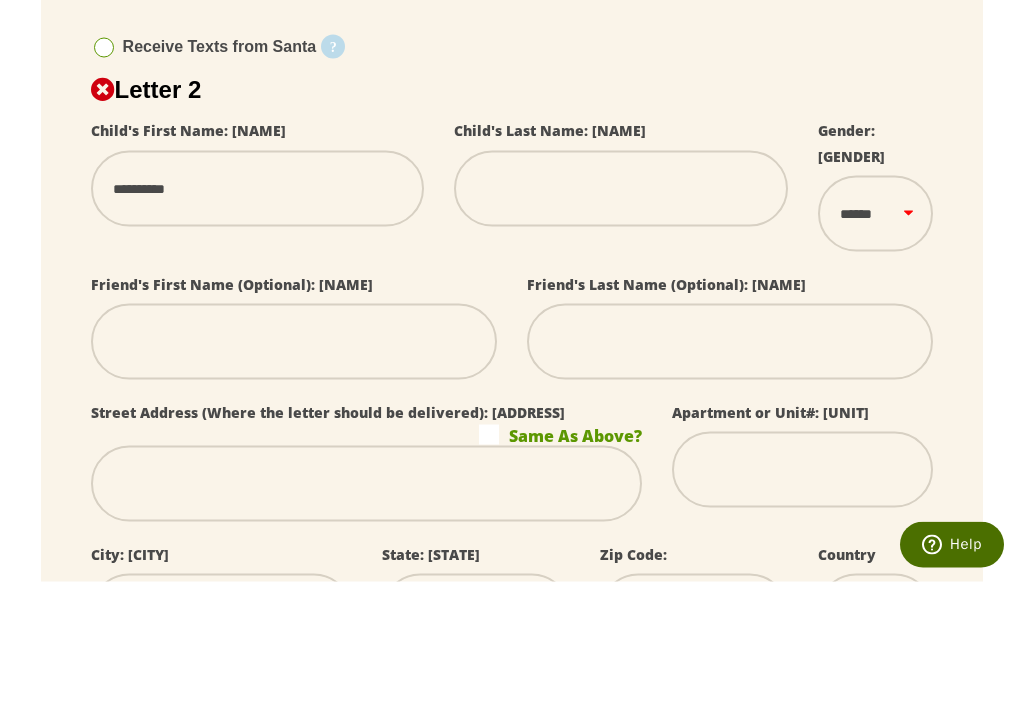type on "*********" 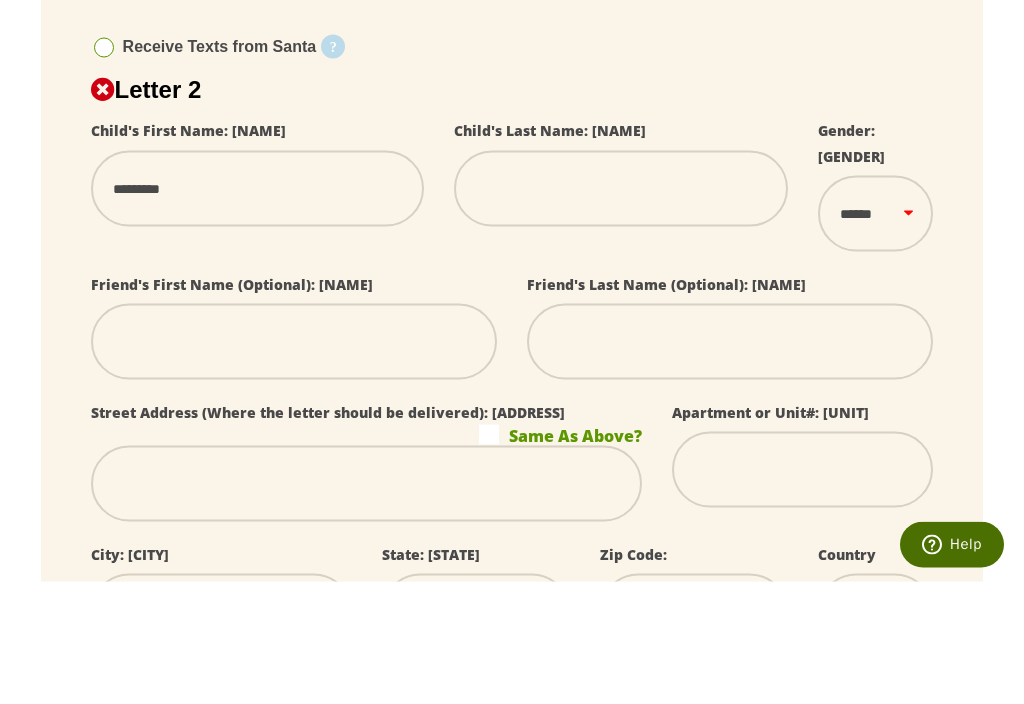 select 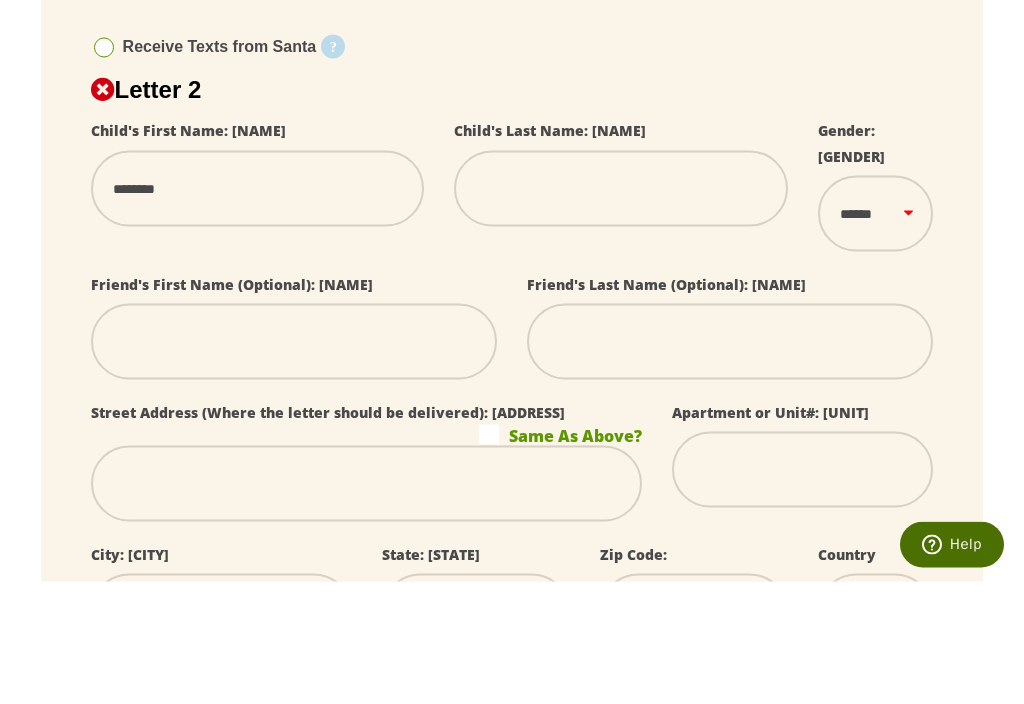 type on "*******" 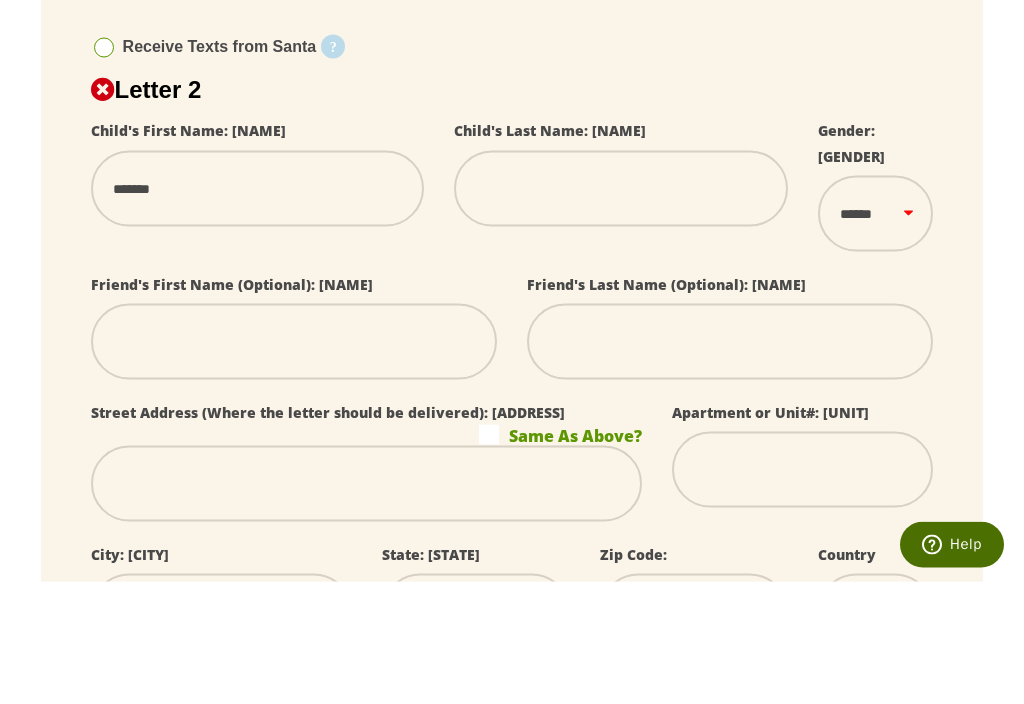 type on "*******" 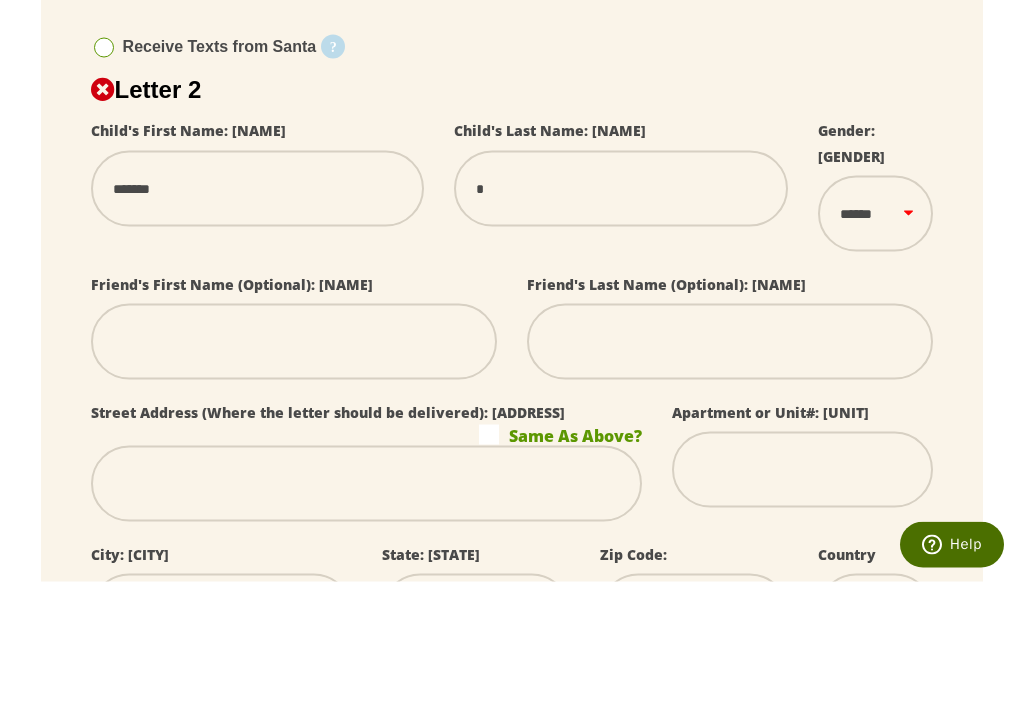 type on "**" 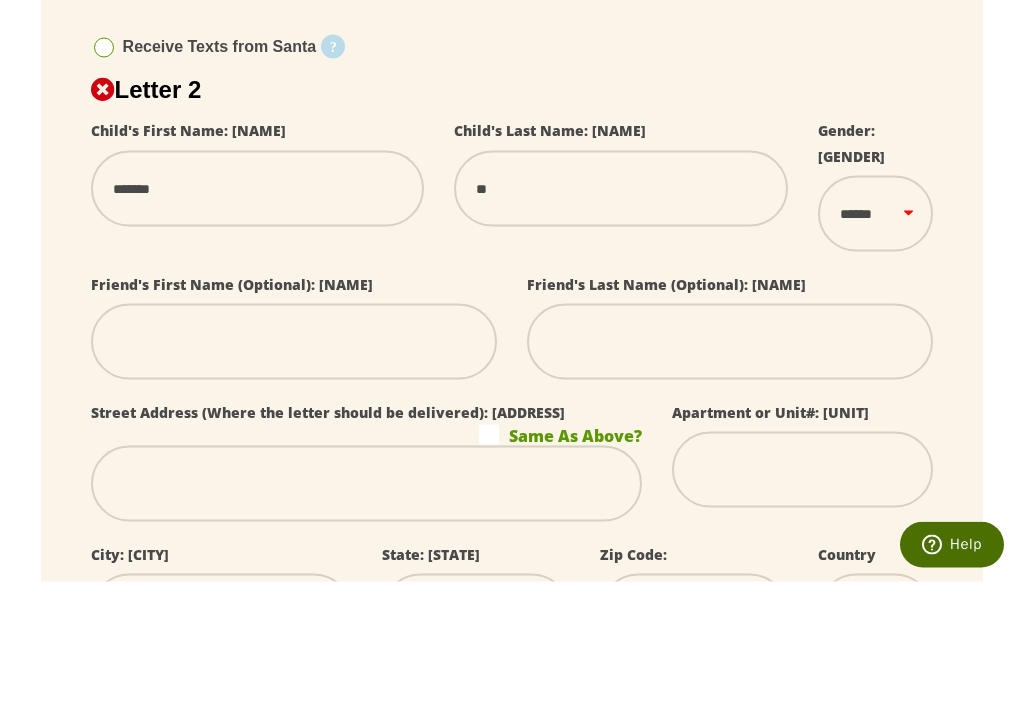 type on "***" 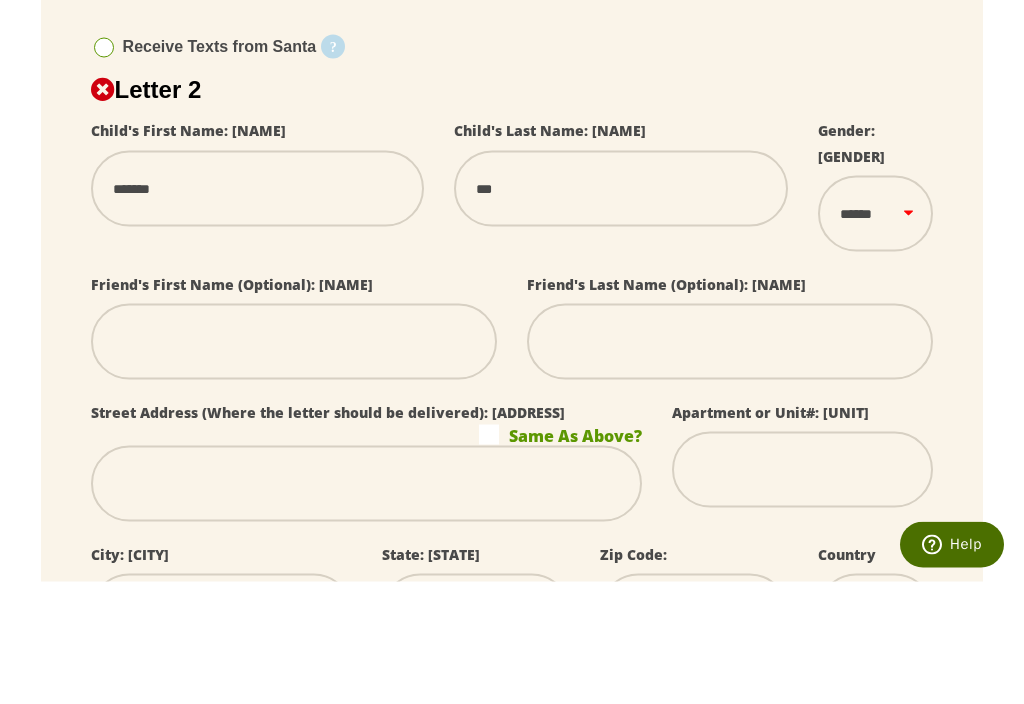 type on "****" 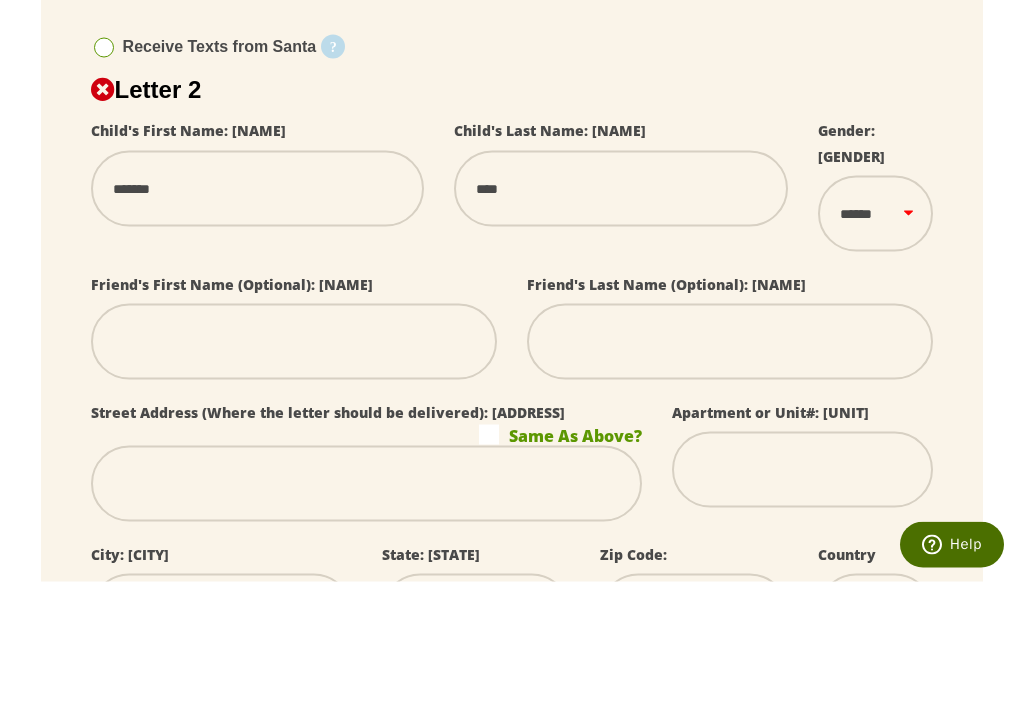 type on "****" 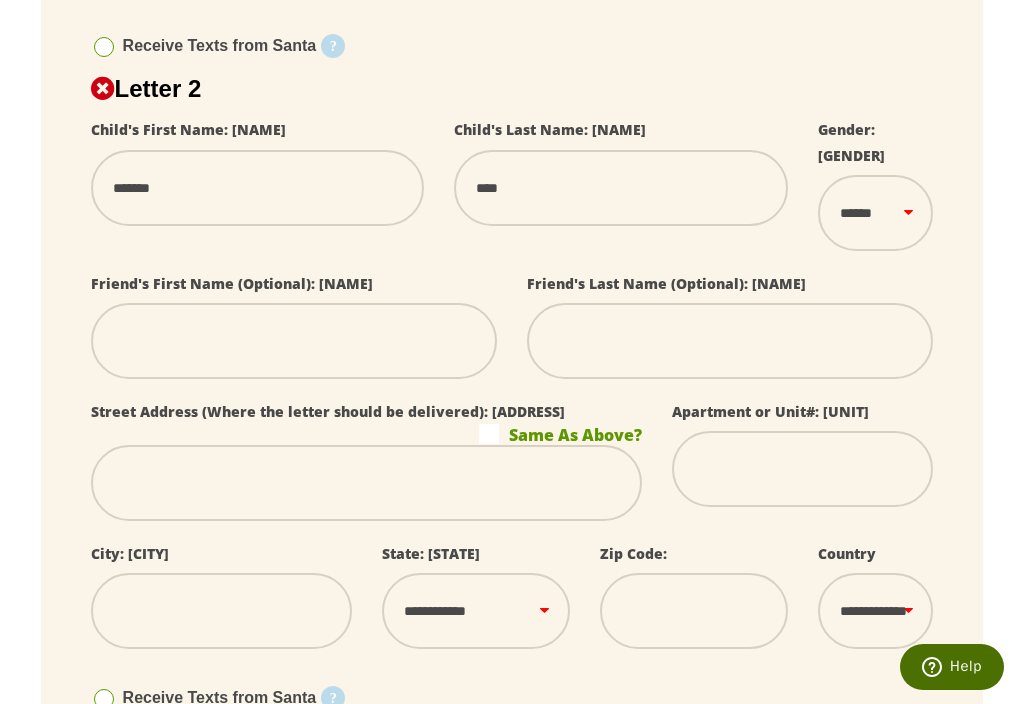 select on "*" 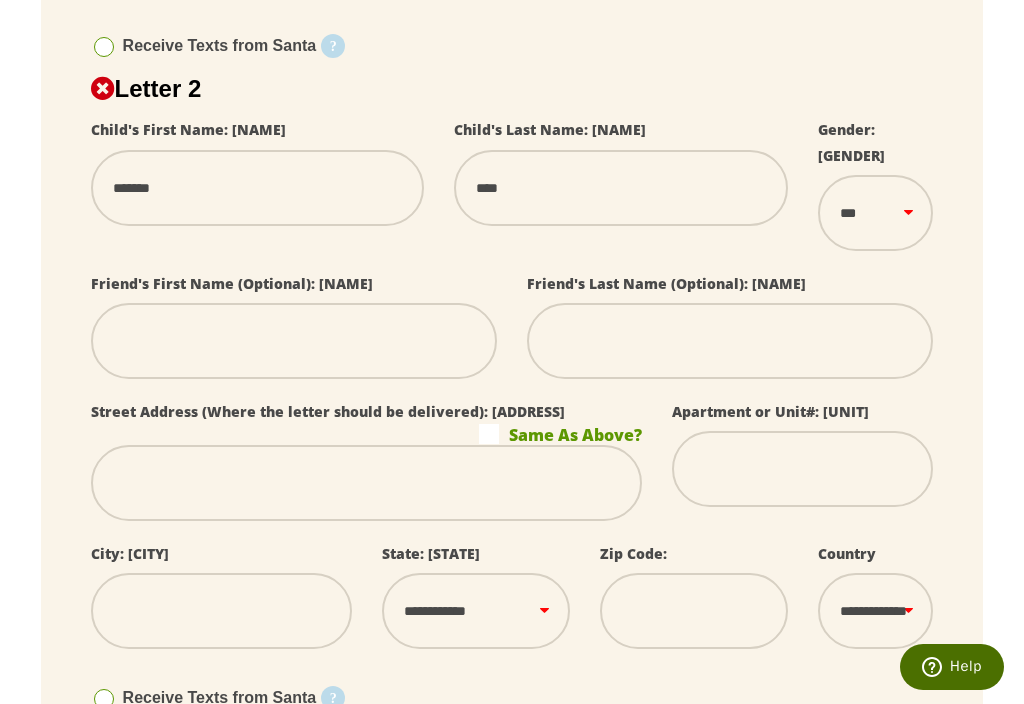 click at bounding box center (294, 341) 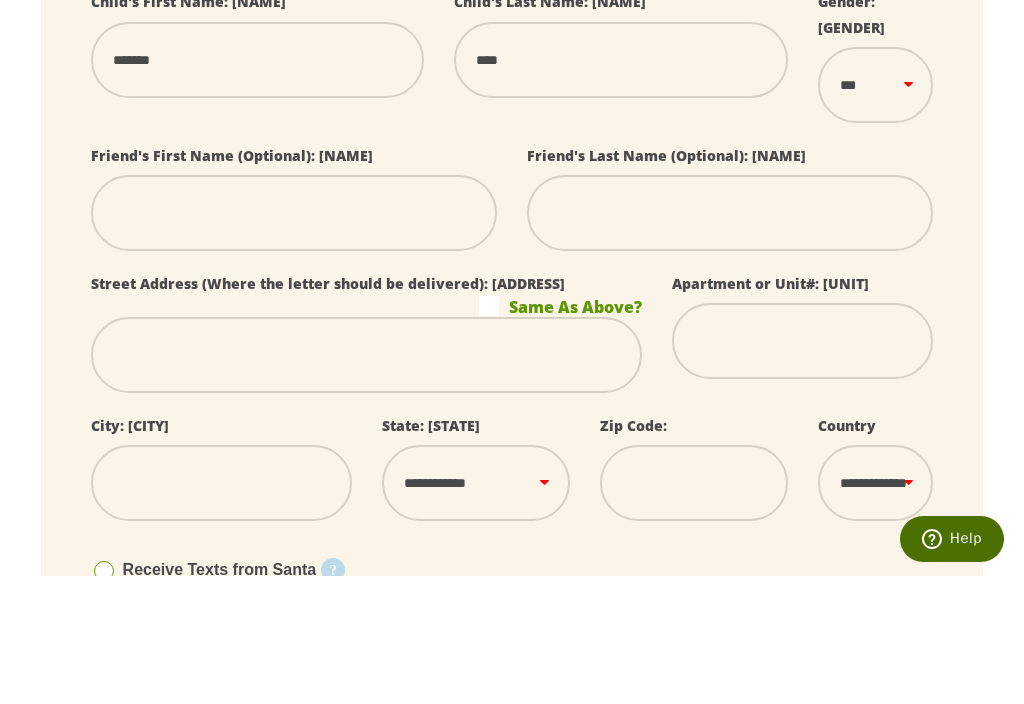 click at bounding box center (367, 483) 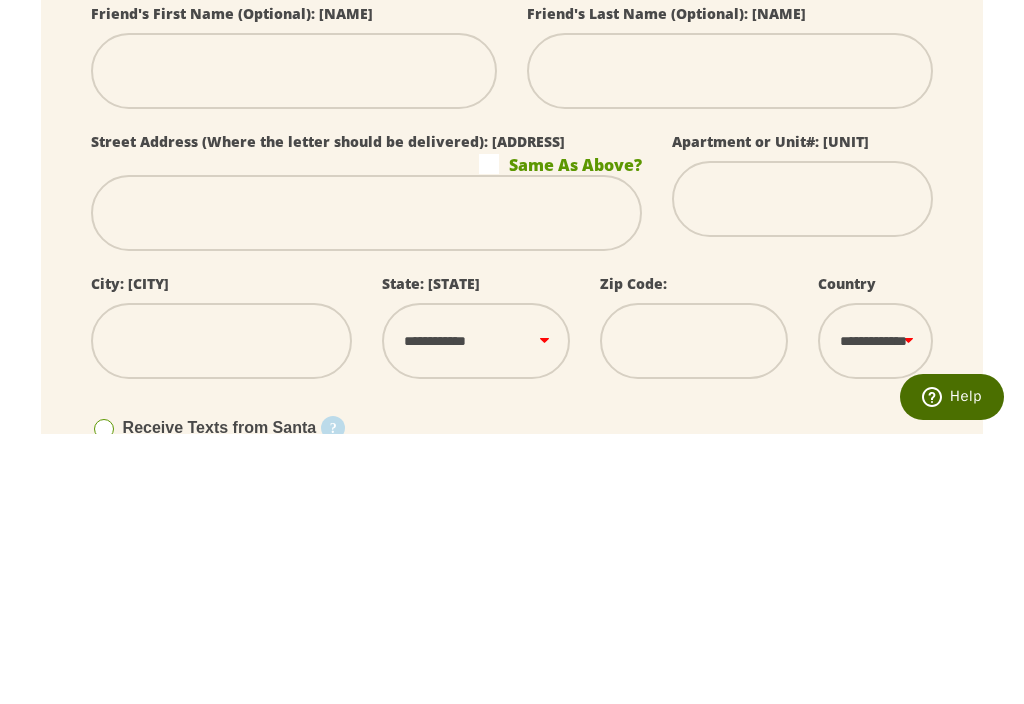 type on "*" 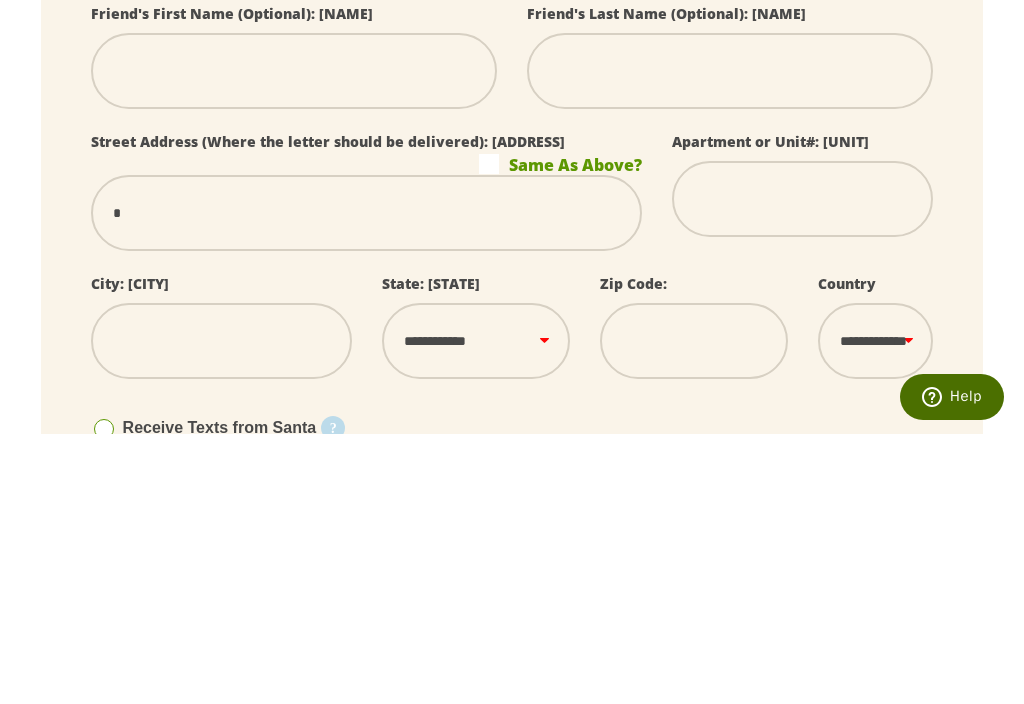 select 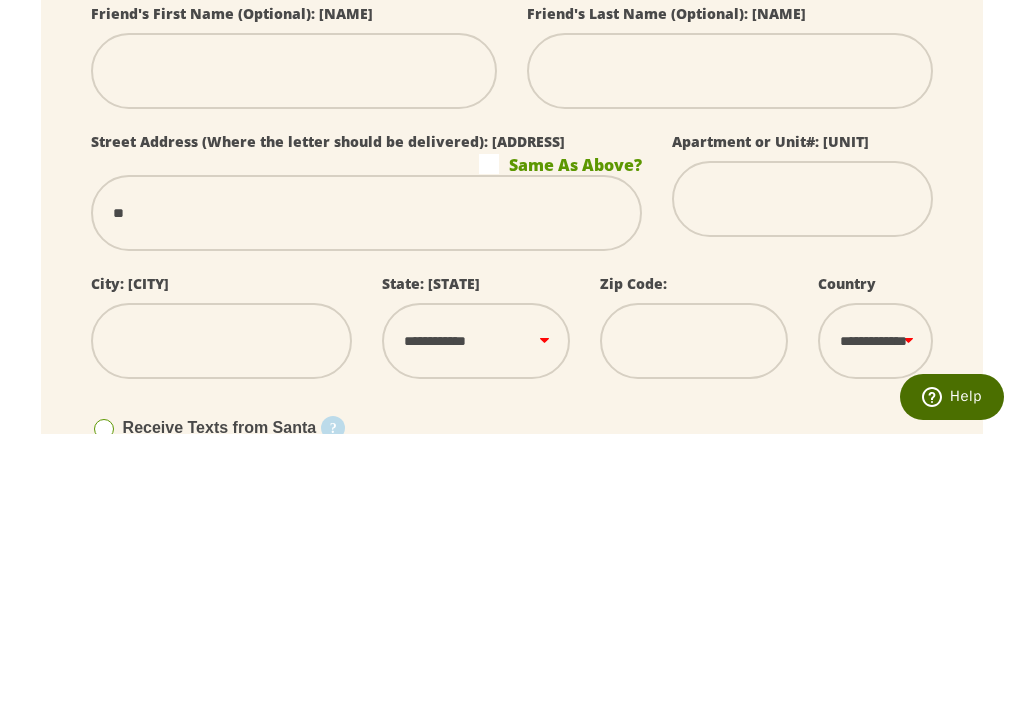select 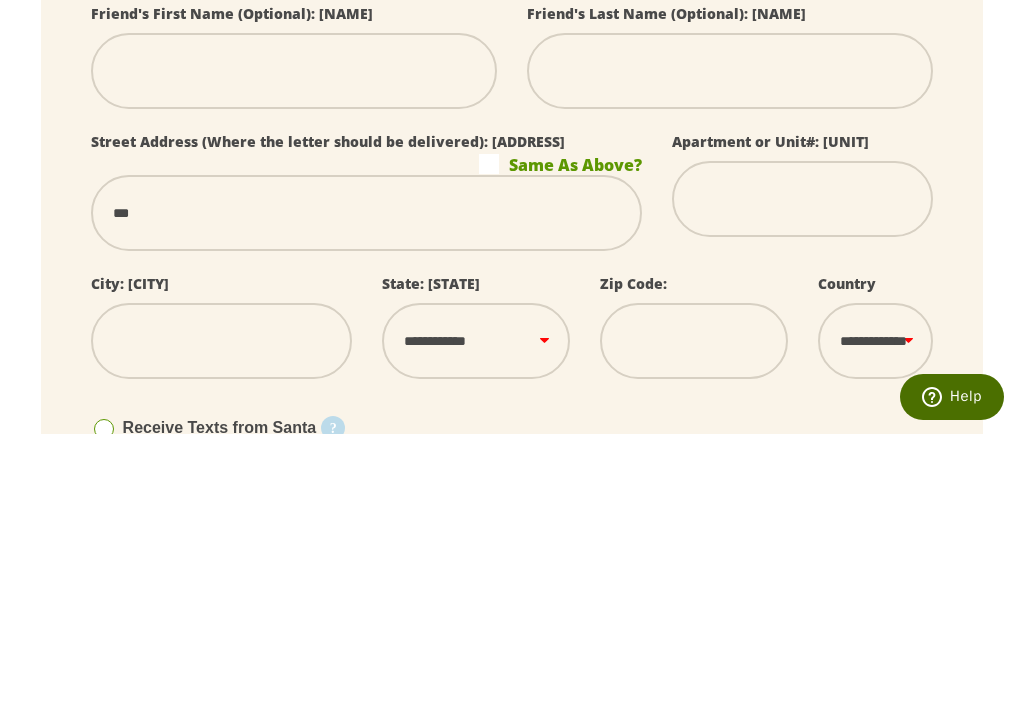 type on "****" 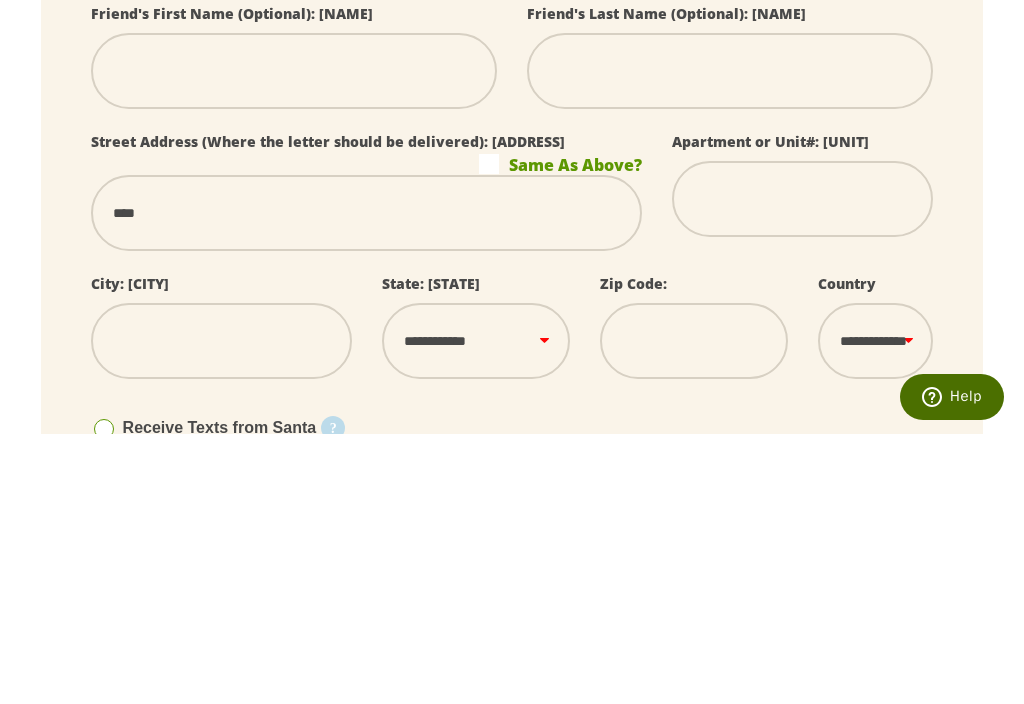 type 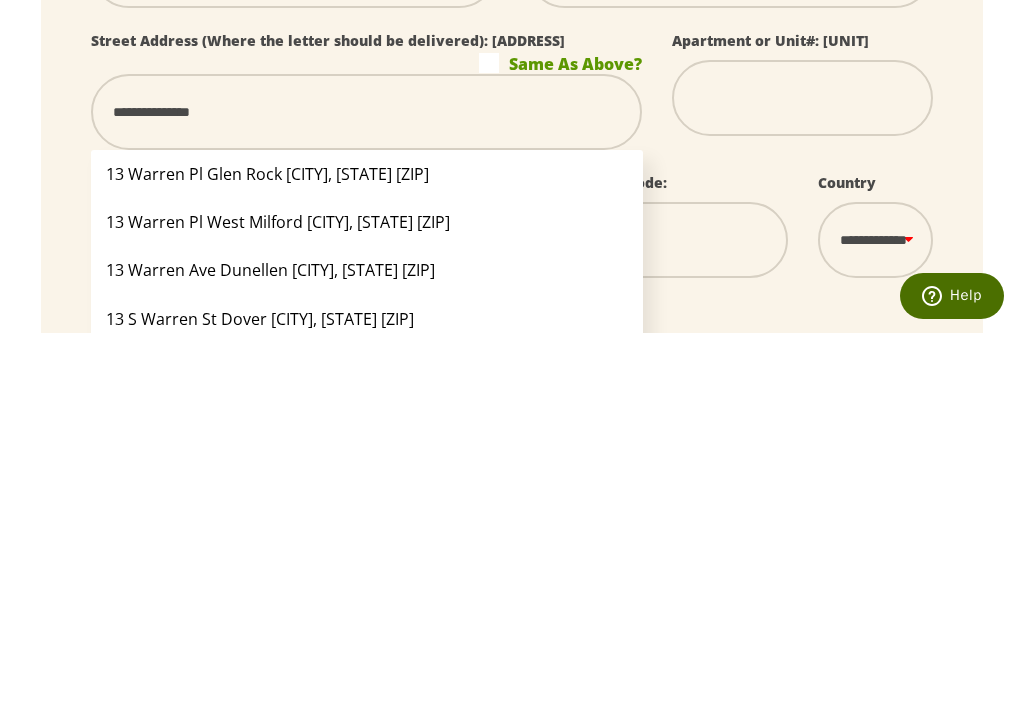 click on "Receive Texts from Santa Starting December 1st, your child can receive 25 daily text messages from Santa, Mrs. Claus, and the Elves, including pictures of the North Pole and holiday preparations. Please enter a phone number of a parent or guardian that can share these messages with the child. [PHONE]" at bounding box center [512, 698] 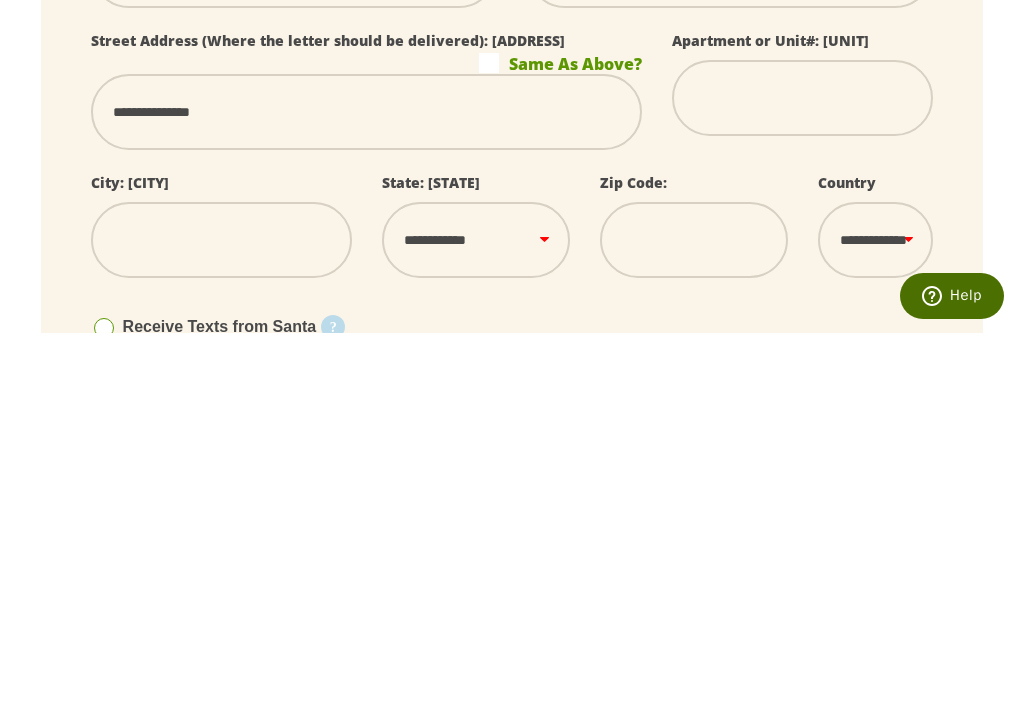 scroll, scrollTop: 1435, scrollLeft: 0, axis: vertical 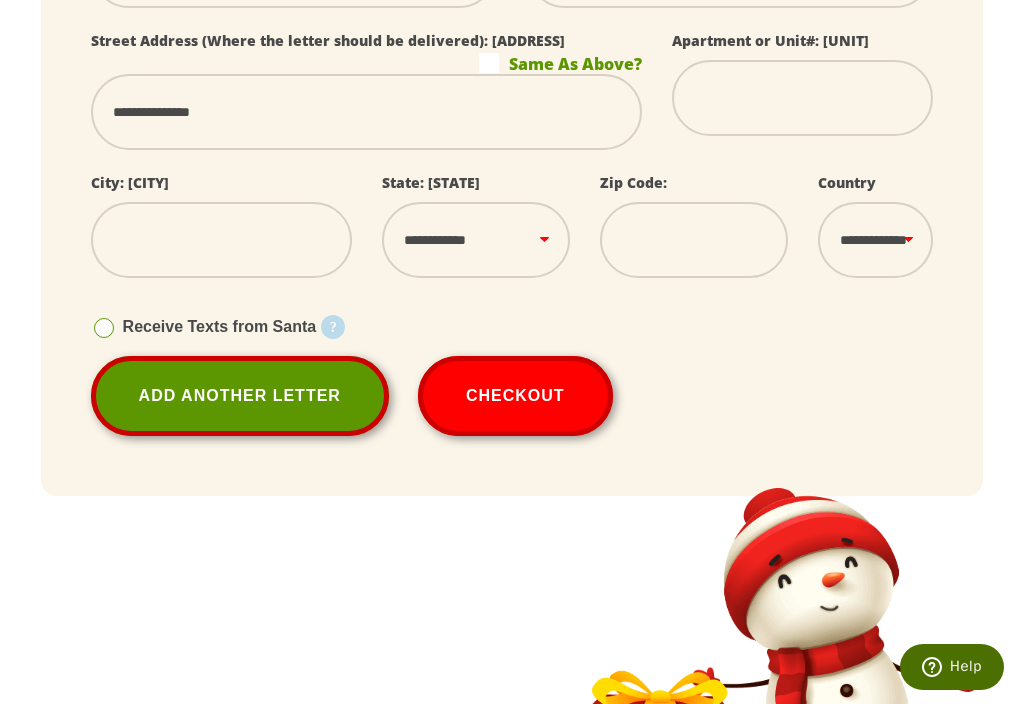 click at bounding box center [221, 240] 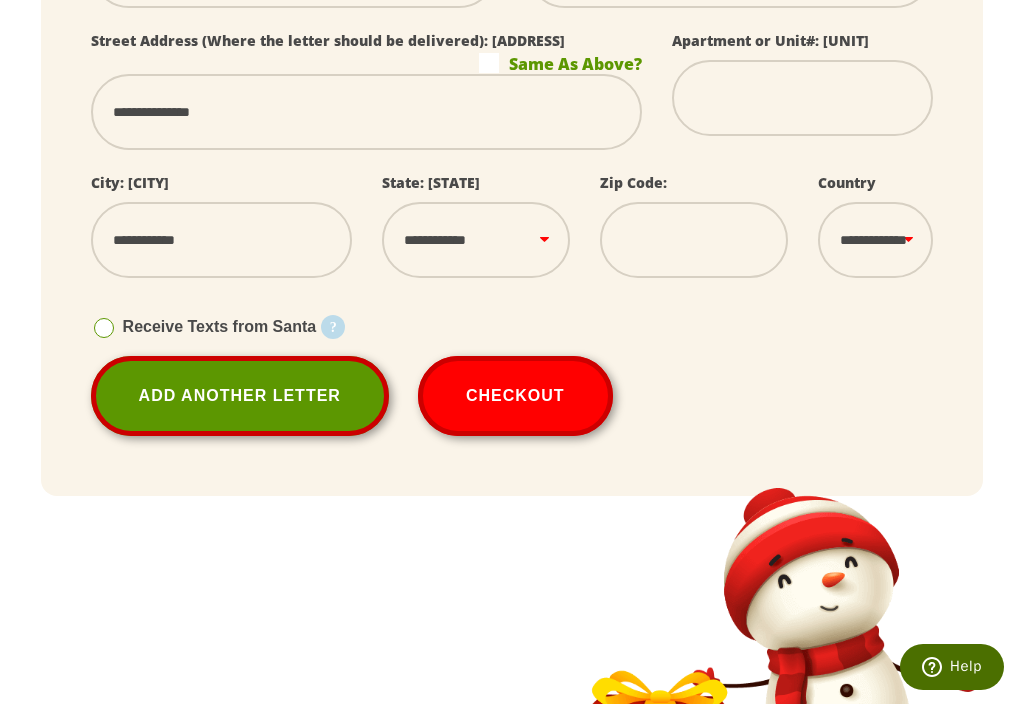 click on "Unit / Suite: [UNIT] City: [CITY] State: [STATE] Country: United States Validated address details Street Address: [ADDRESS] Unit / Suite: [UNIT] City: [CITY] State: [STATE] Zip code: [ZIP] Country: United States" at bounding box center (476, 240) 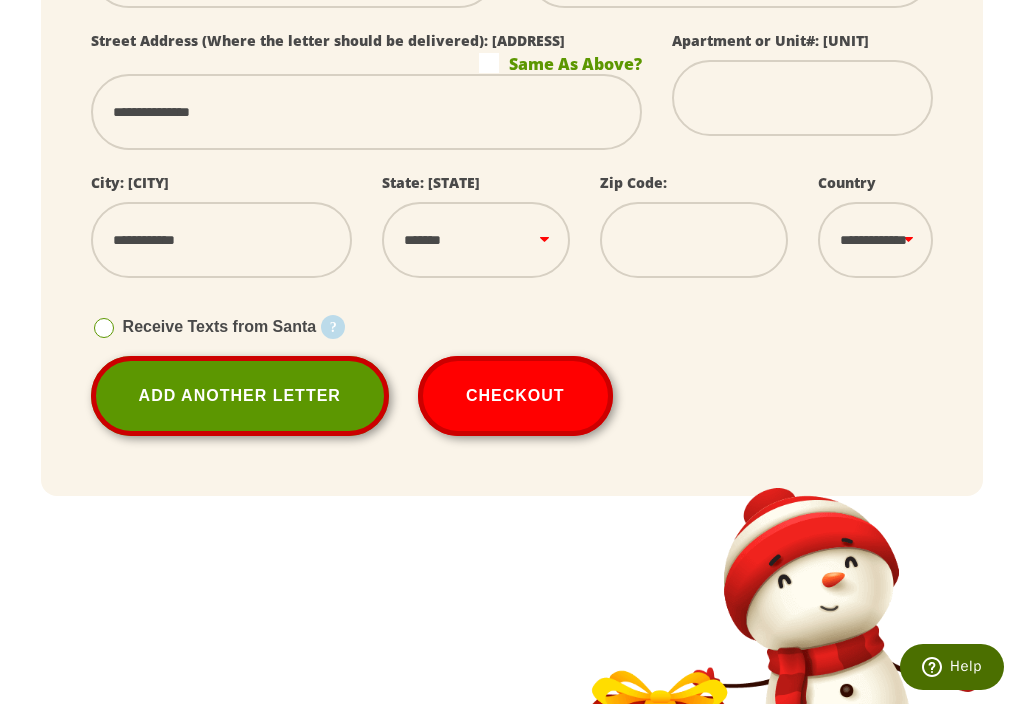 click at bounding box center (694, 240) 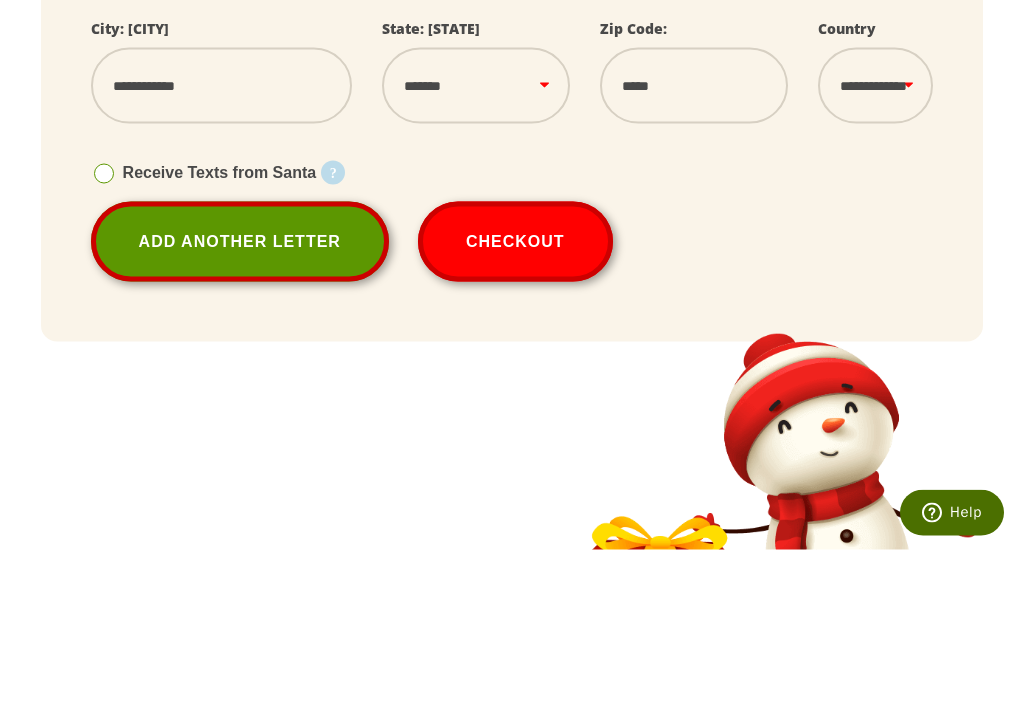 click on "Add Another Letter" at bounding box center [240, 396] 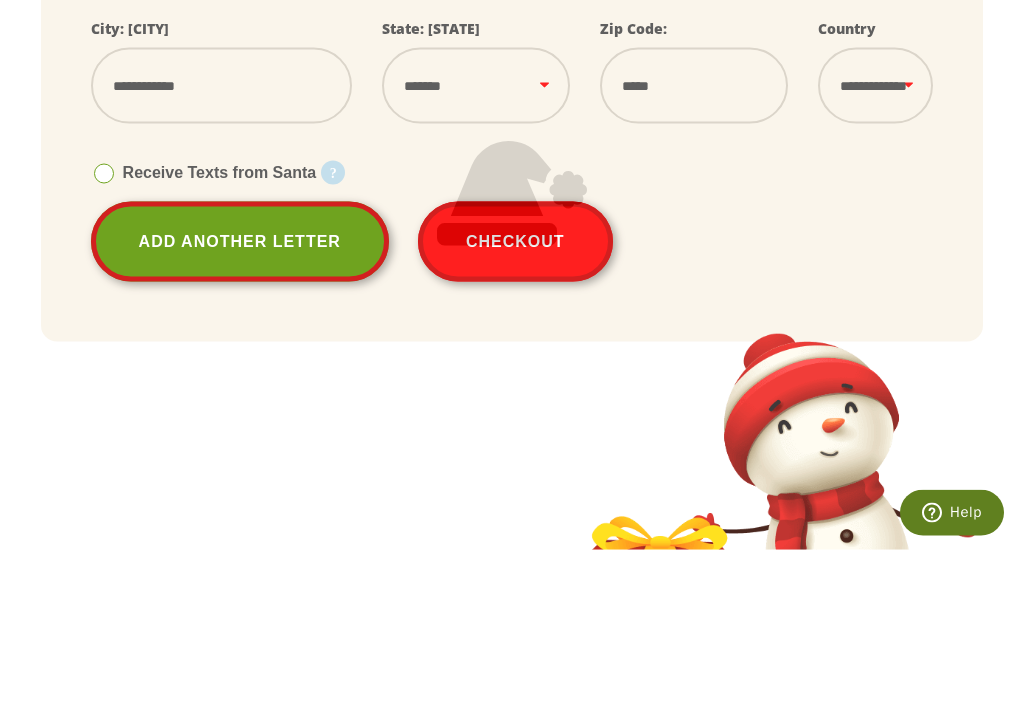 scroll, scrollTop: 1590, scrollLeft: 0, axis: vertical 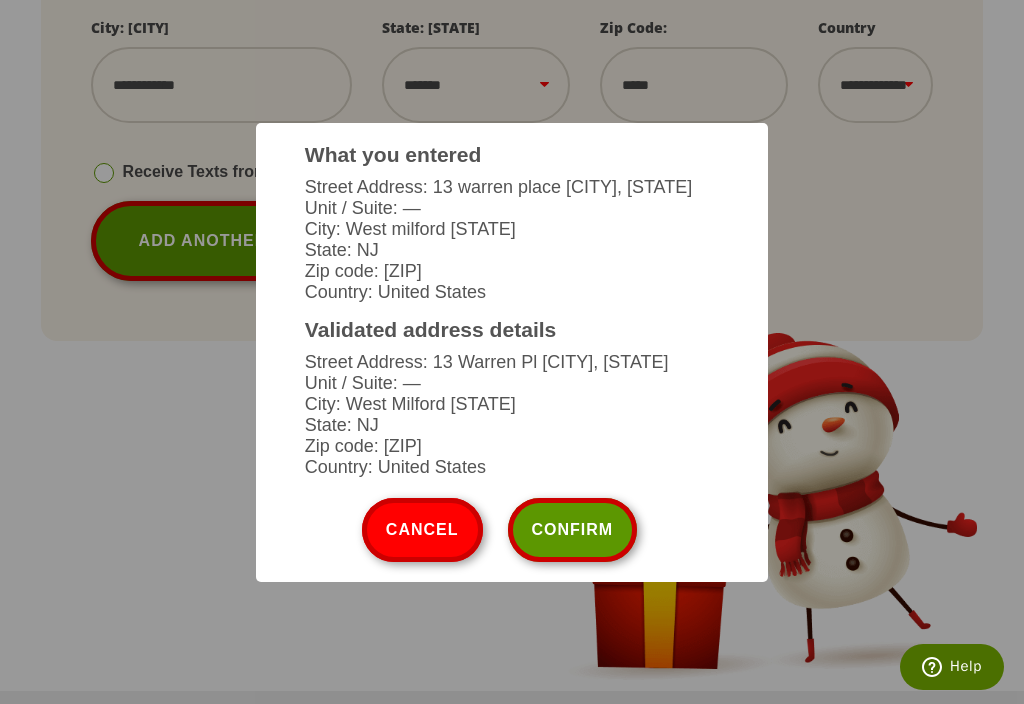 click on "Confirm" at bounding box center (573, 530) 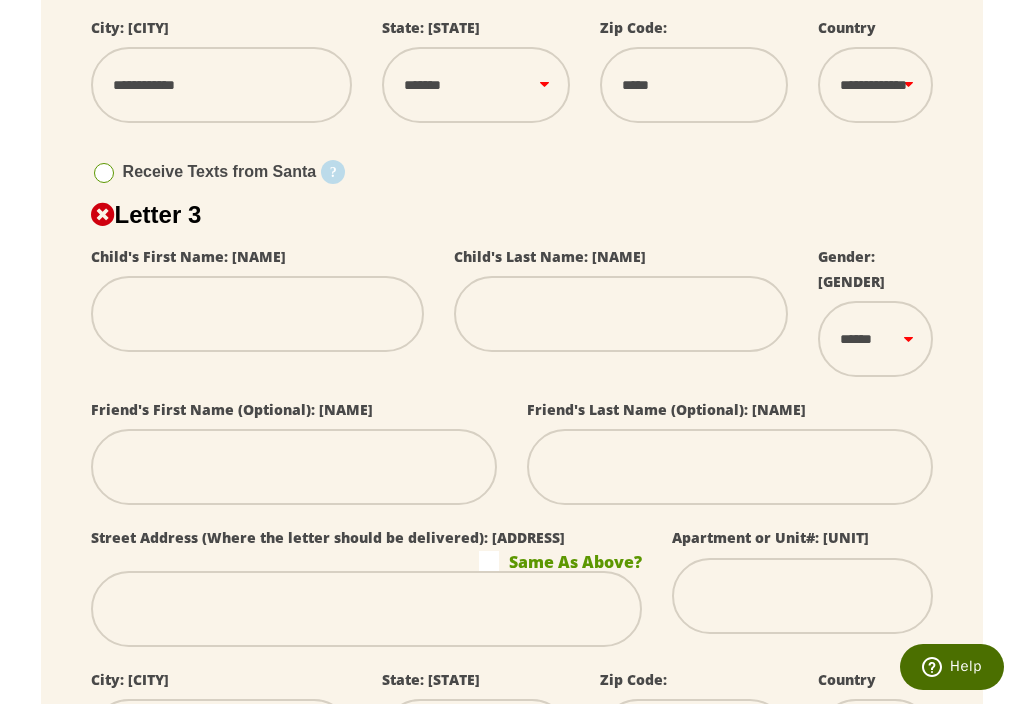 click at bounding box center (258, 314) 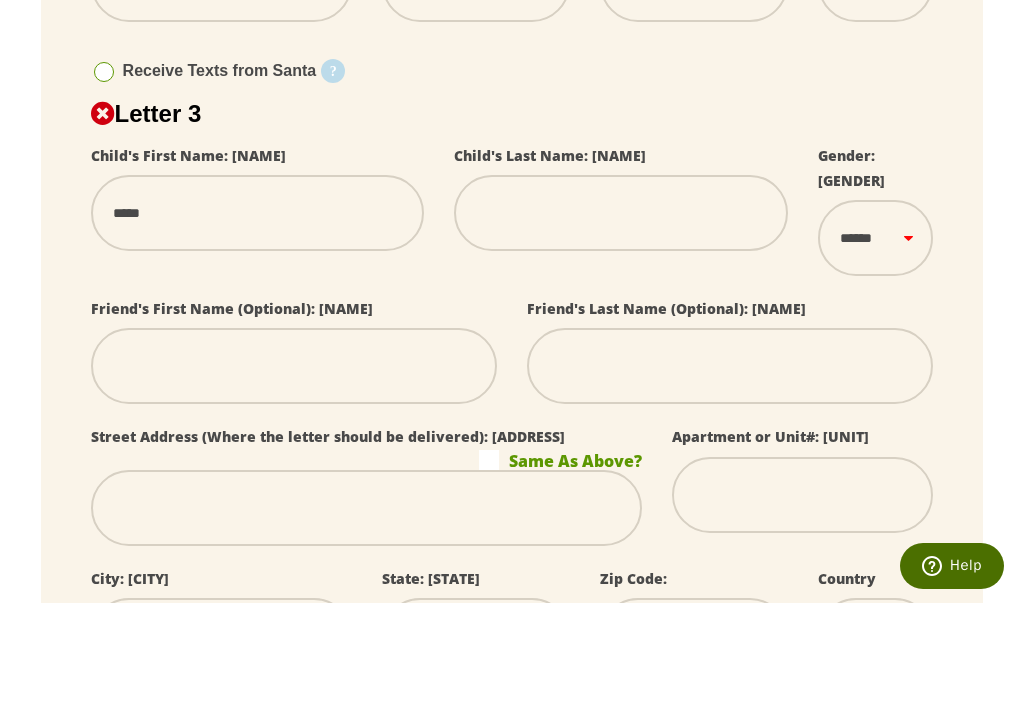 click at bounding box center (621, 314) 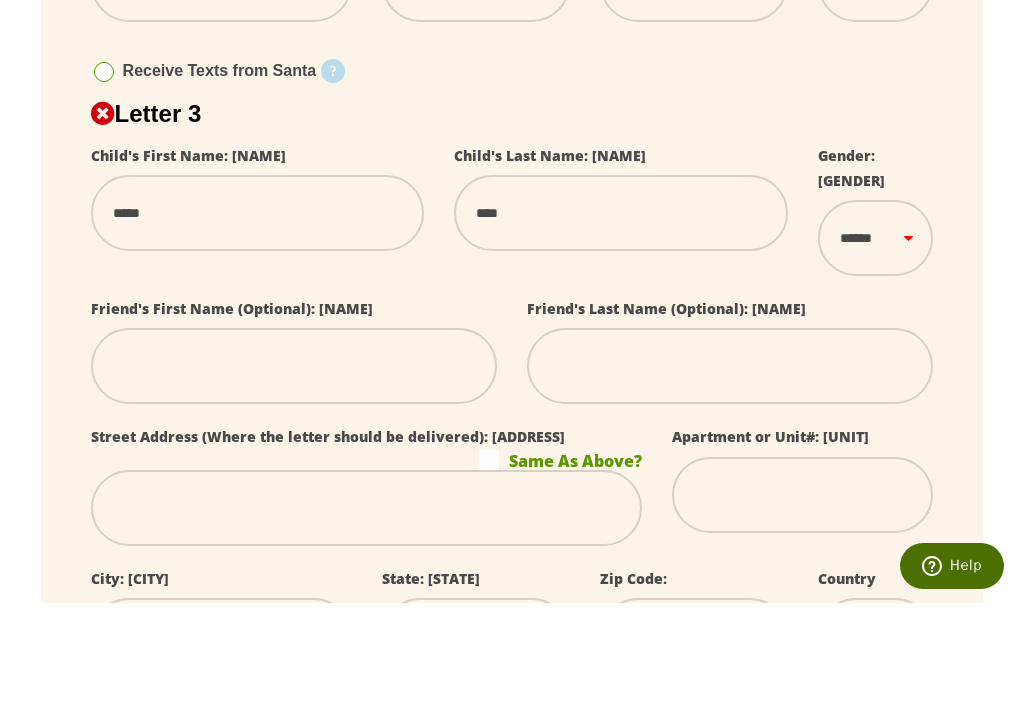 click on "******   ***   ****" at bounding box center [875, 339] 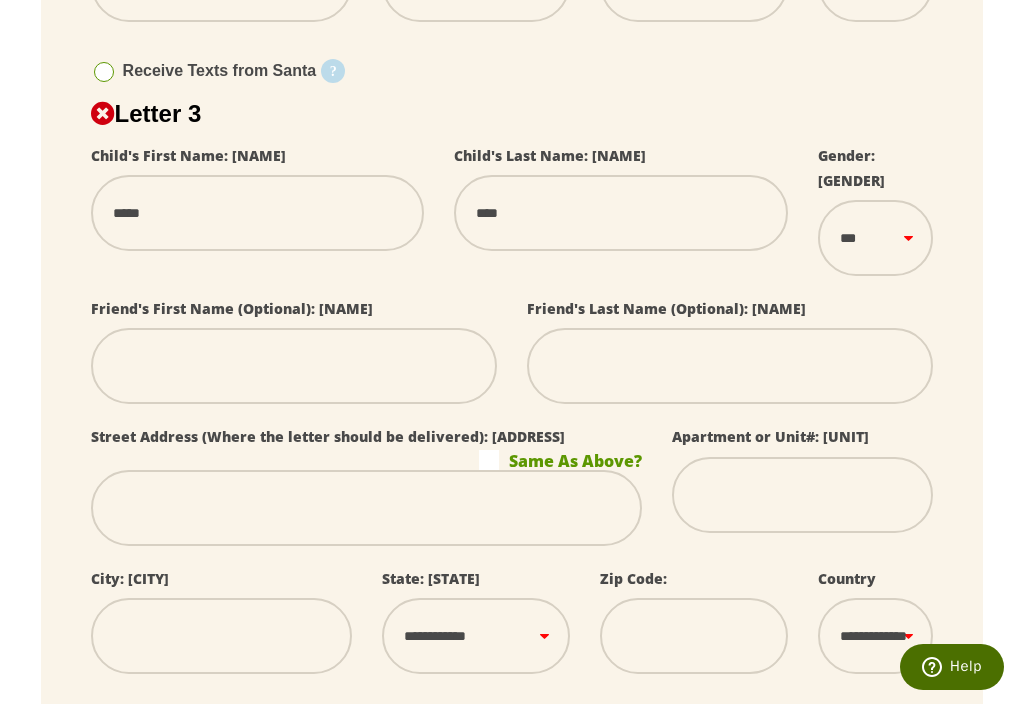 click at bounding box center [367, 508] 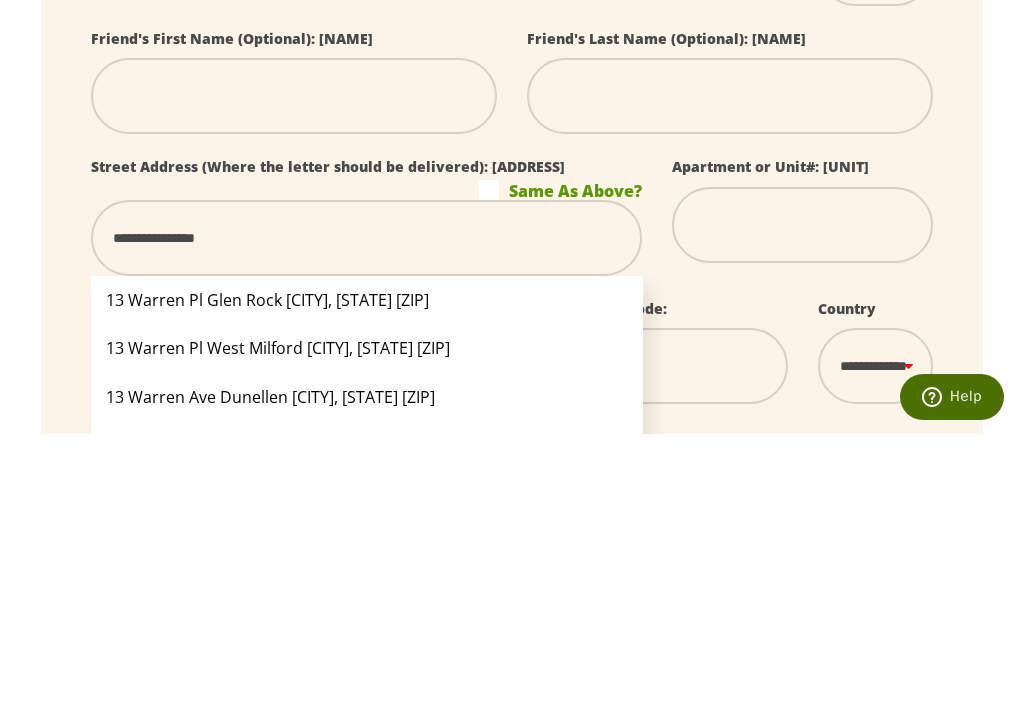 click on "Zip Code:" at bounding box center [694, 630] 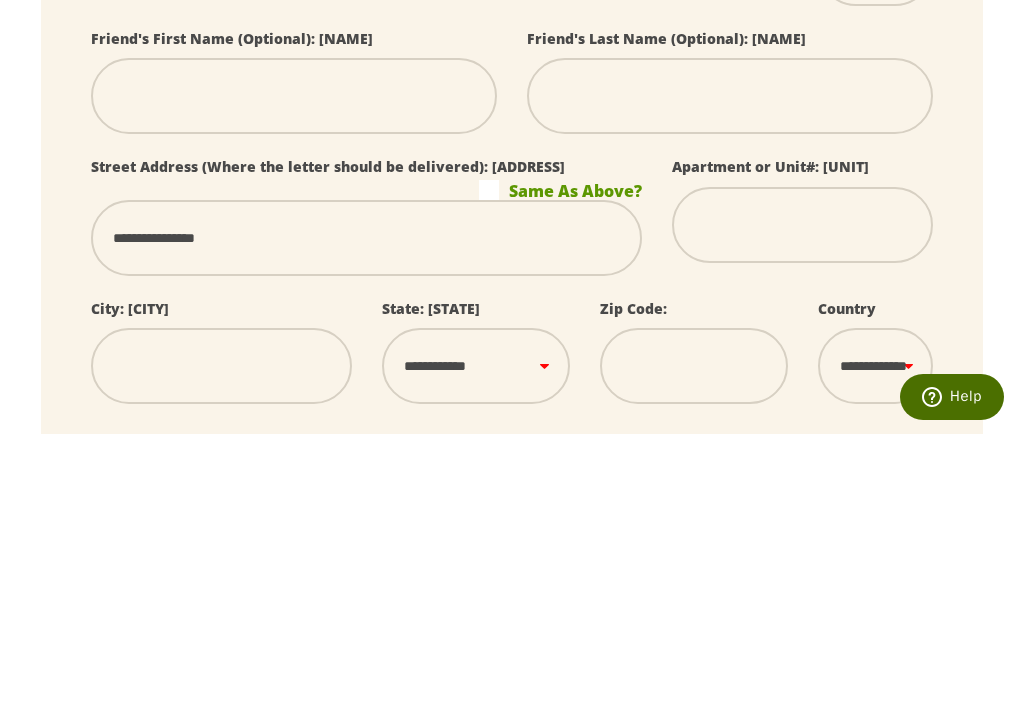 scroll, scrollTop: 1961, scrollLeft: 0, axis: vertical 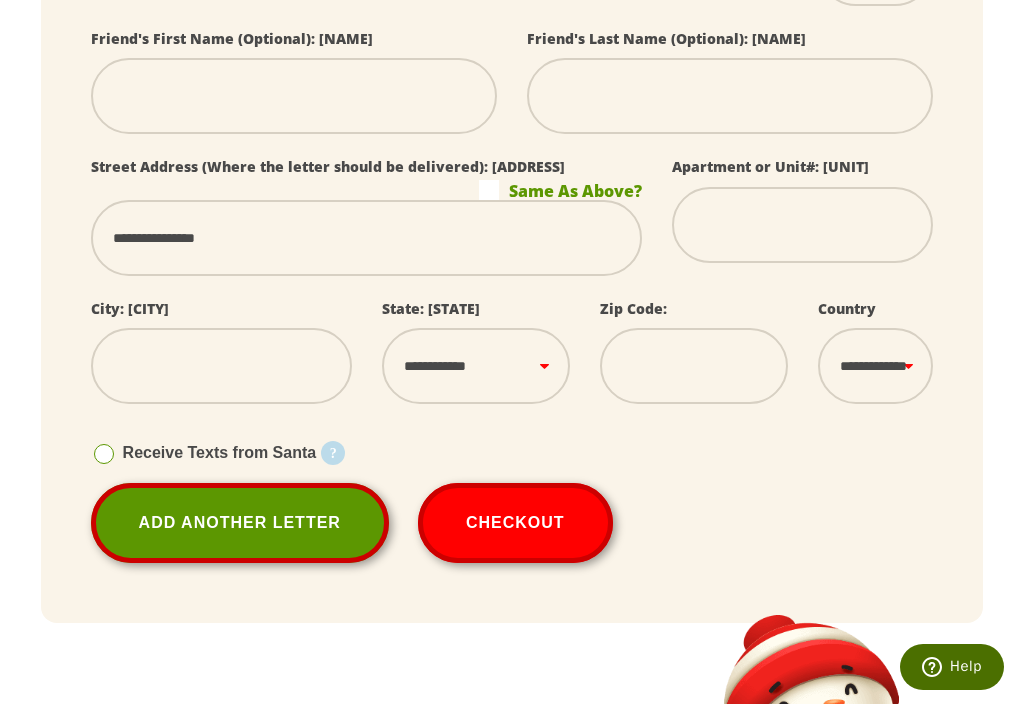 click at bounding box center (221, 366) 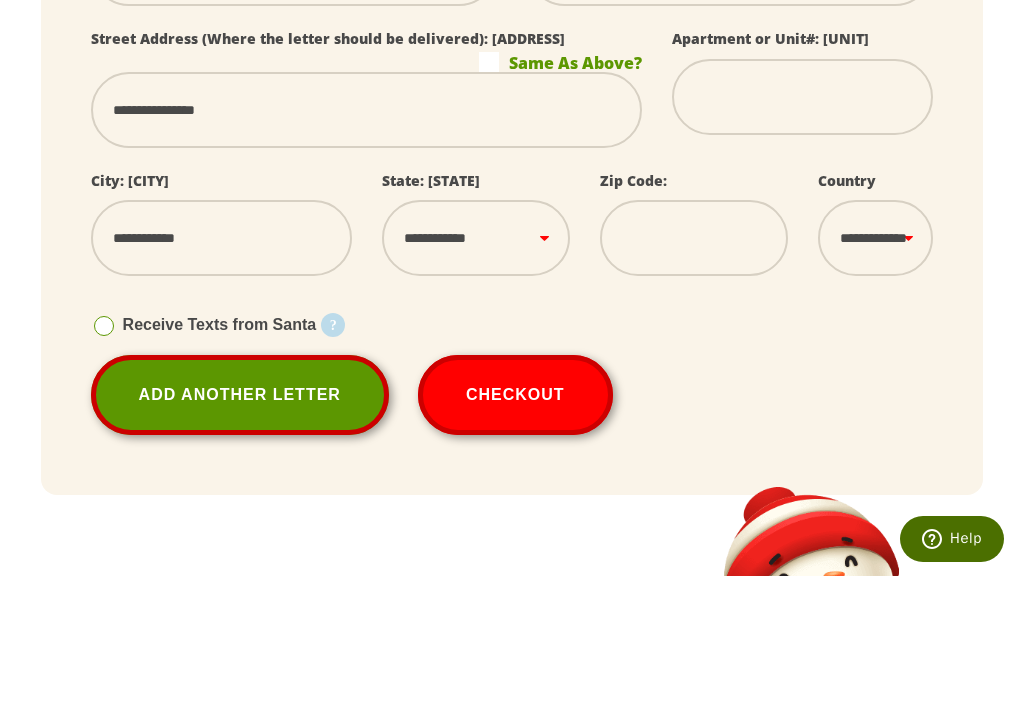 click on "Unit / Suite: [UNIT] City: [CITY] State: [STATE] Country: United States Validated address details Street Address: [ADDRESS] Unit / Suite: [UNIT] City: [CITY] State: [STATE] Zip code: [ZIP] Country: United States" at bounding box center [476, 366] 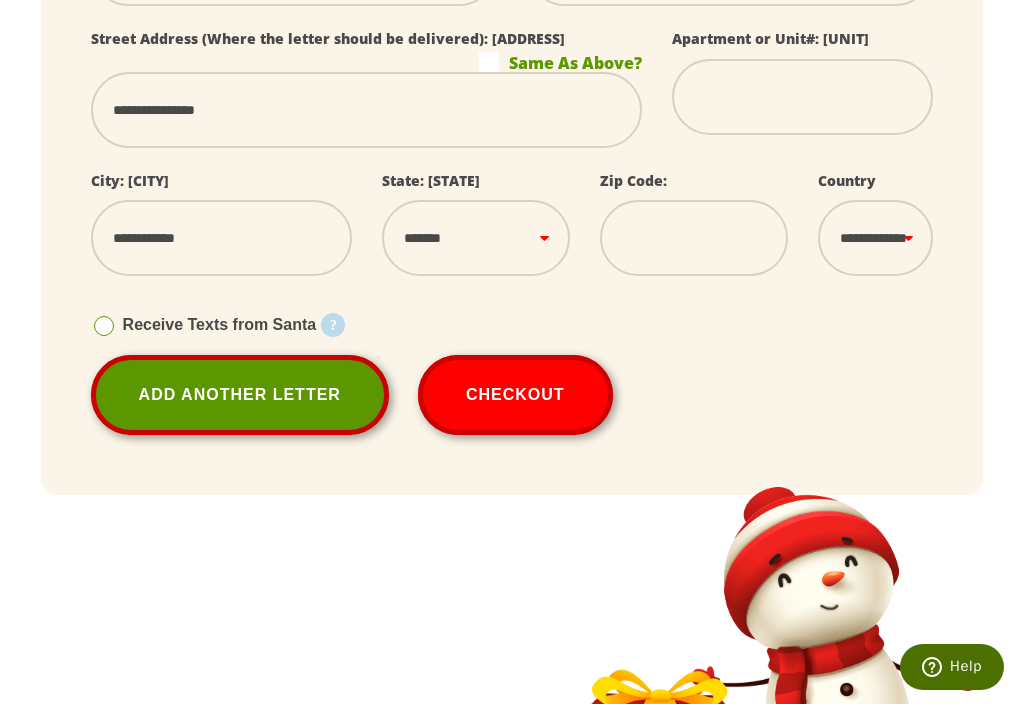 click on "Unit / Suite: [UNIT] City: [CITY] State: [STATE] Country: United States Validated address details Street Address: [ADDRESS] Unit / Suite: [UNIT] City: [CITY] State: [STATE] Zip code: [ZIP] Country: United States" at bounding box center [476, 238] 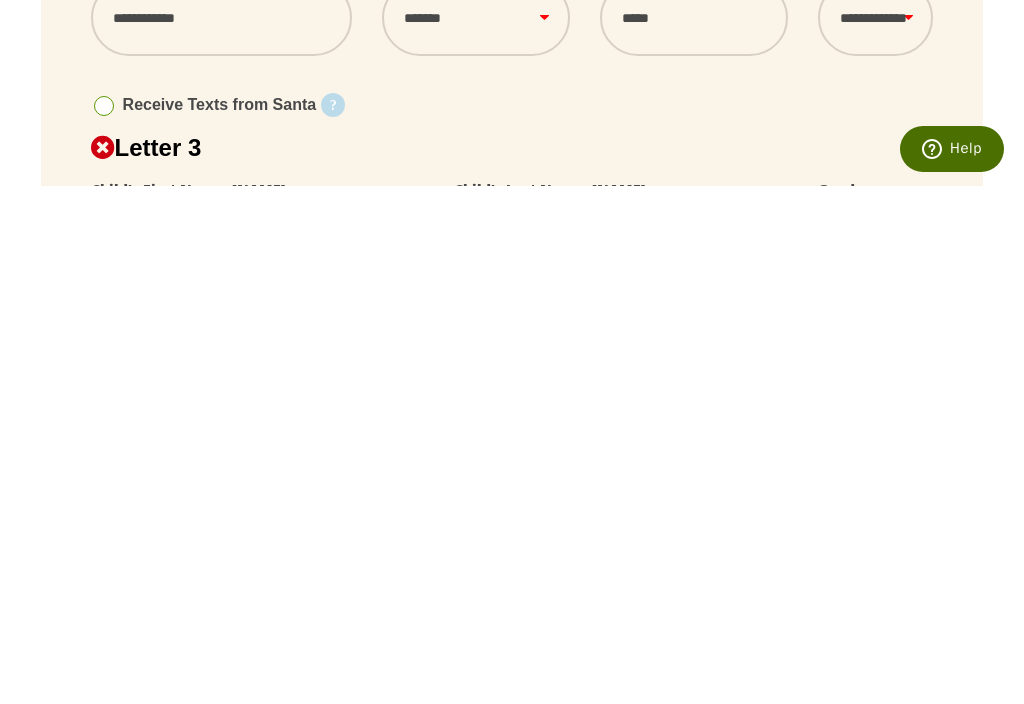 scroll, scrollTop: 1135, scrollLeft: 0, axis: vertical 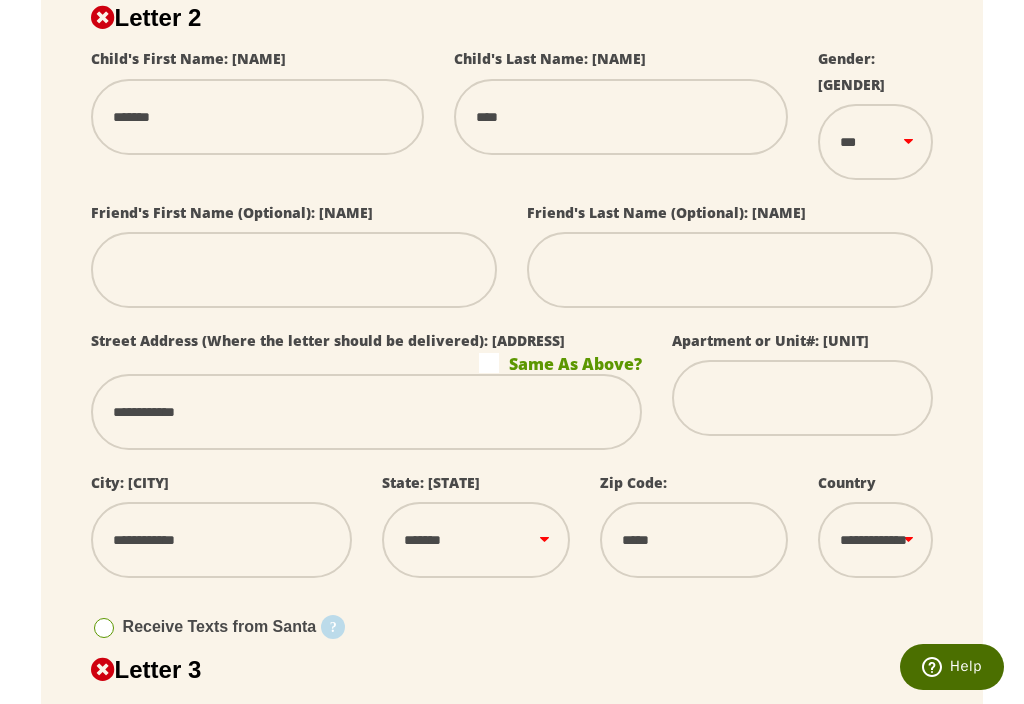 click on "Letter 1 Child's First Name: [NAME] Child's Last Name: [NAME] Gender: [GENDER] Friend's First Name (Optional): [NAME] Friend's Last Name (Optional): [NAME] Street Address (Where the letter should be delivered): [ADDRESS] Apartment or Unit#: [UNIT] City: [CITY] State: [STATE] Country: United States Validated address details Street Address: [ADDRESS] Unit / Suite: [UNIT] City: [CITY] State: [STATE] Zip code: [ZIP] Country: United States Cancel Confirm" at bounding box center [512, 502] 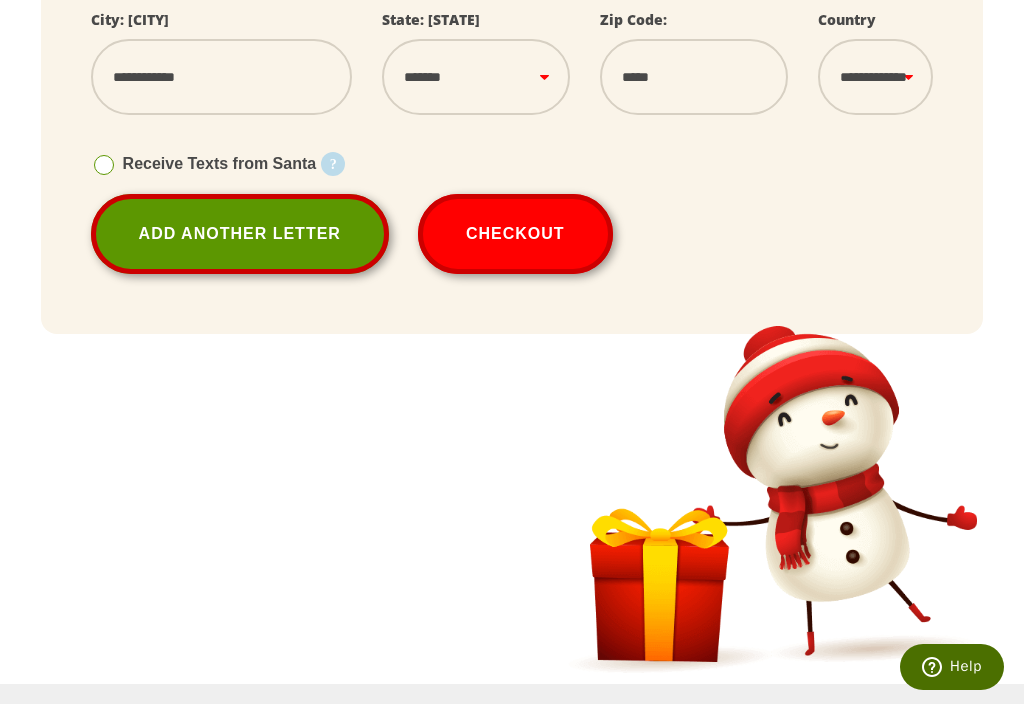 scroll, scrollTop: 2226, scrollLeft: 0, axis: vertical 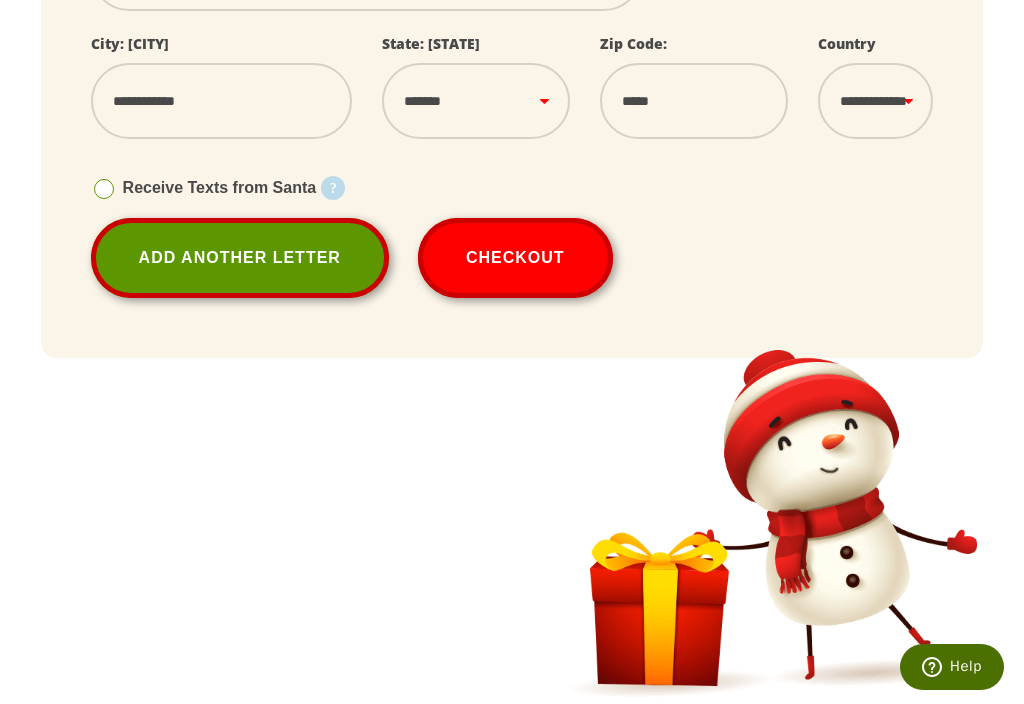 click on "Checkout" at bounding box center [515, 258] 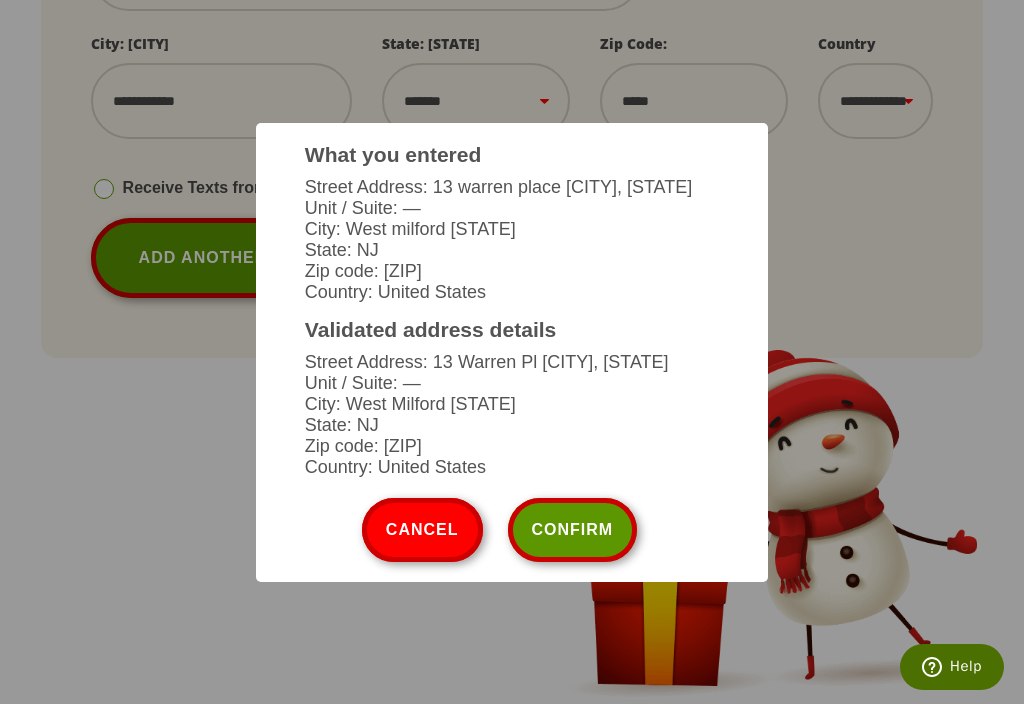 click on "Confirm" at bounding box center (573, 530) 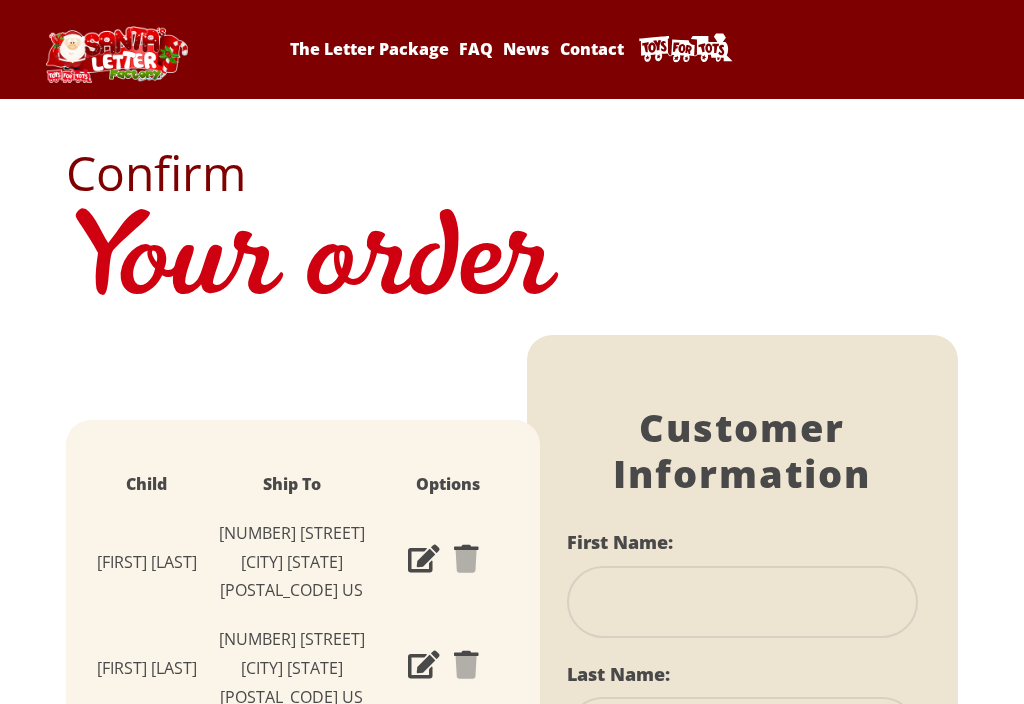 scroll, scrollTop: 0, scrollLeft: 0, axis: both 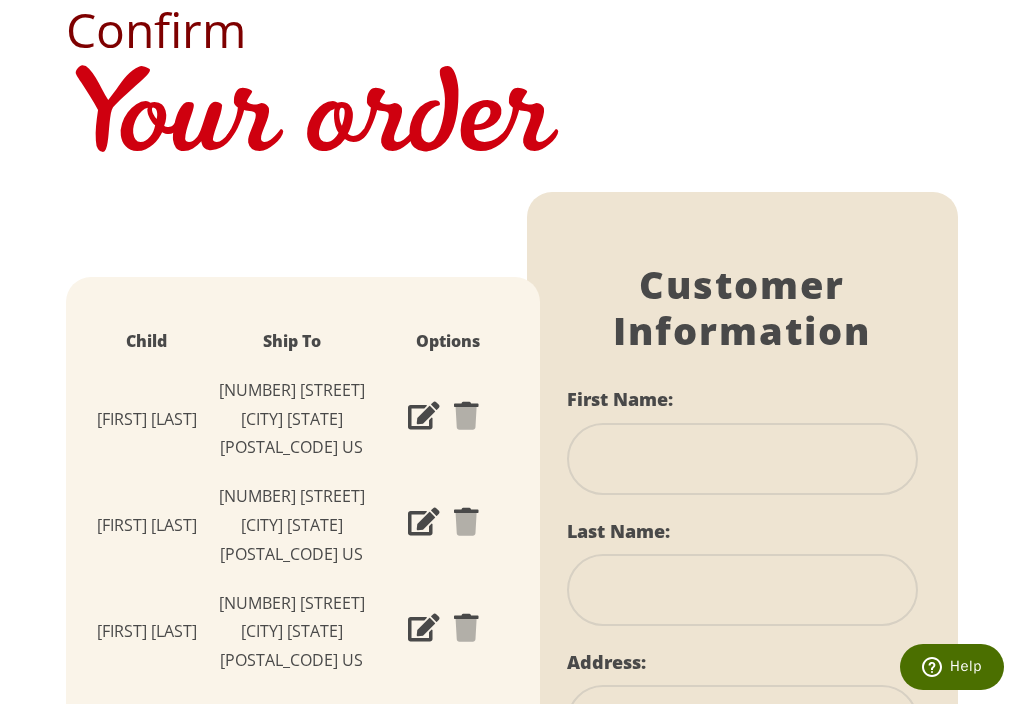 click at bounding box center [424, 523] 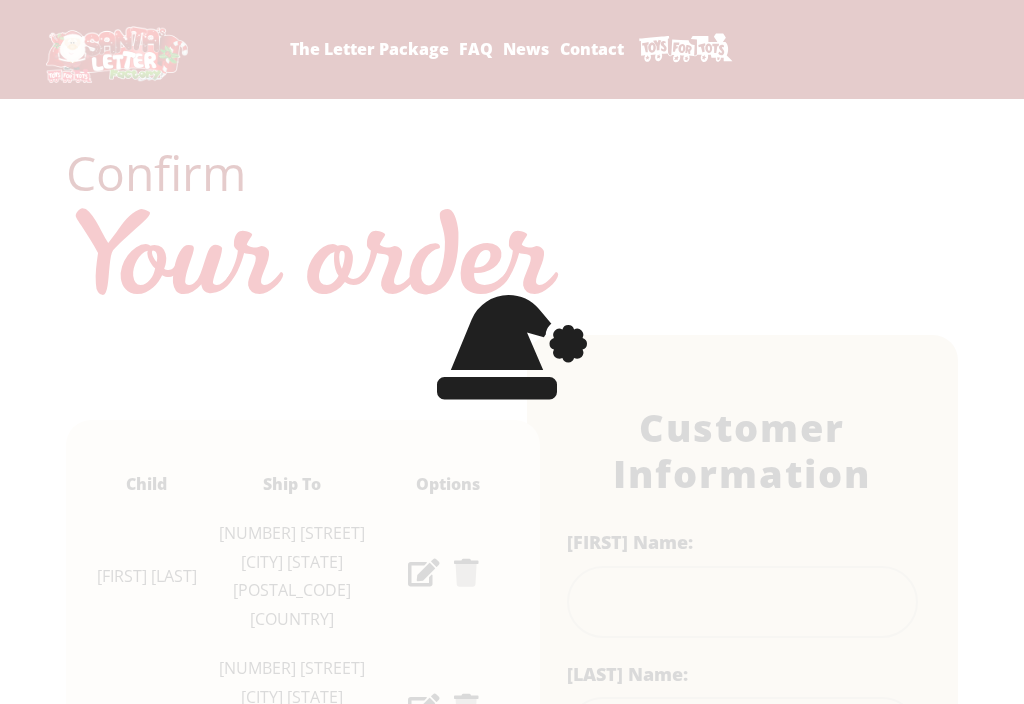 scroll, scrollTop: 0, scrollLeft: 0, axis: both 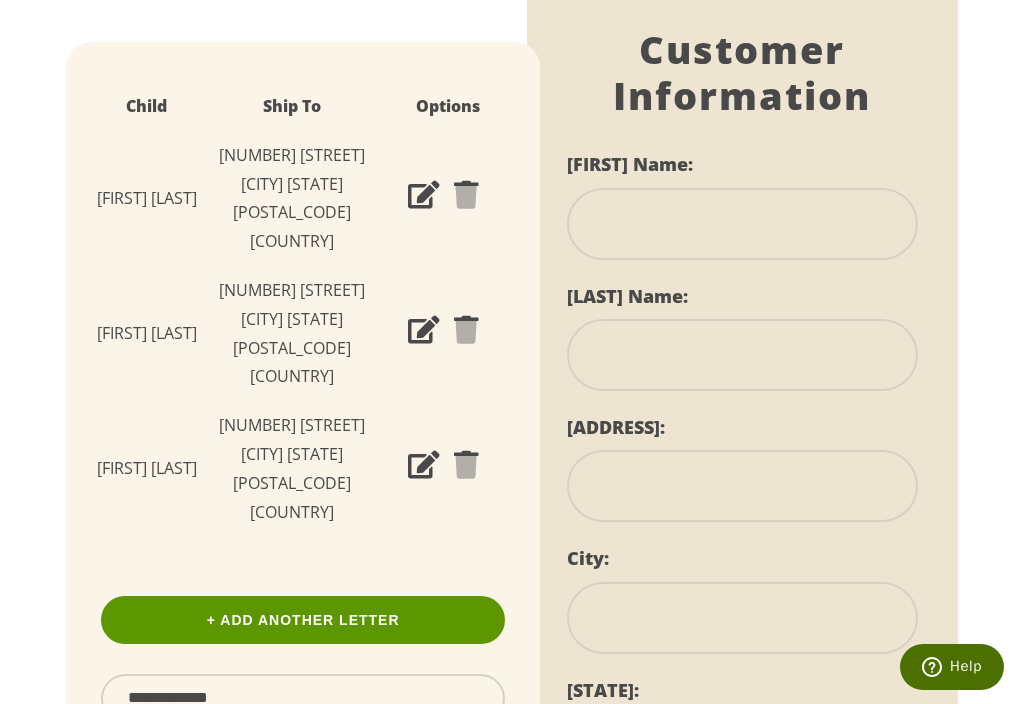 click on "Add" at bounding box center [303, 752] 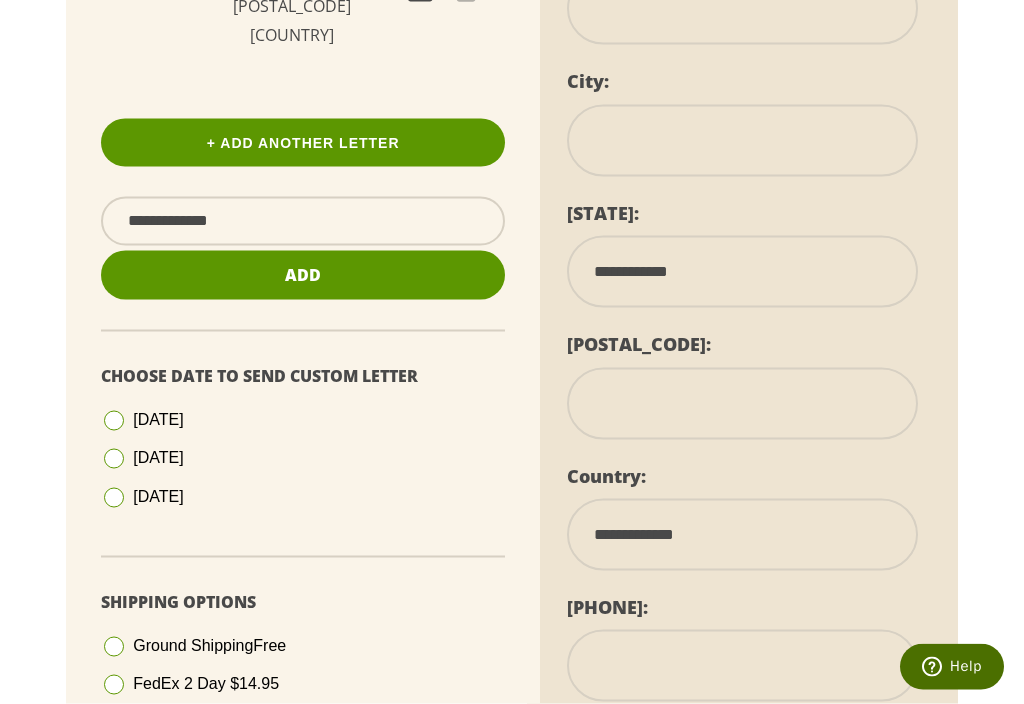 scroll, scrollTop: 856, scrollLeft: 0, axis: vertical 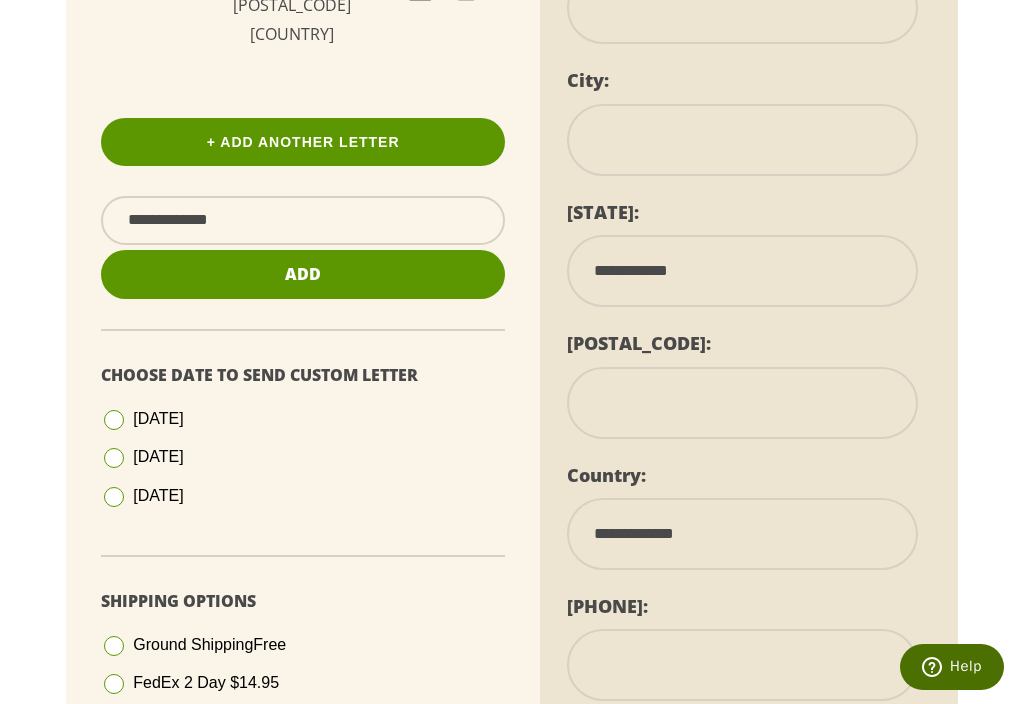 click at bounding box center (114, 497) 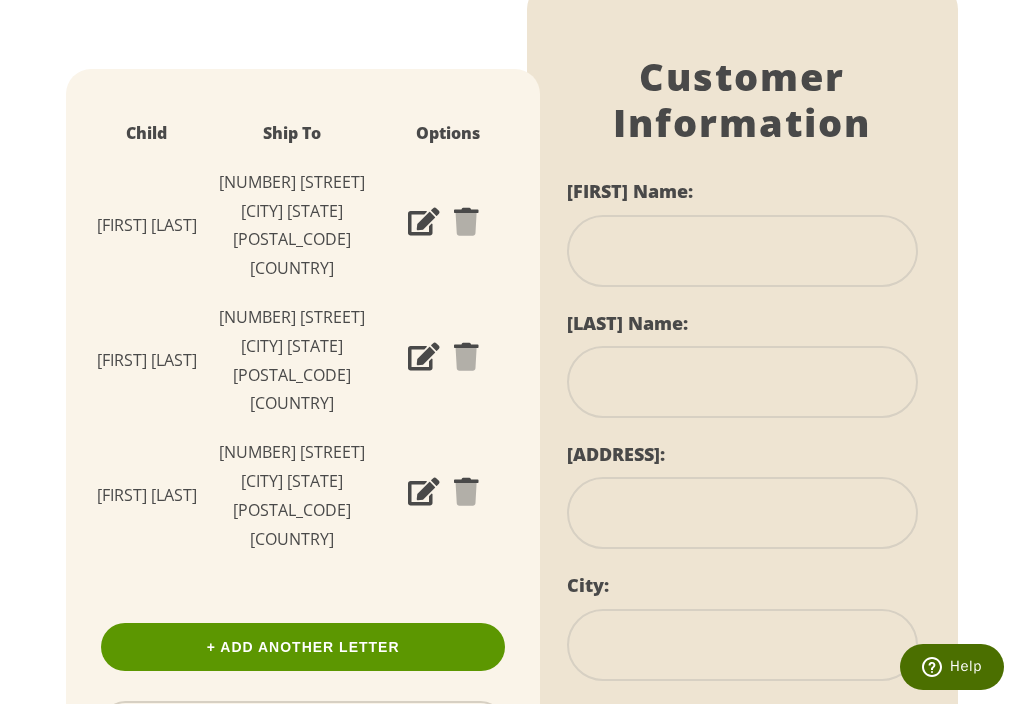 scroll, scrollTop: 344, scrollLeft: 0, axis: vertical 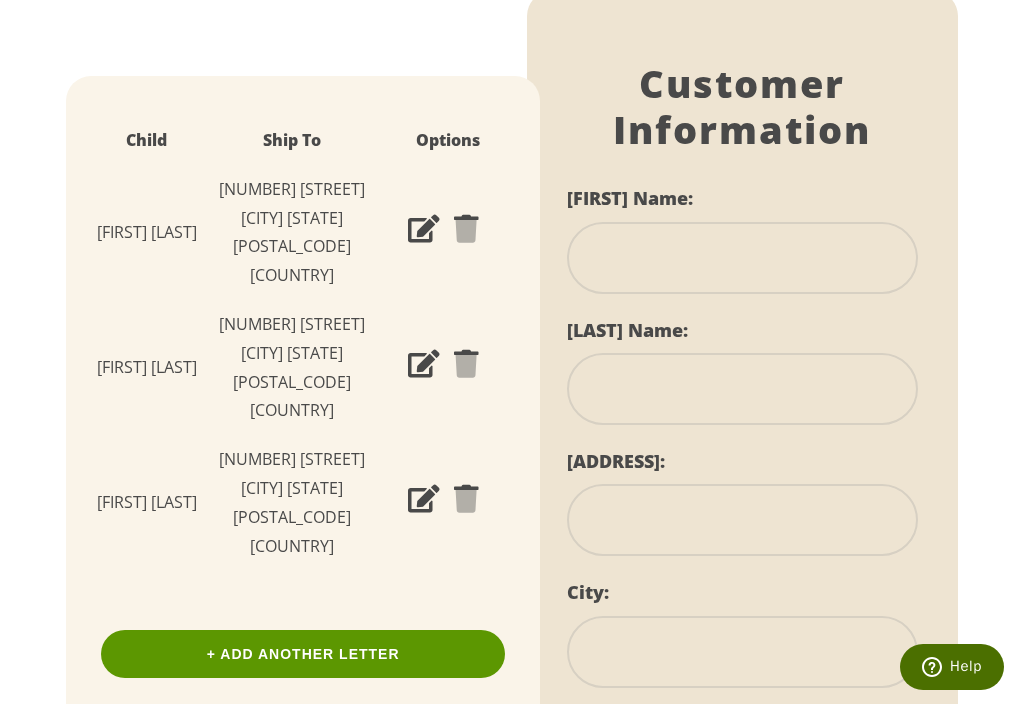 click at bounding box center [742, 258] 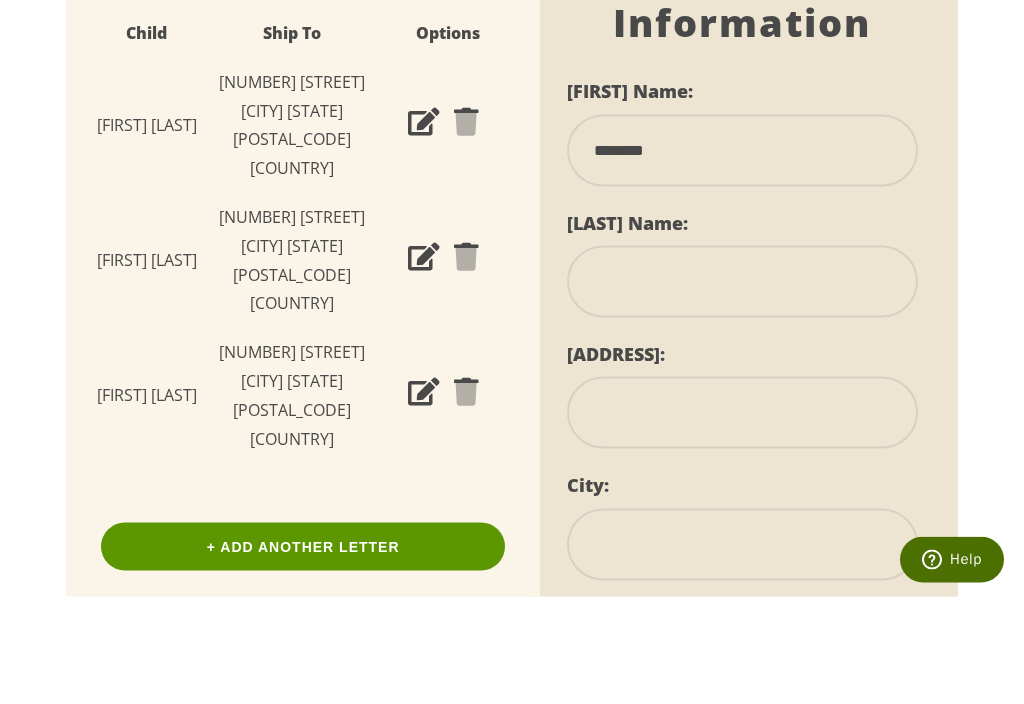 type on "********" 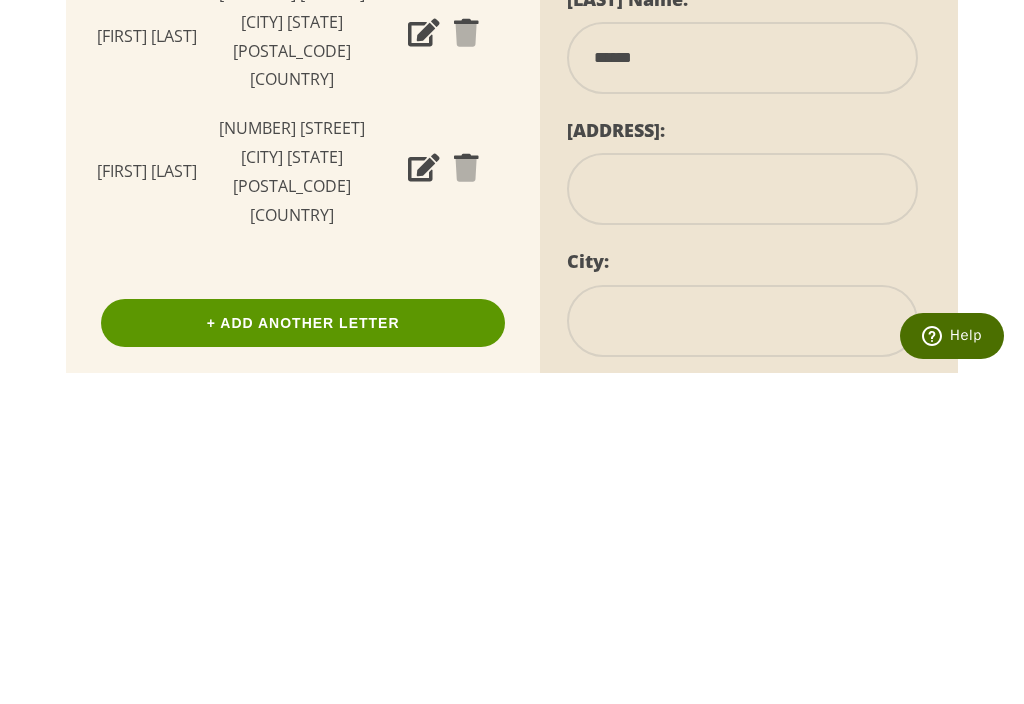click at bounding box center [742, 520] 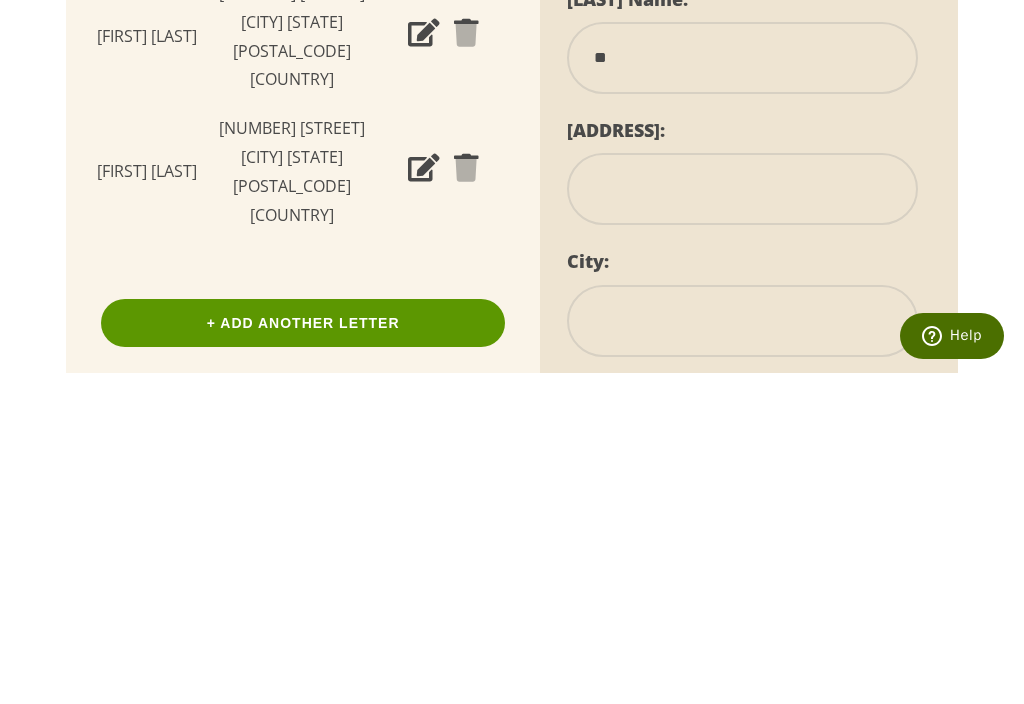 type on "*" 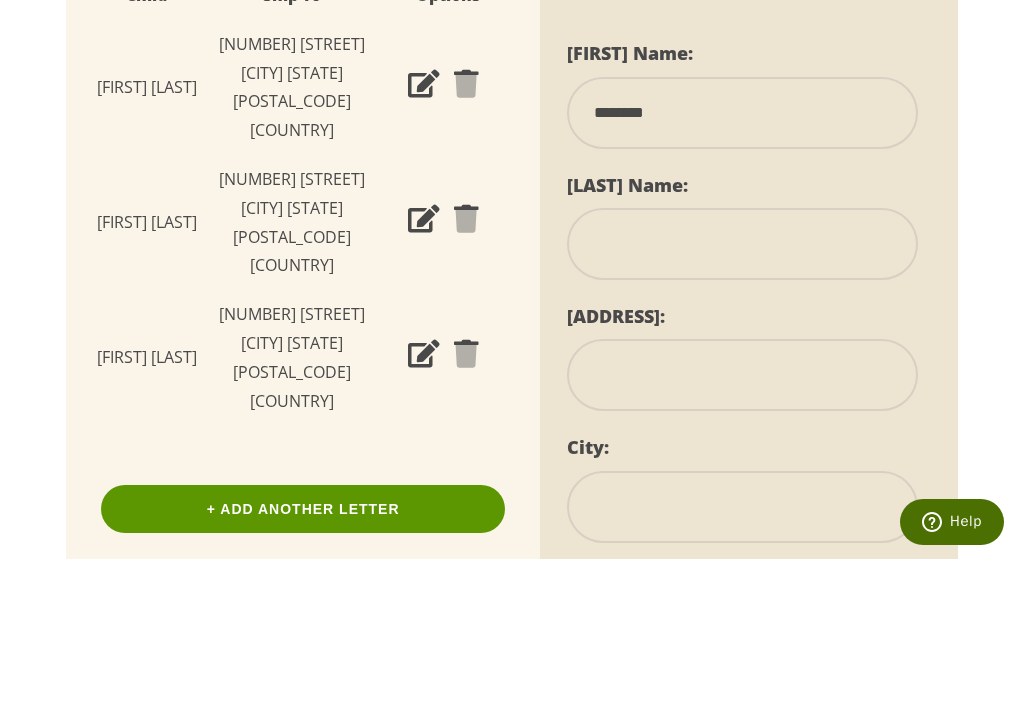type 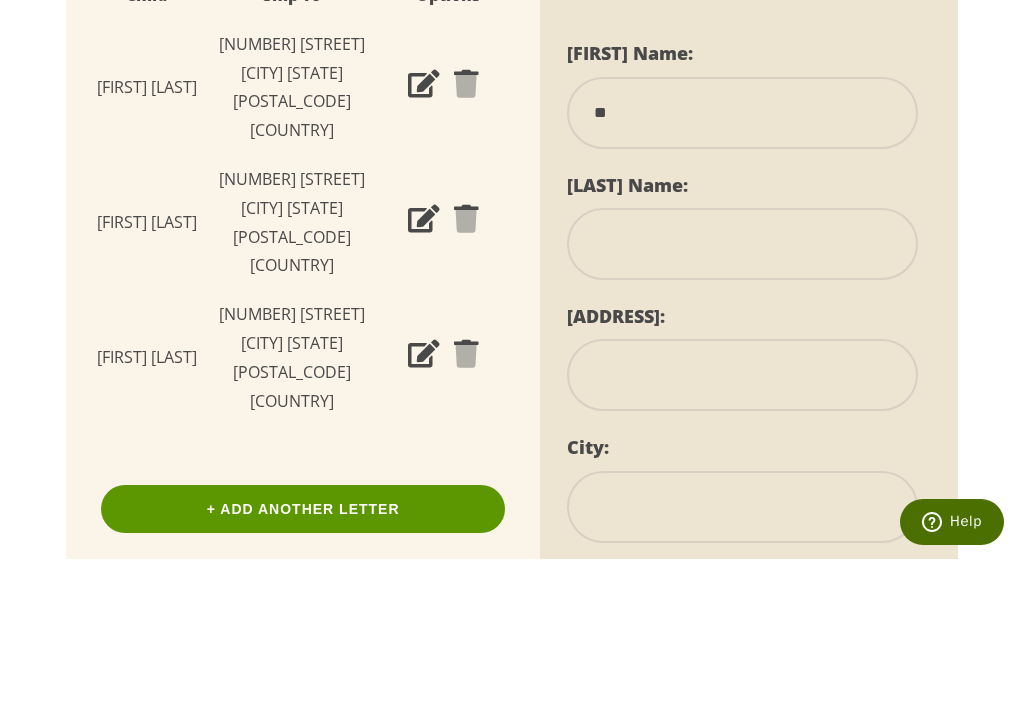 type on "*" 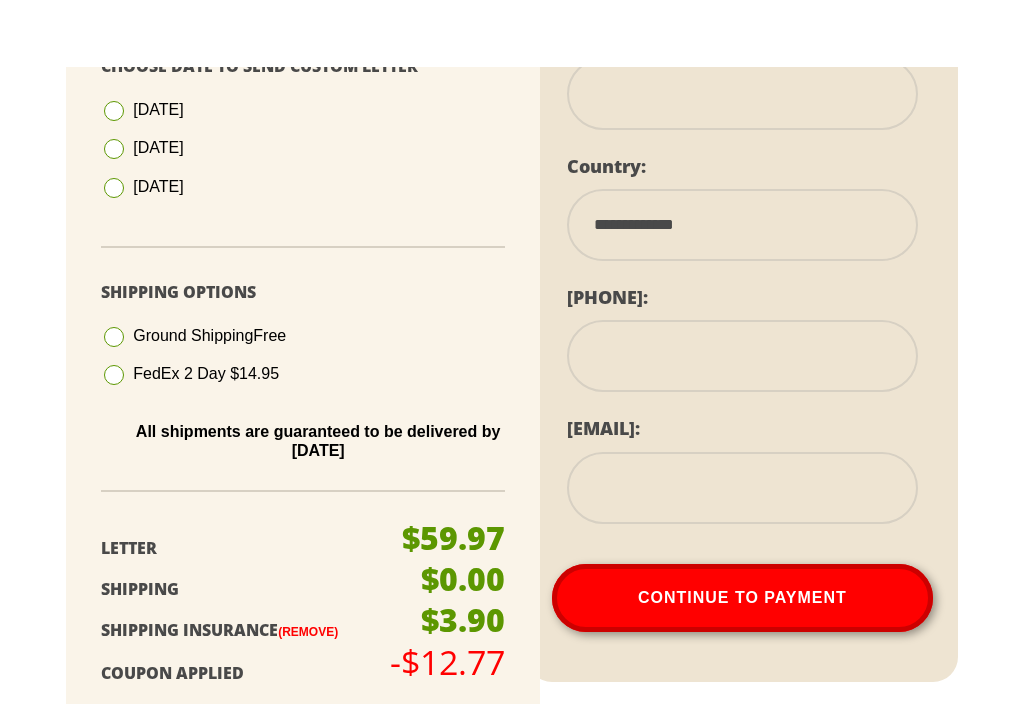 scroll, scrollTop: 1249, scrollLeft: 0, axis: vertical 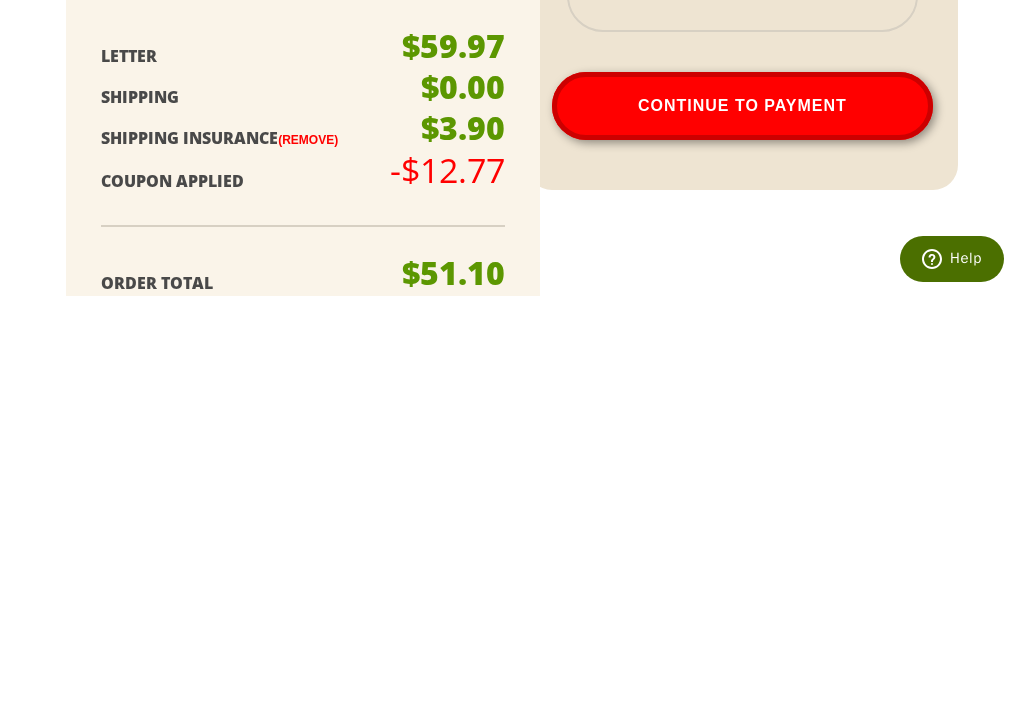 type 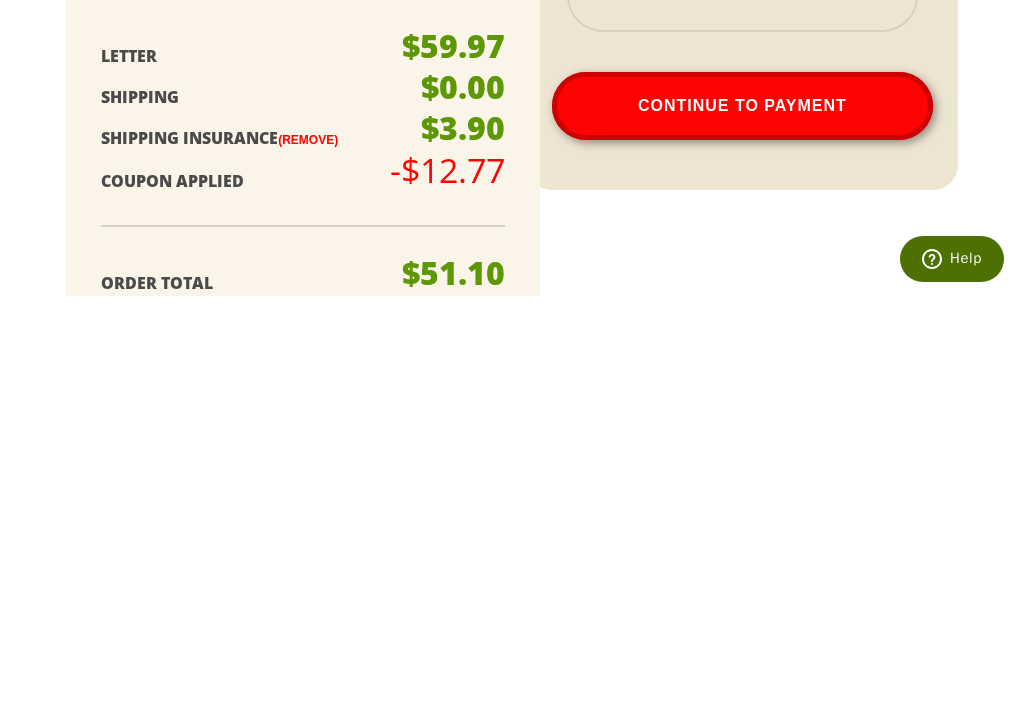 scroll, scrollTop: 525, scrollLeft: 0, axis: vertical 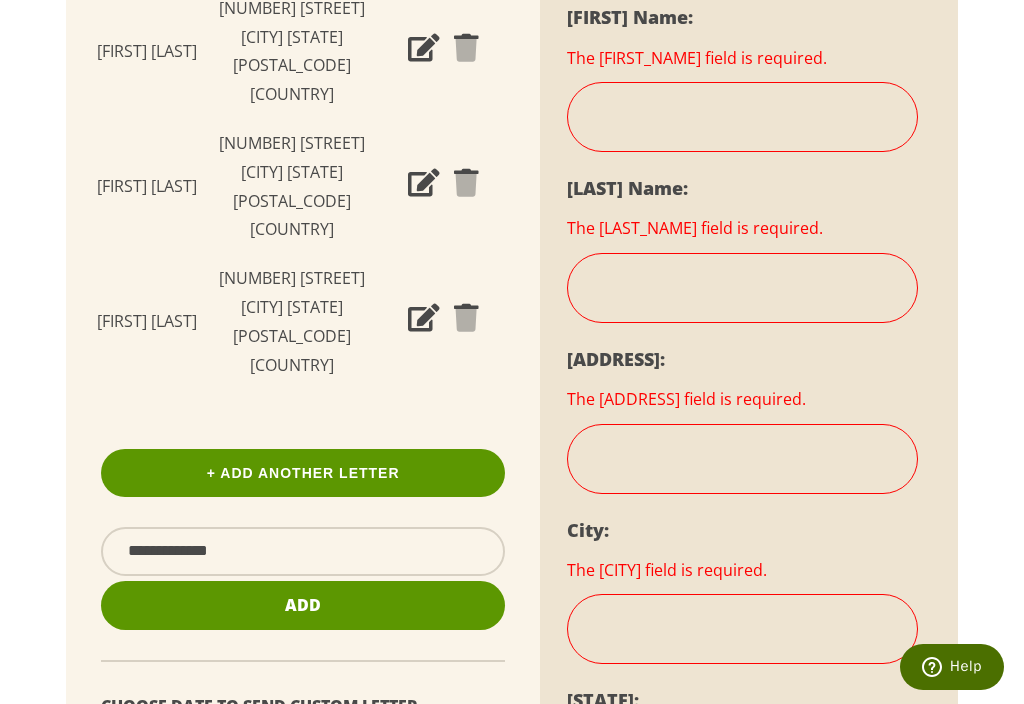 click at bounding box center (742, 117) 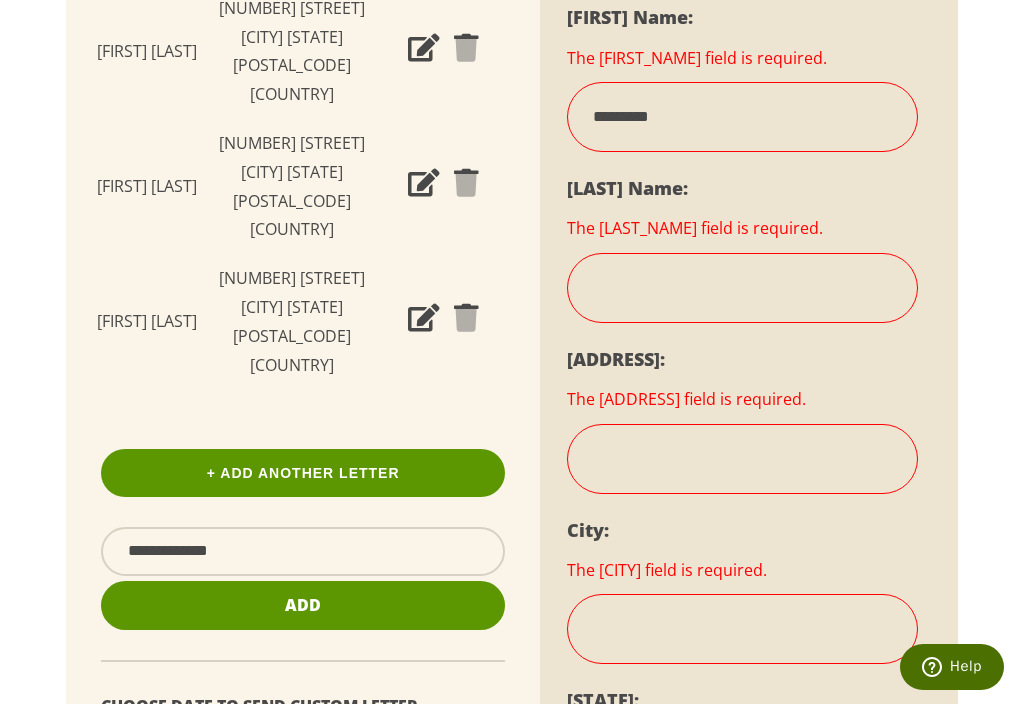 type on "********" 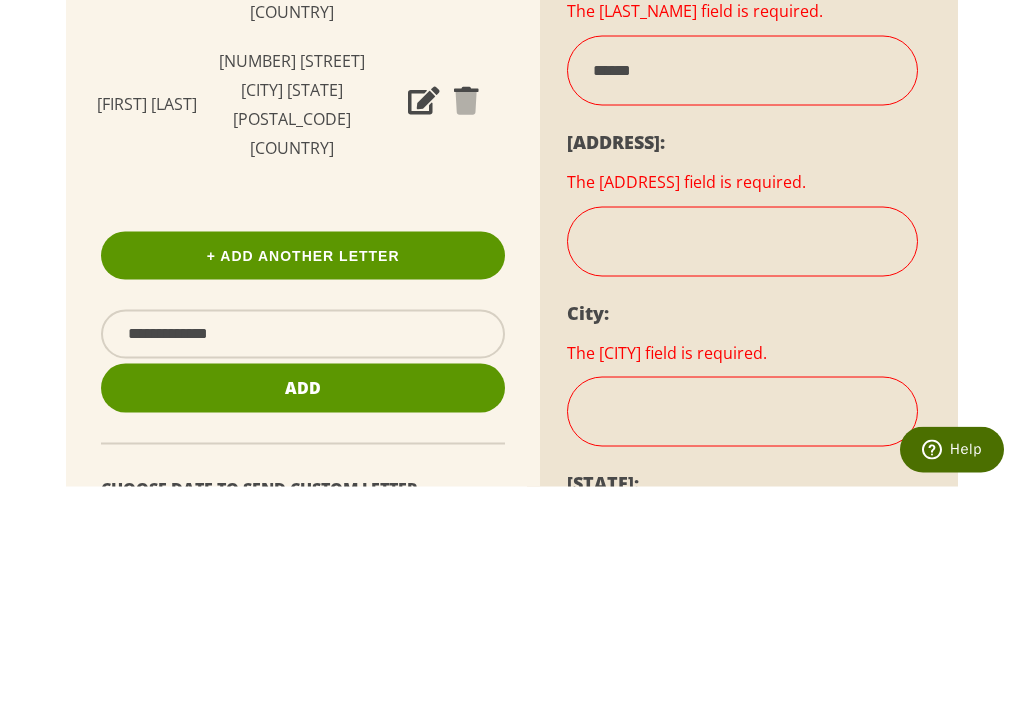 type on "******" 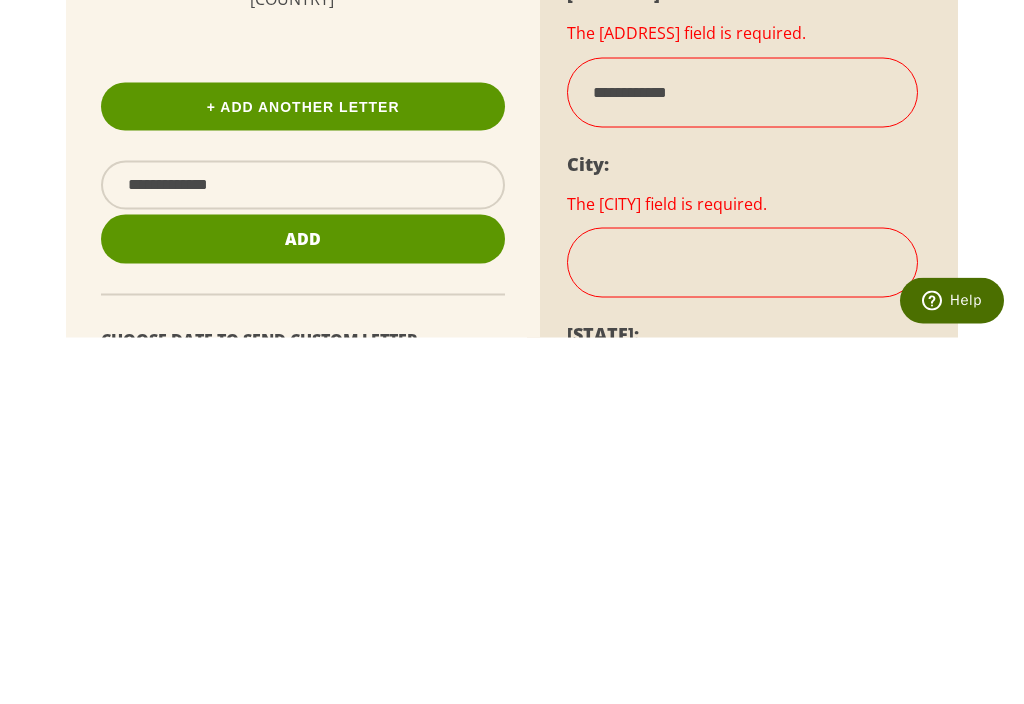 type on "**********" 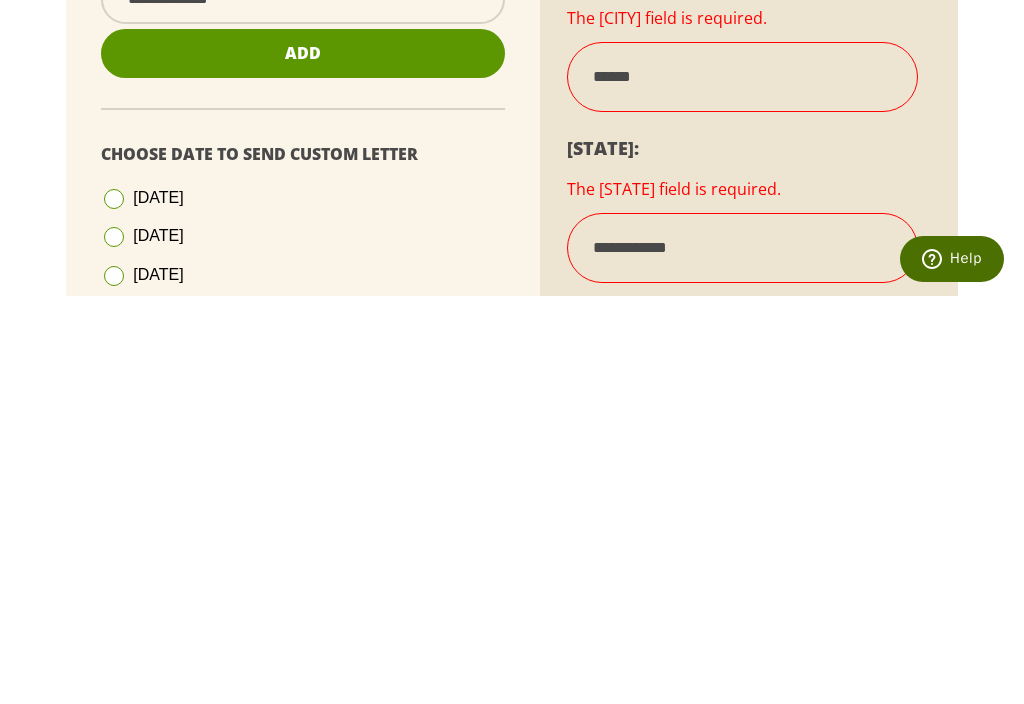 type on "******" 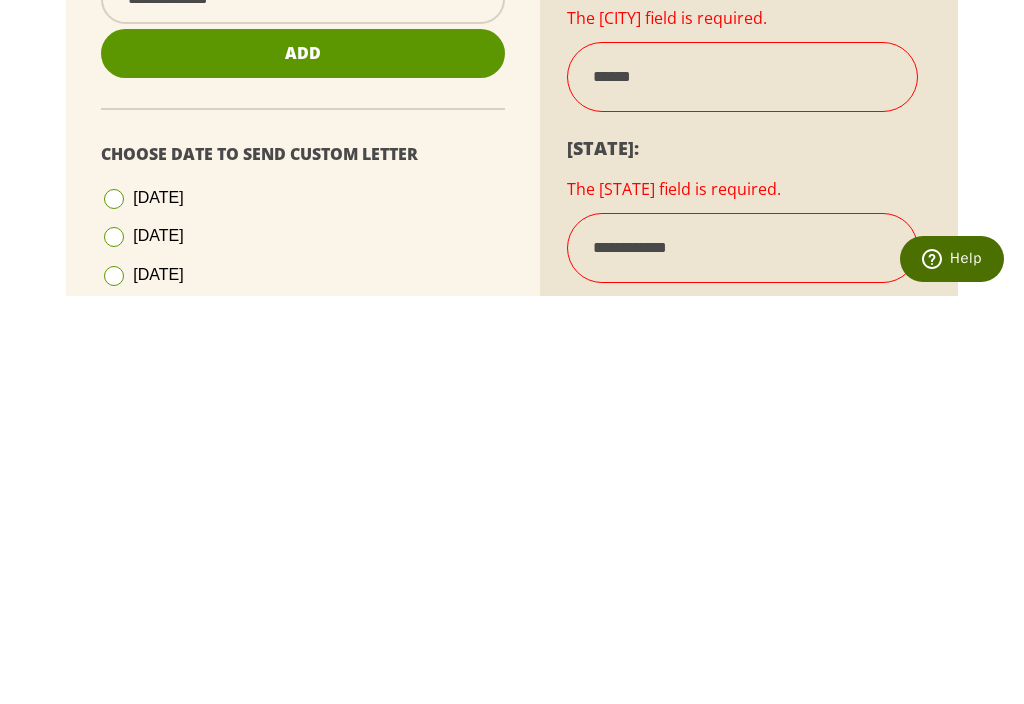 click on "**********" at bounding box center (742, 656) 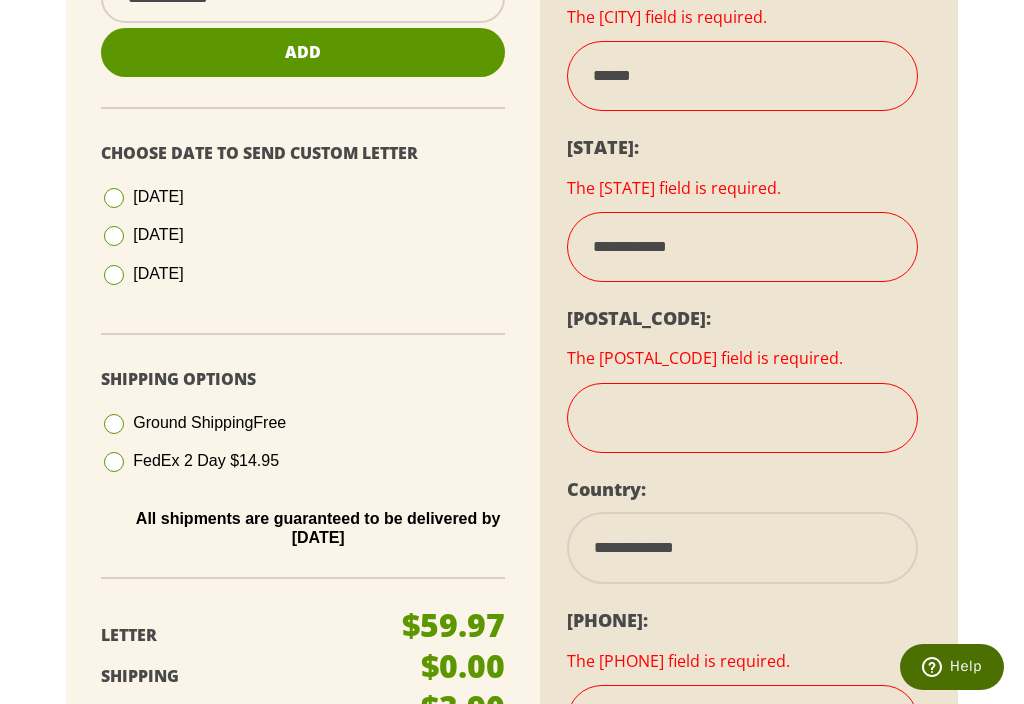 select on "**" 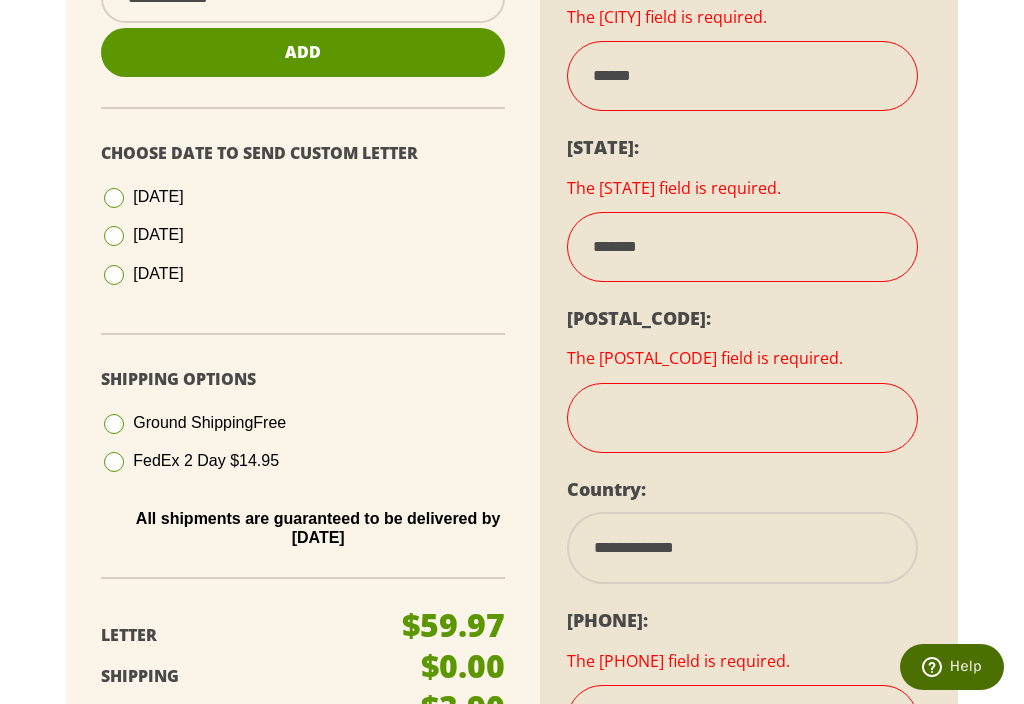 click at bounding box center (742, 418) 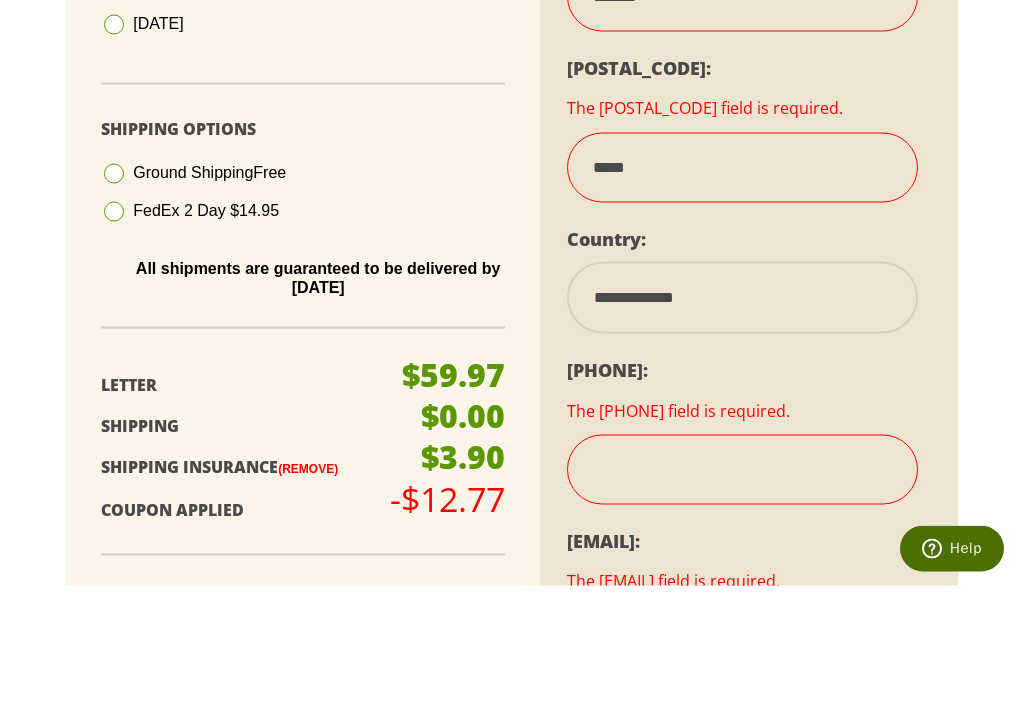 scroll, scrollTop: 1211, scrollLeft: 0, axis: vertical 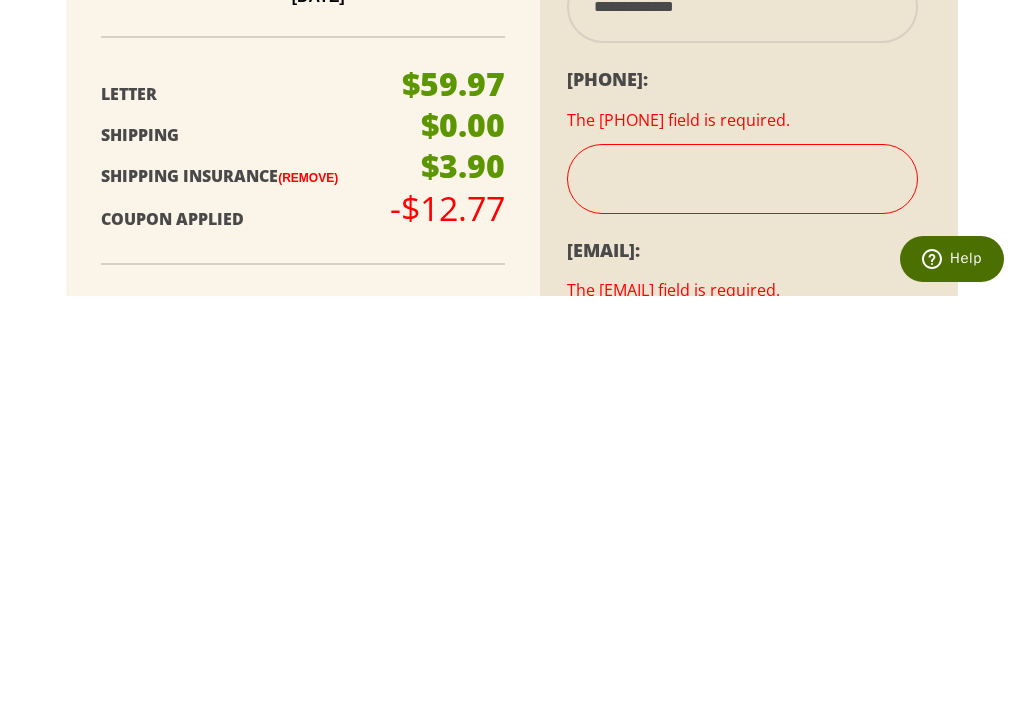 type on "*****" 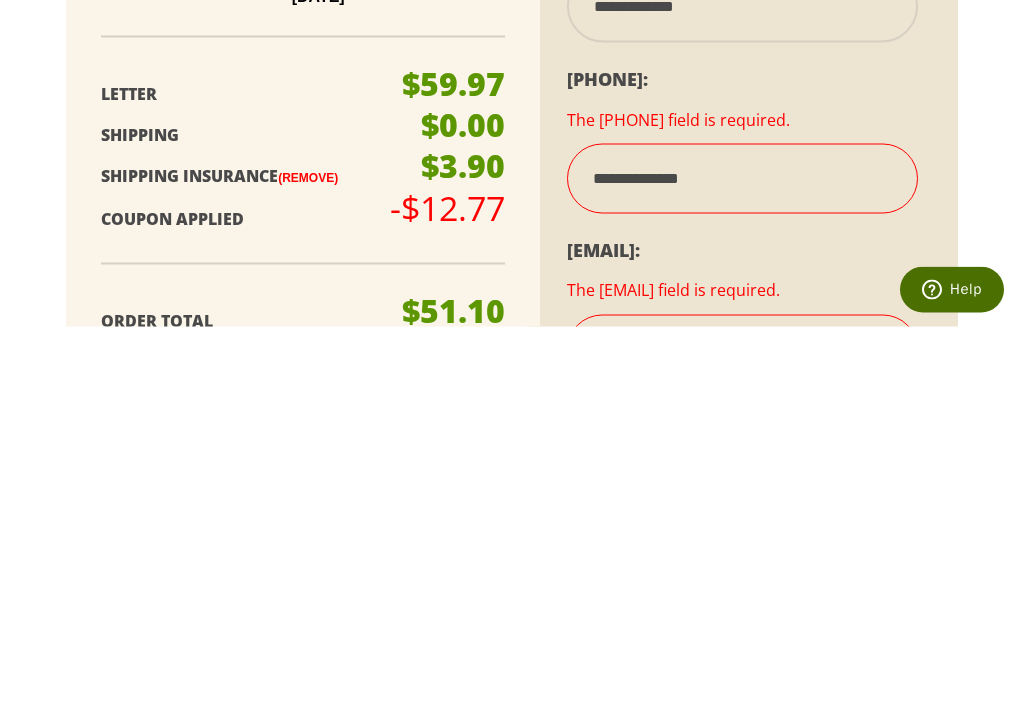 scroll, scrollTop: 1296, scrollLeft: 0, axis: vertical 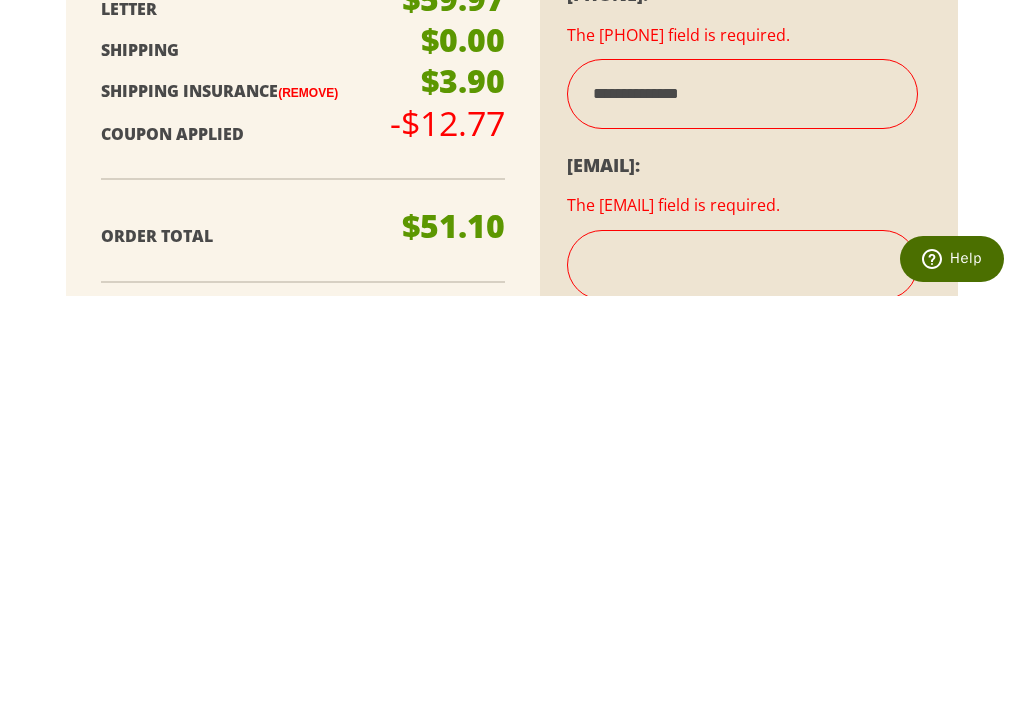 type on "**********" 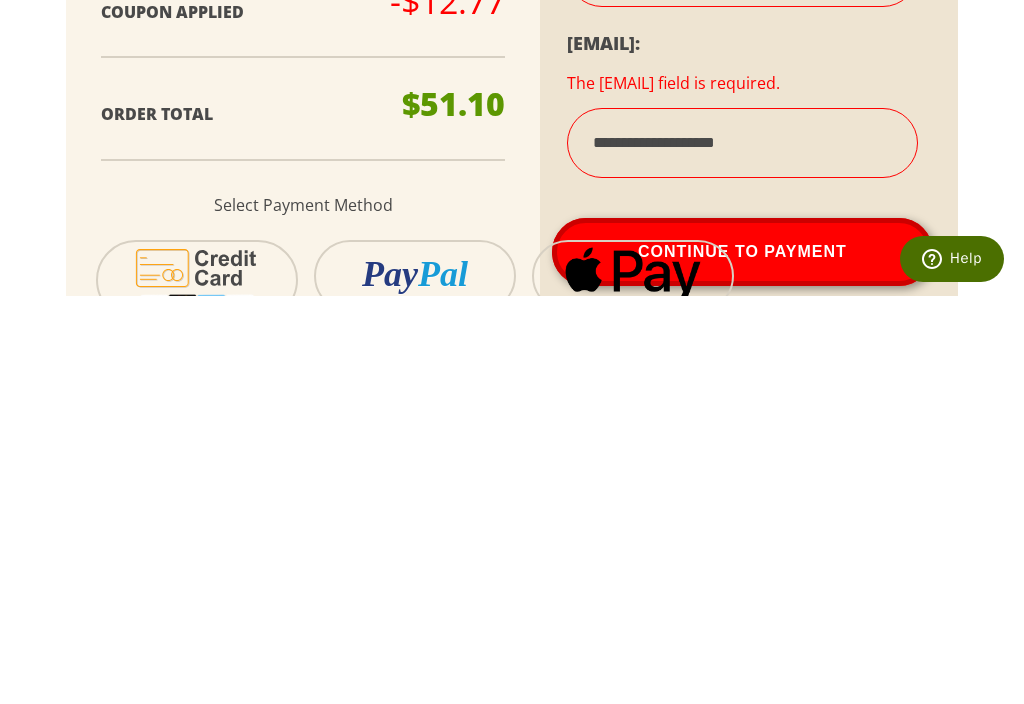 type on "**********" 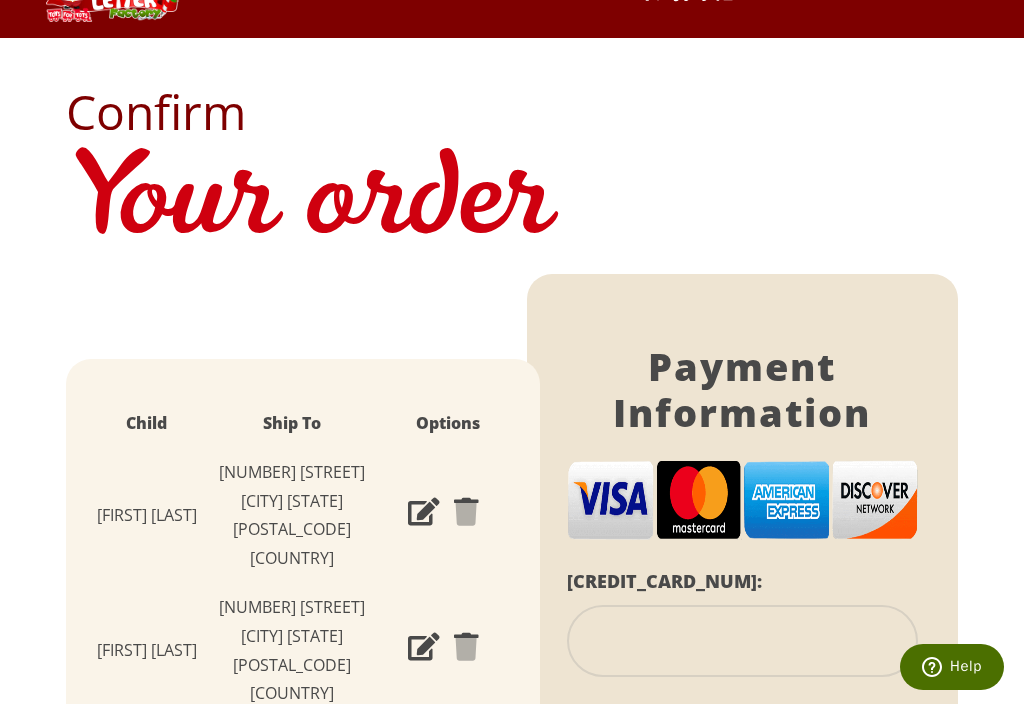 scroll, scrollTop: 0, scrollLeft: 0, axis: both 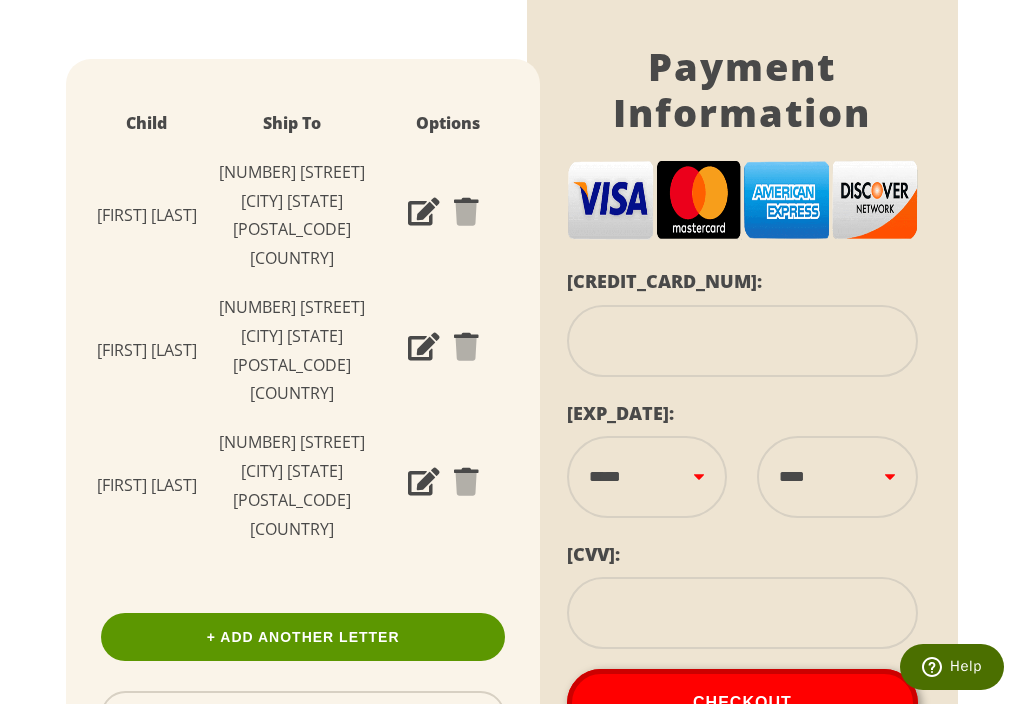 click at bounding box center (742, 341) 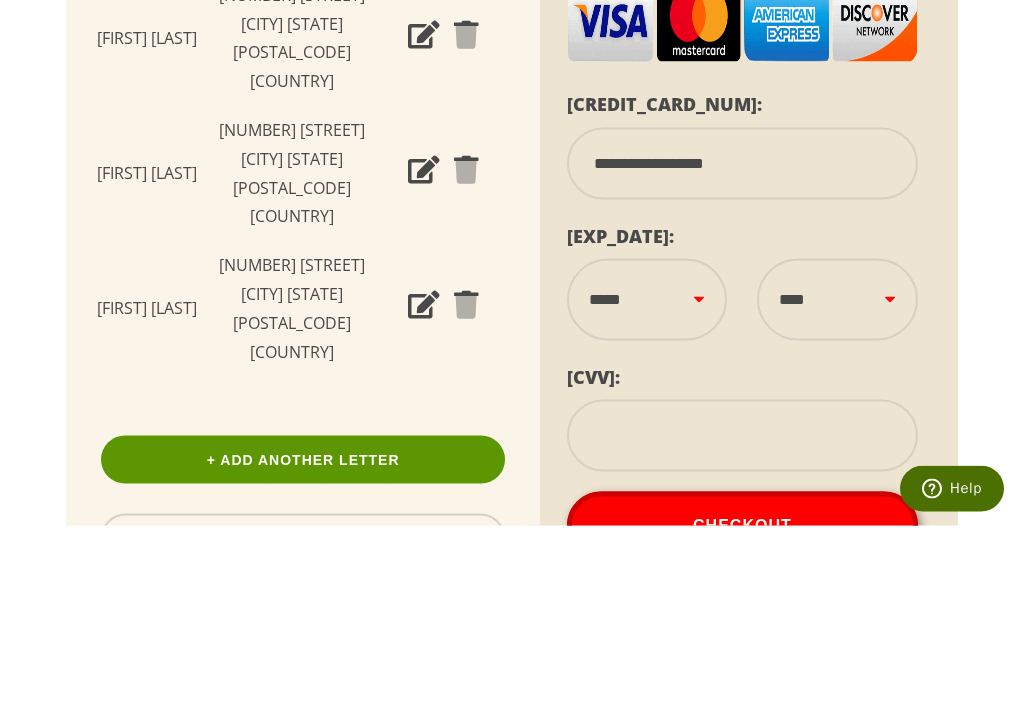 type on "**********" 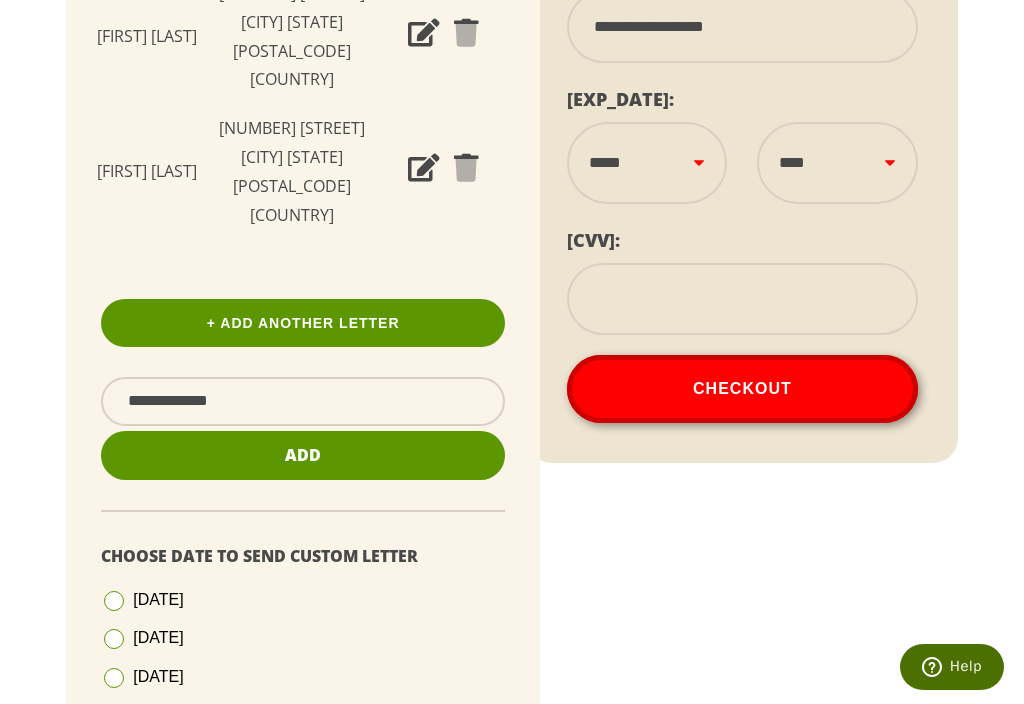 select on "**" 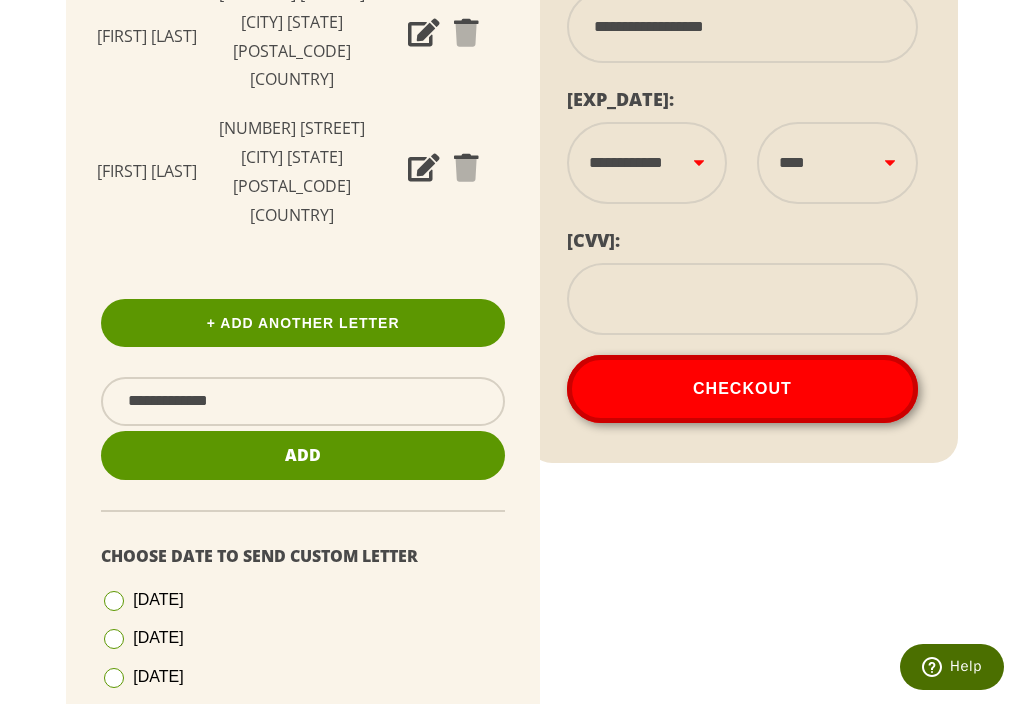 click on "****   ****   ****   ****   ****   ****   ****   ****   ****   ****   ****   ****   ****" at bounding box center (837, 163) 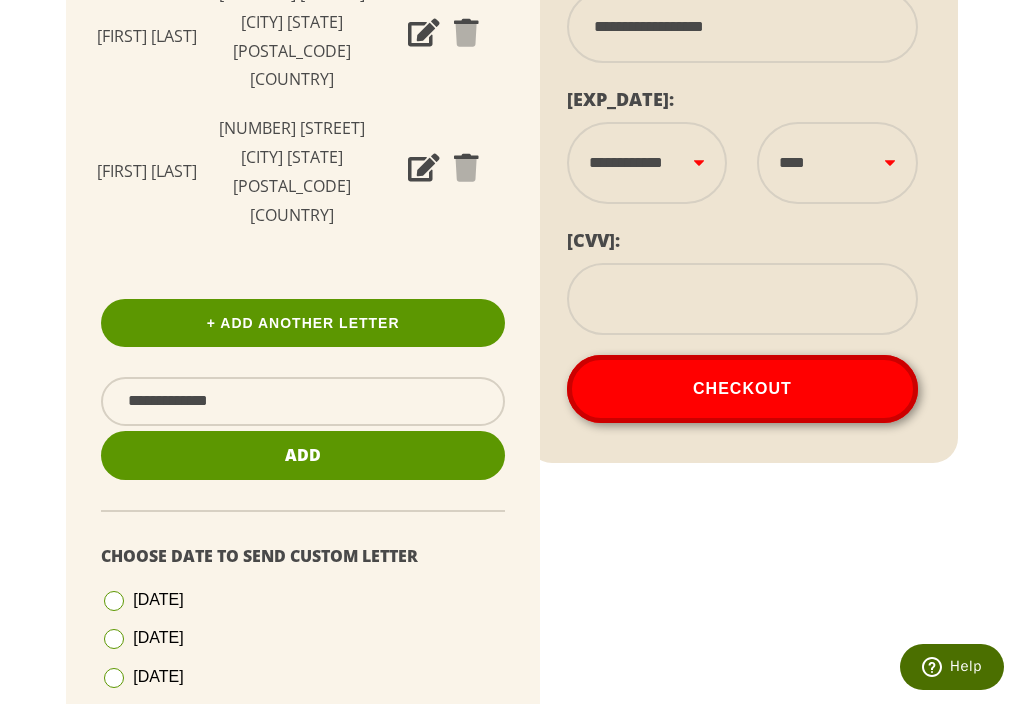 select on "****" 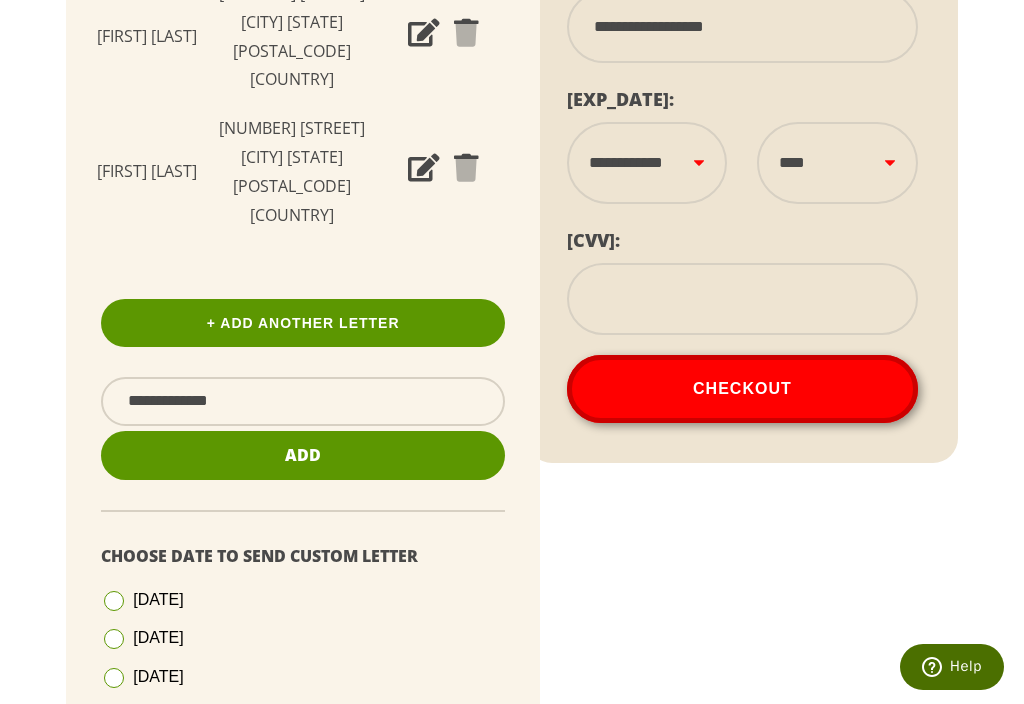 click at bounding box center [742, 299] 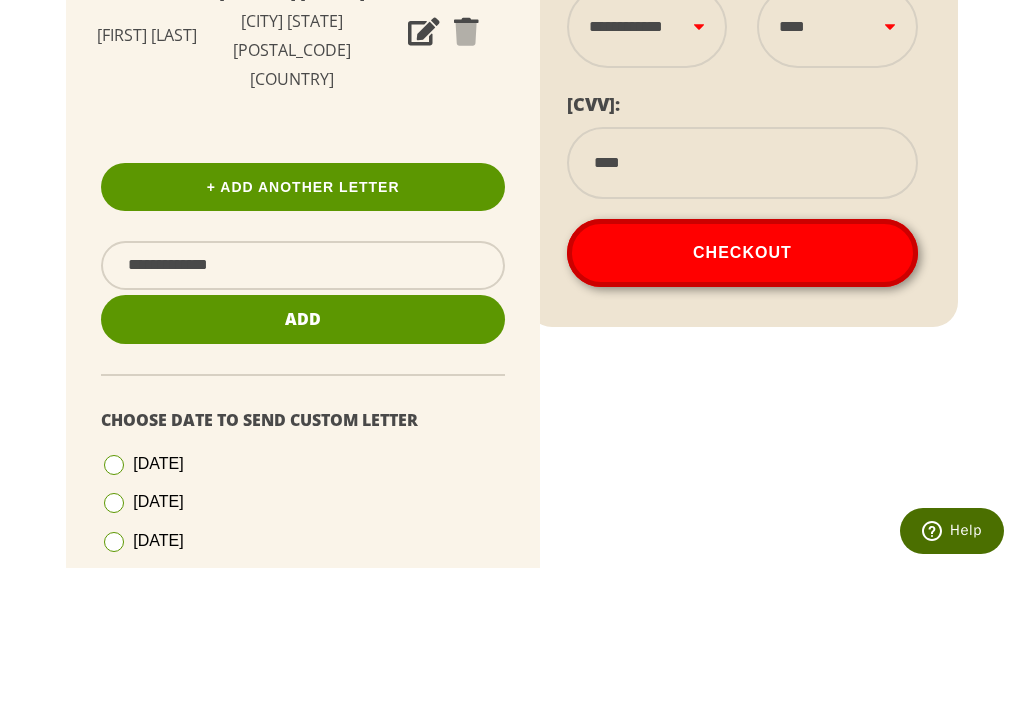type on "****" 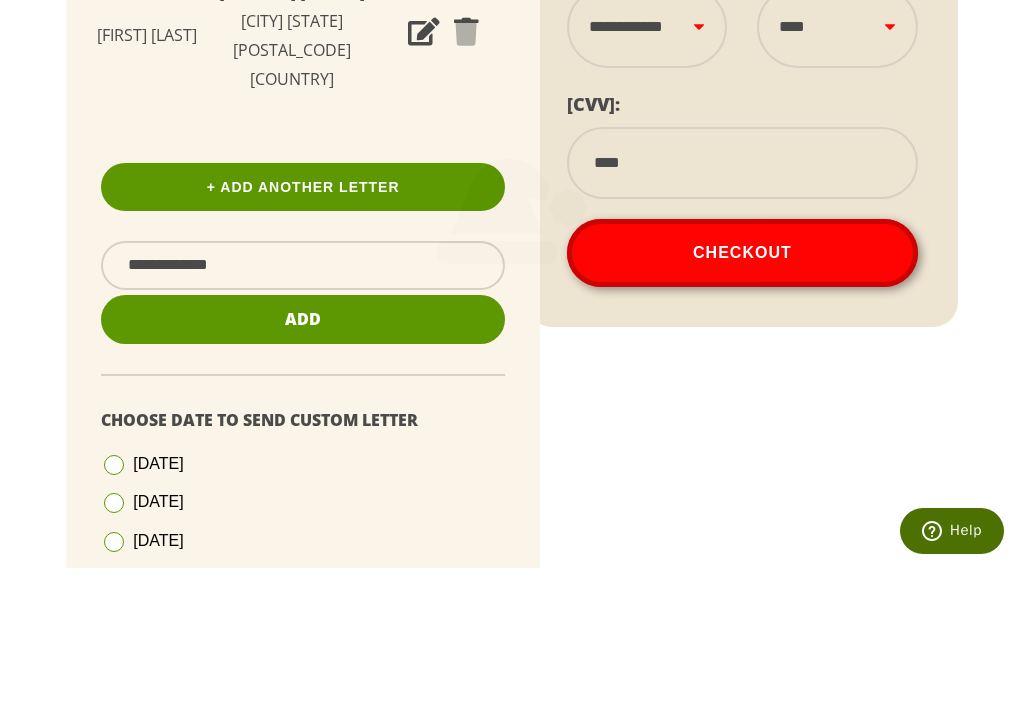 scroll, scrollTop: 811, scrollLeft: 0, axis: vertical 